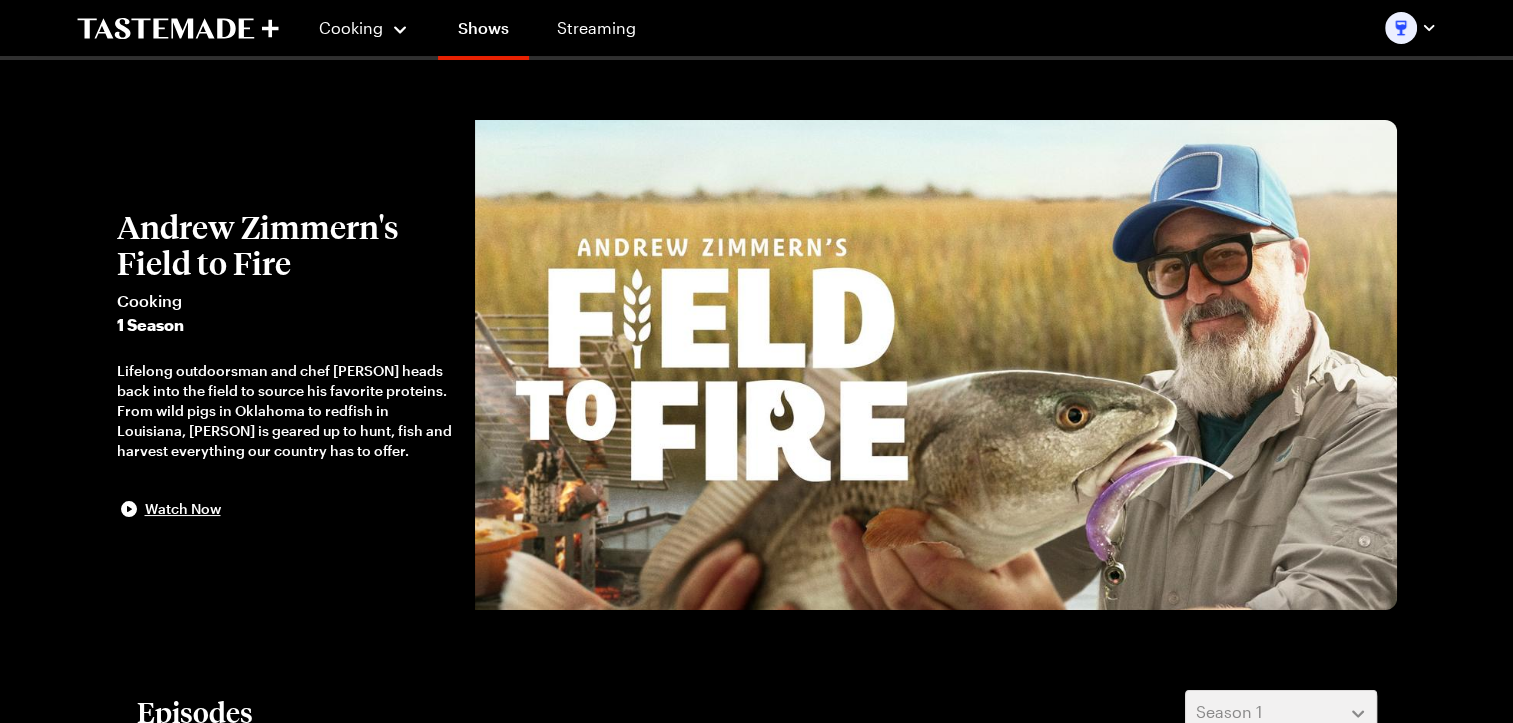 scroll, scrollTop: 600, scrollLeft: 0, axis: vertical 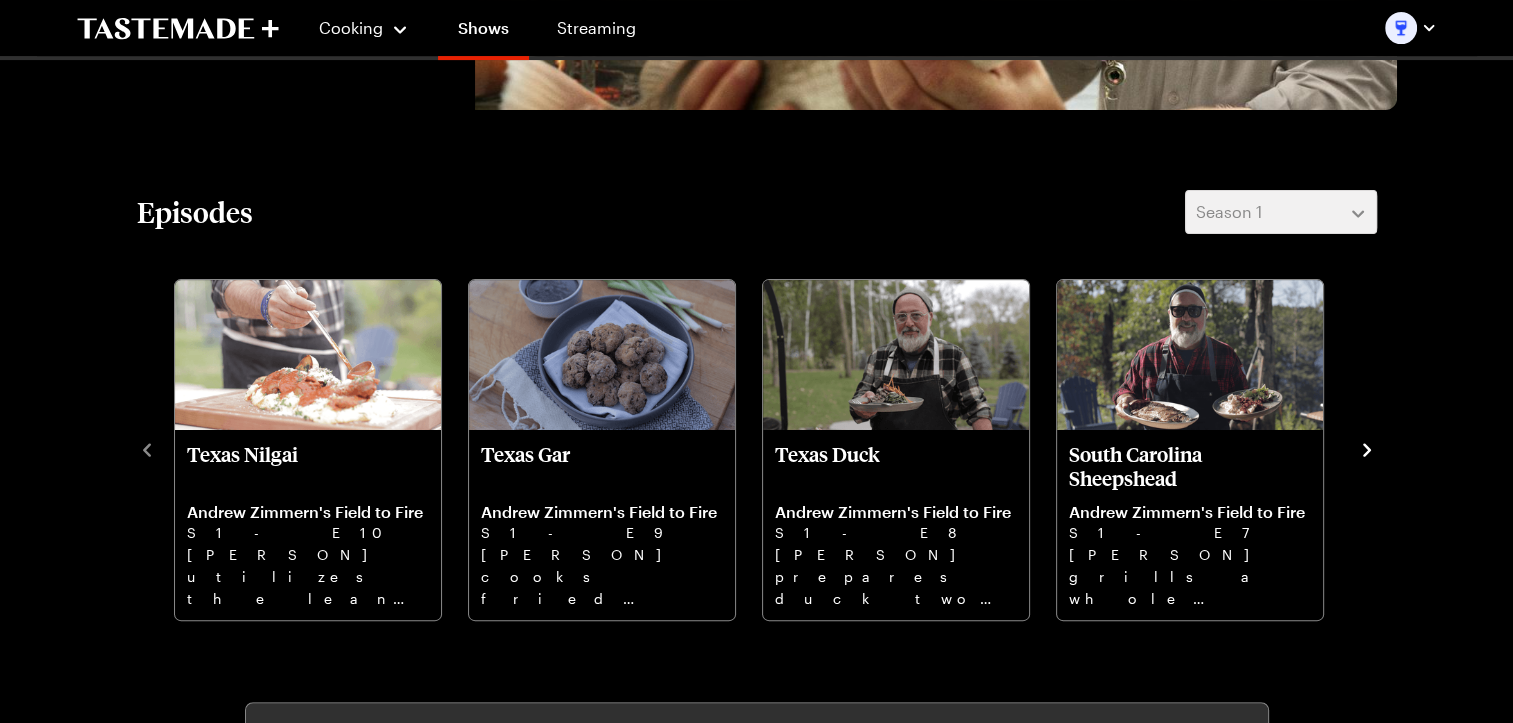 click 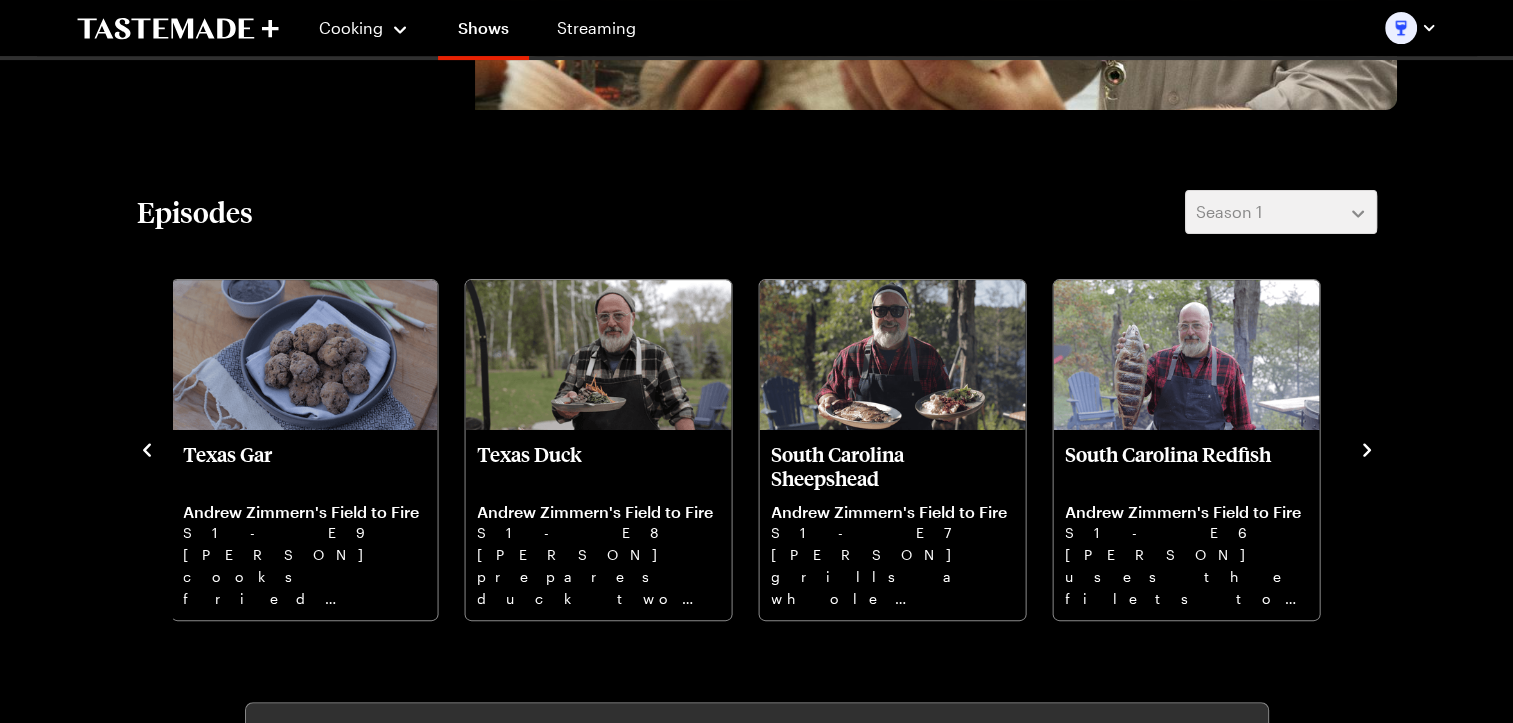 click 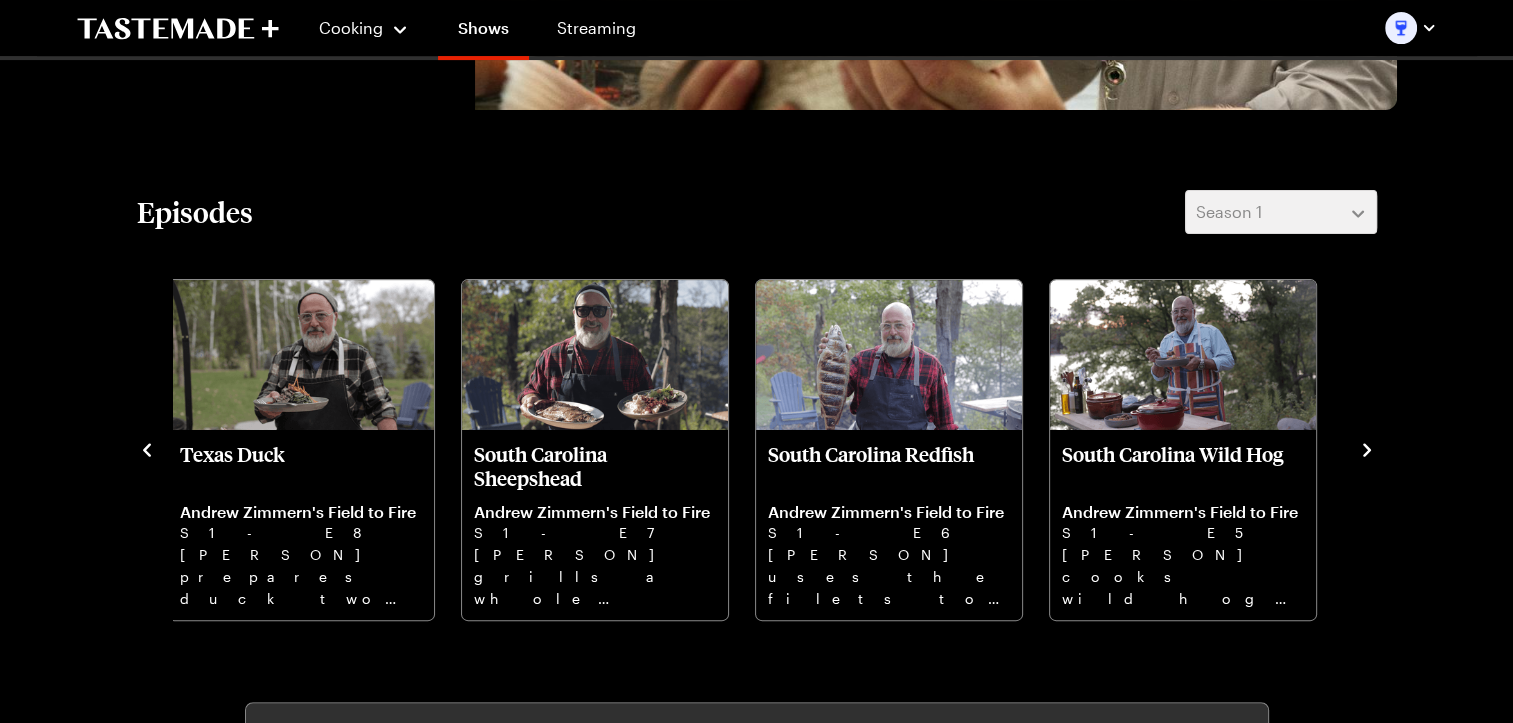 click 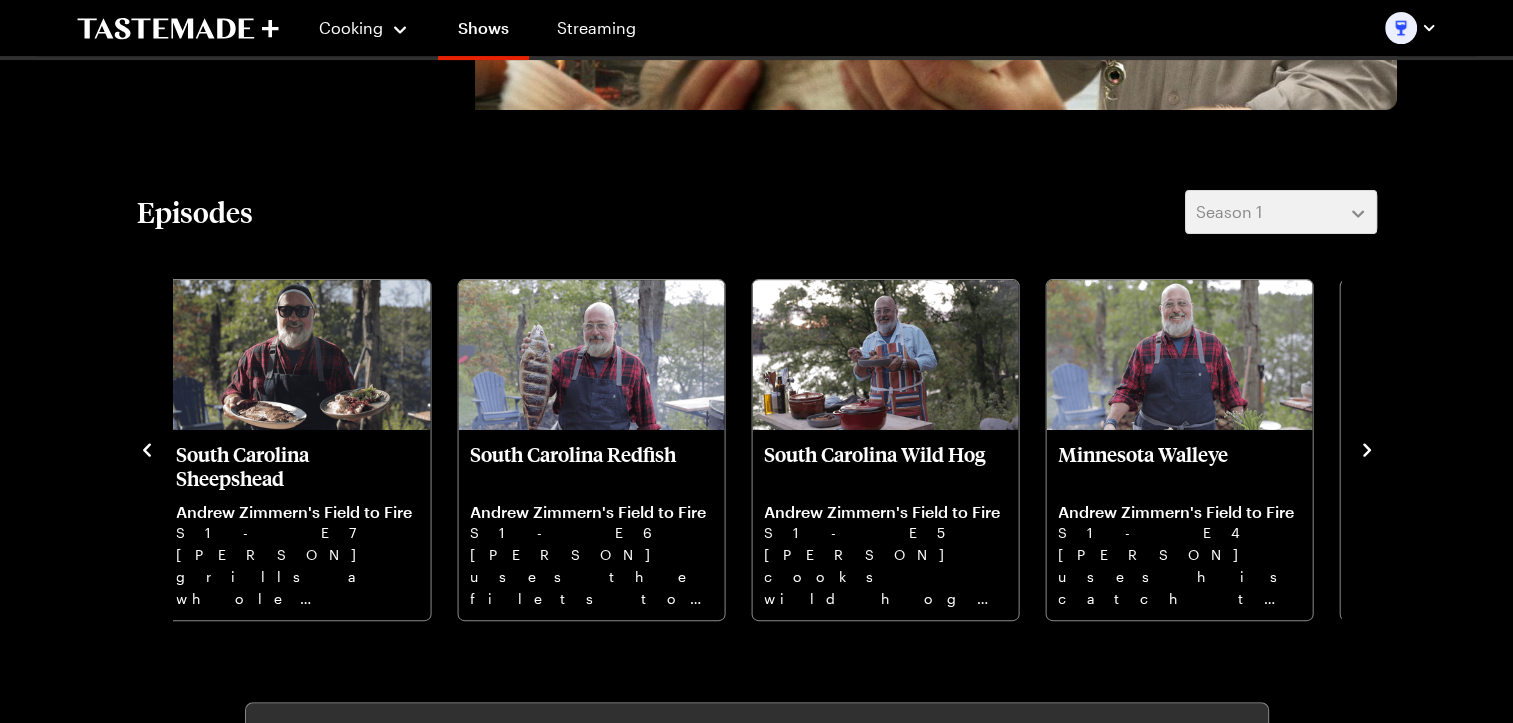 click 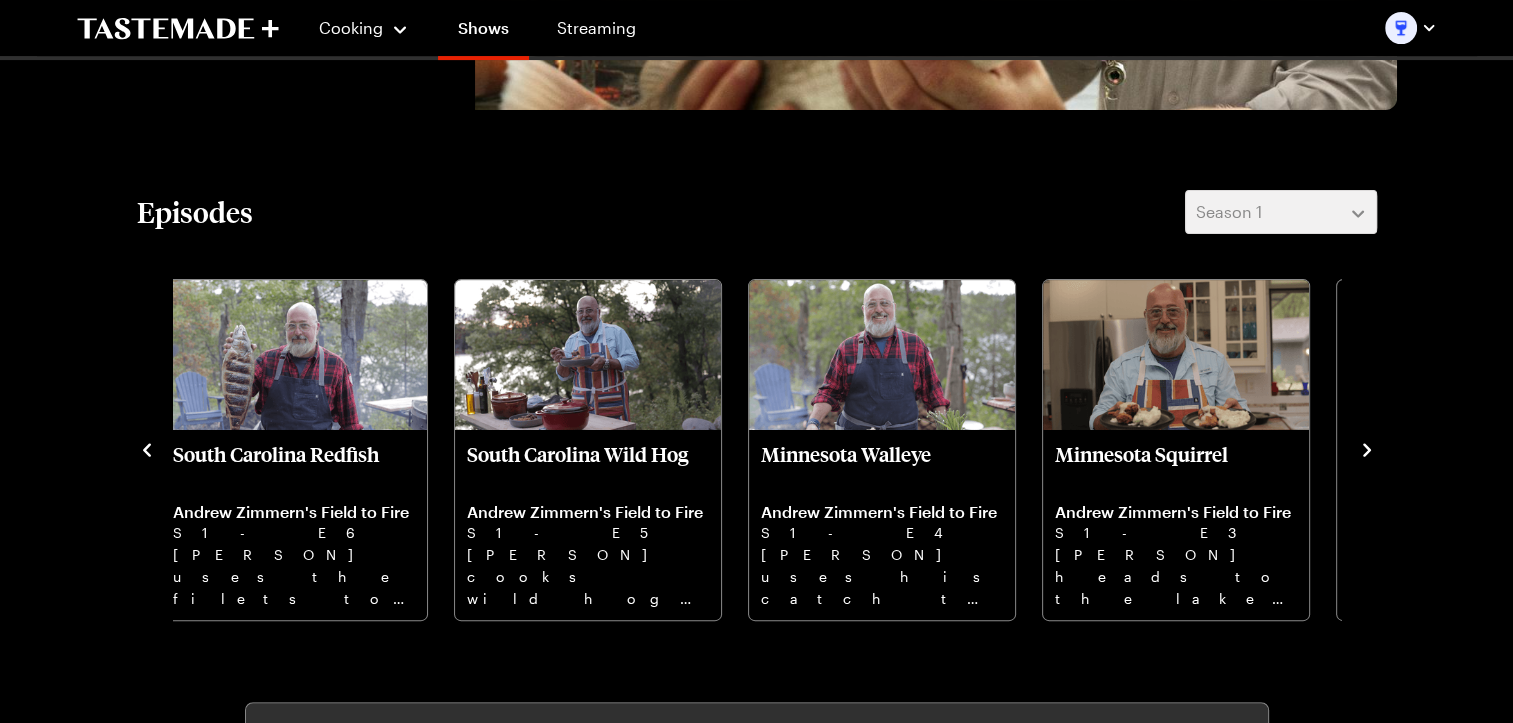 click 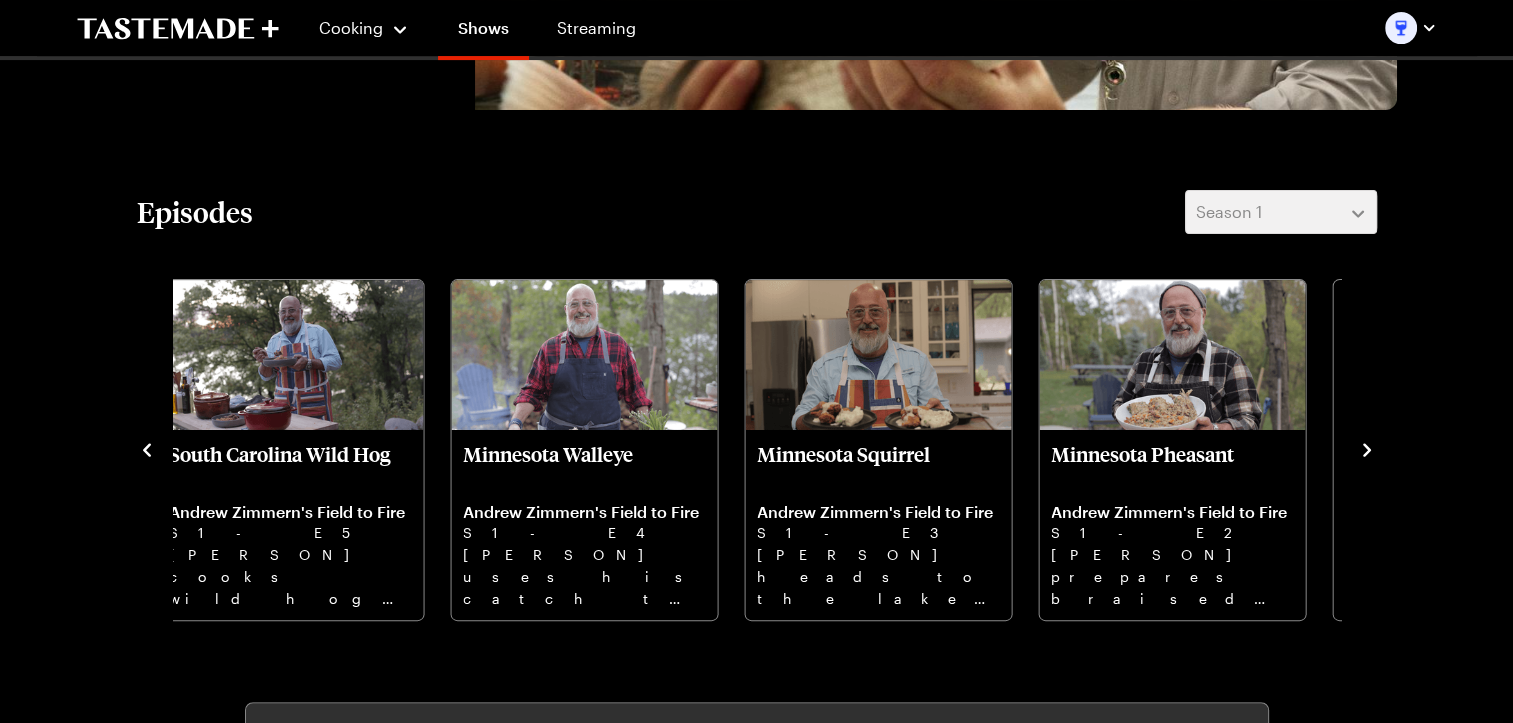 click 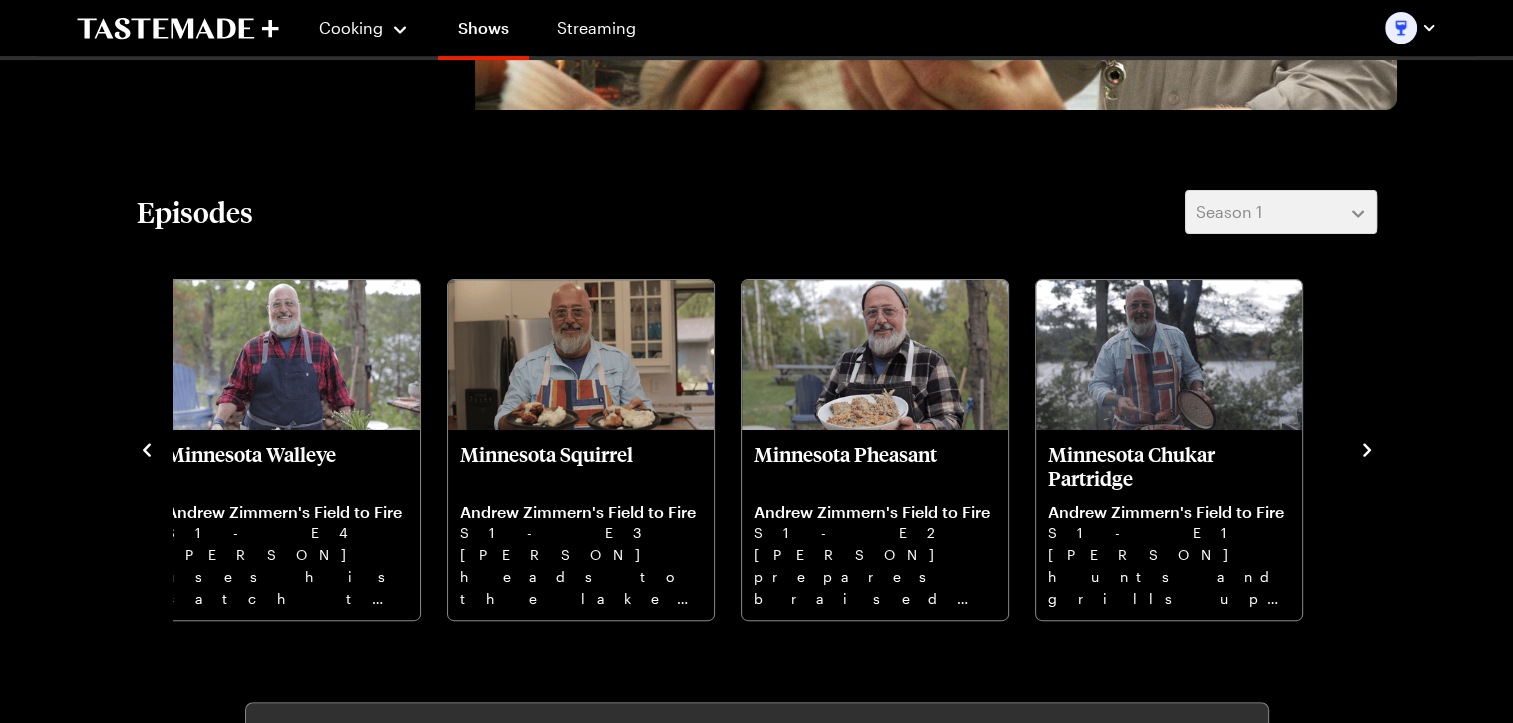 click 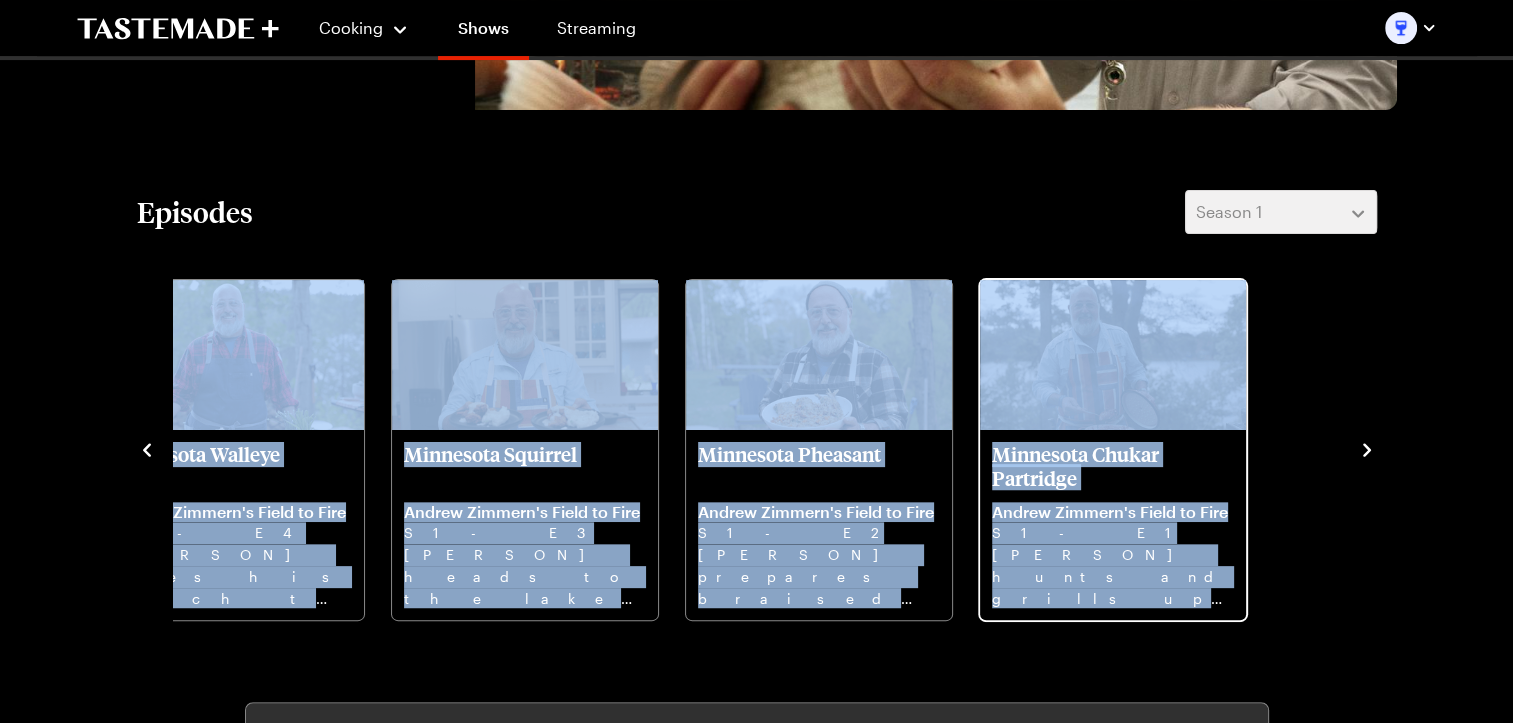 drag, startPoint x: 1328, startPoint y: 679, endPoint x: 1287, endPoint y: 630, distance: 63.89053 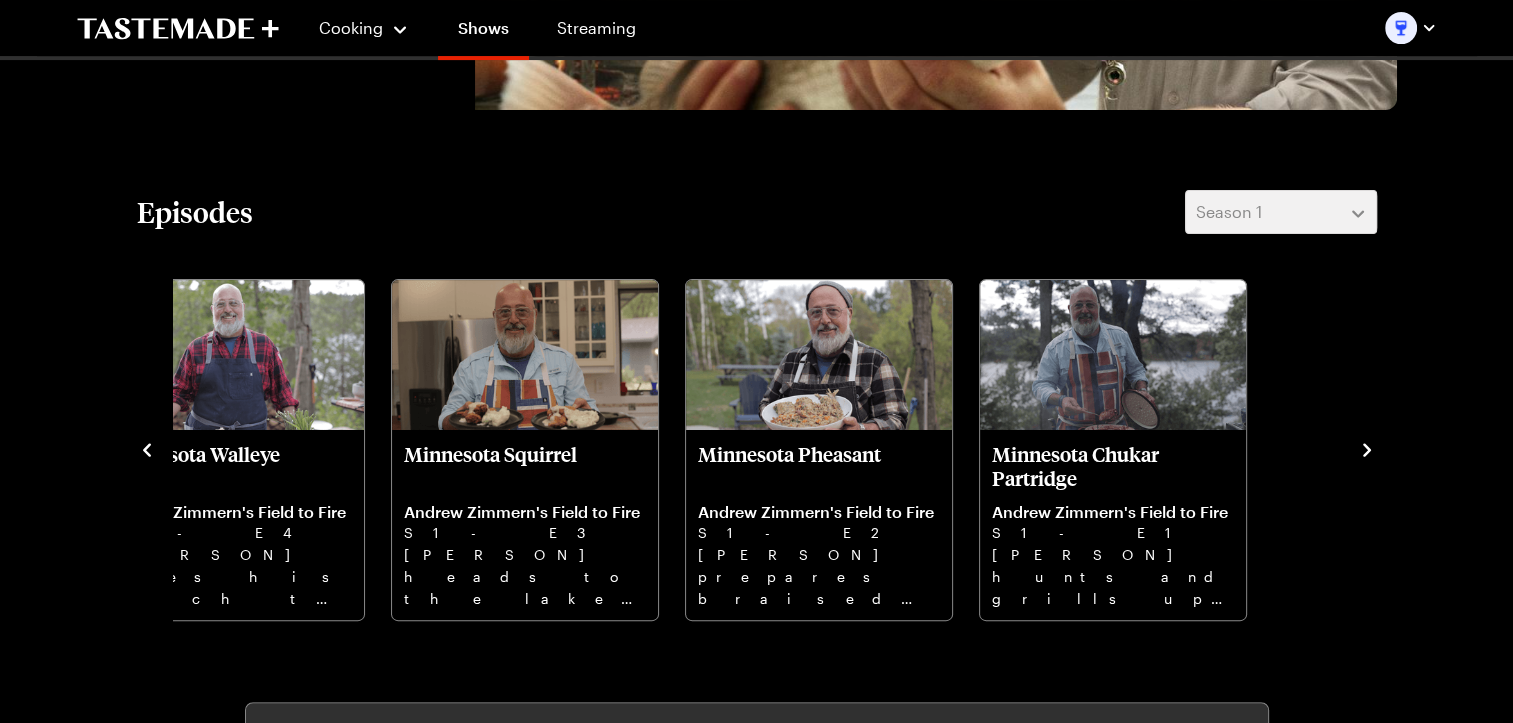 drag, startPoint x: 1287, startPoint y: 630, endPoint x: 1371, endPoint y: 656, distance: 87.93179 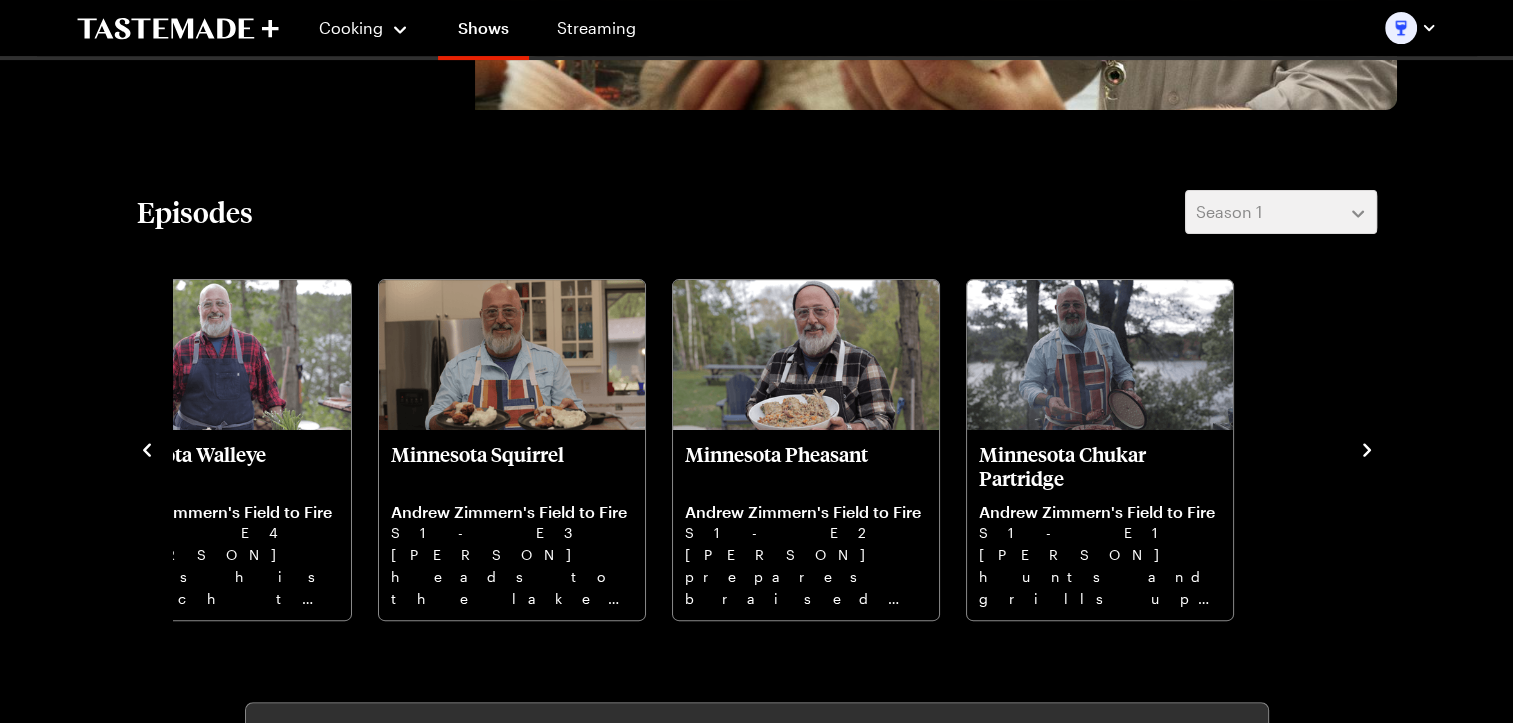 click on "Minnesota Squirrel Andrew Zimmern's Field to Fire S1 - E3 Andrew heads to the lake house to prepare chicken fried squirrel with creamy onion gravy." at bounding box center (523, 448) 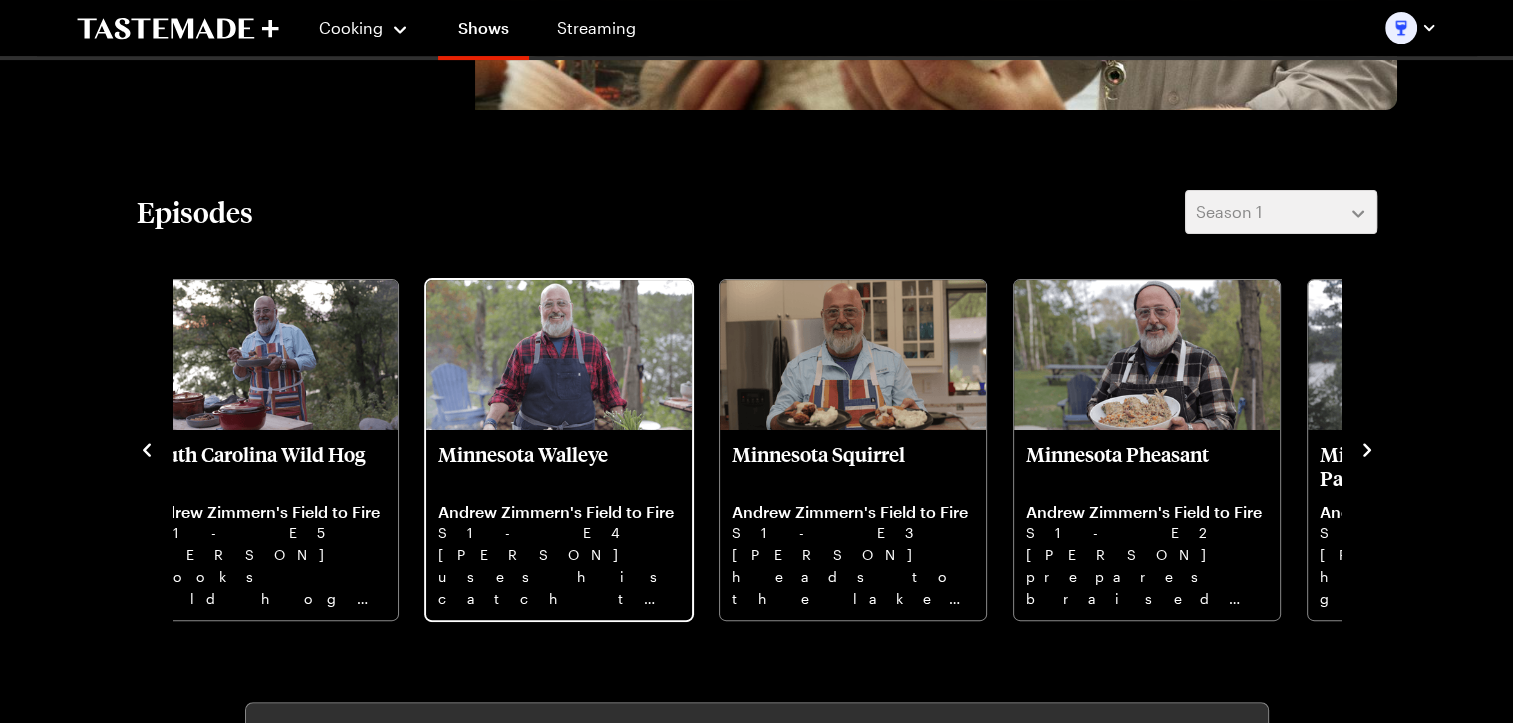 click on "Minnesota Walleye Andrew Zimmern's Field to Fire S1 - E4 Andrew uses his catch to prepare a delicious fried walleye dish with lemon sauce and charred greens." at bounding box center [559, 525] 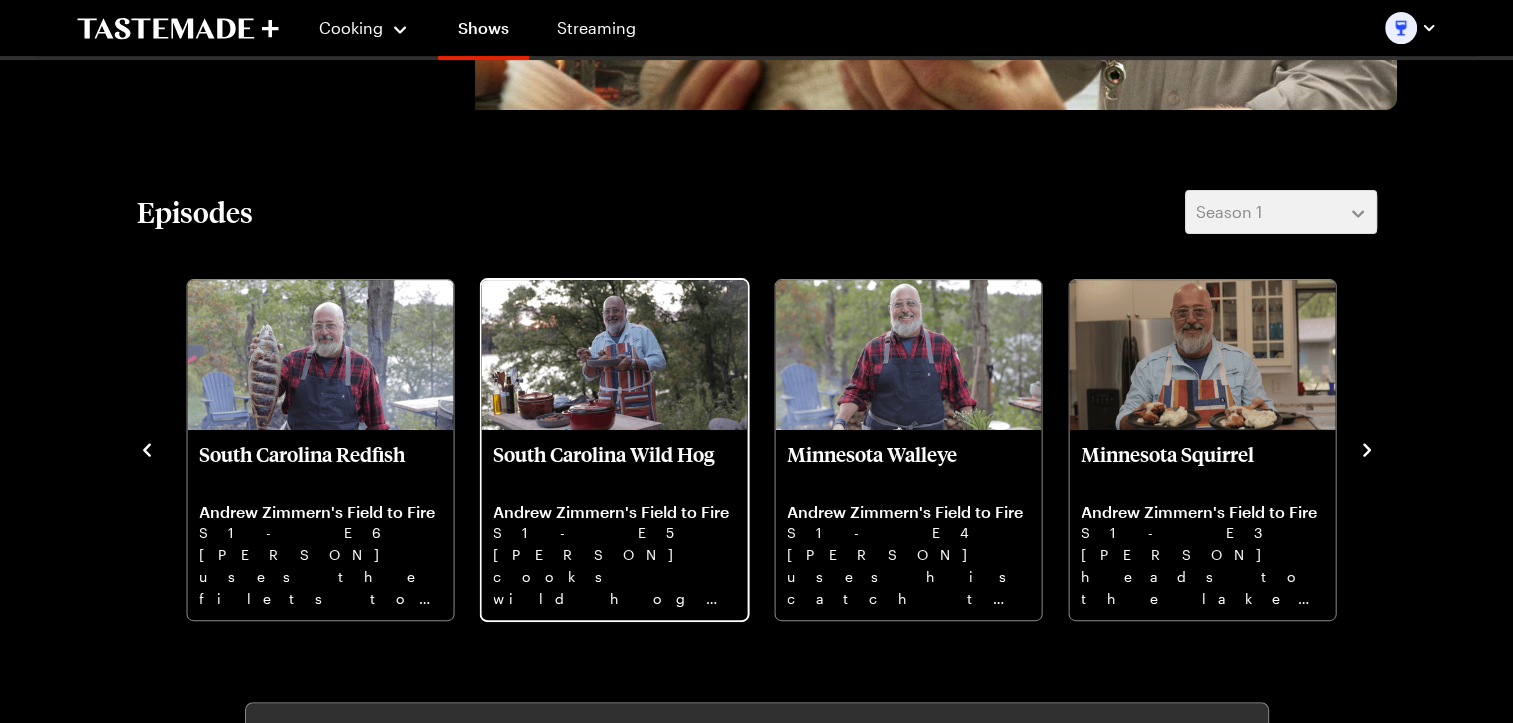 click on "South Carolina Wild Hog Andrew Zimmern's Field to Fire S1 - E5 Andrew cooks wild hog two ways: a sour and spicy pork vindaloo and a slow roasted whole hog." at bounding box center [614, 525] 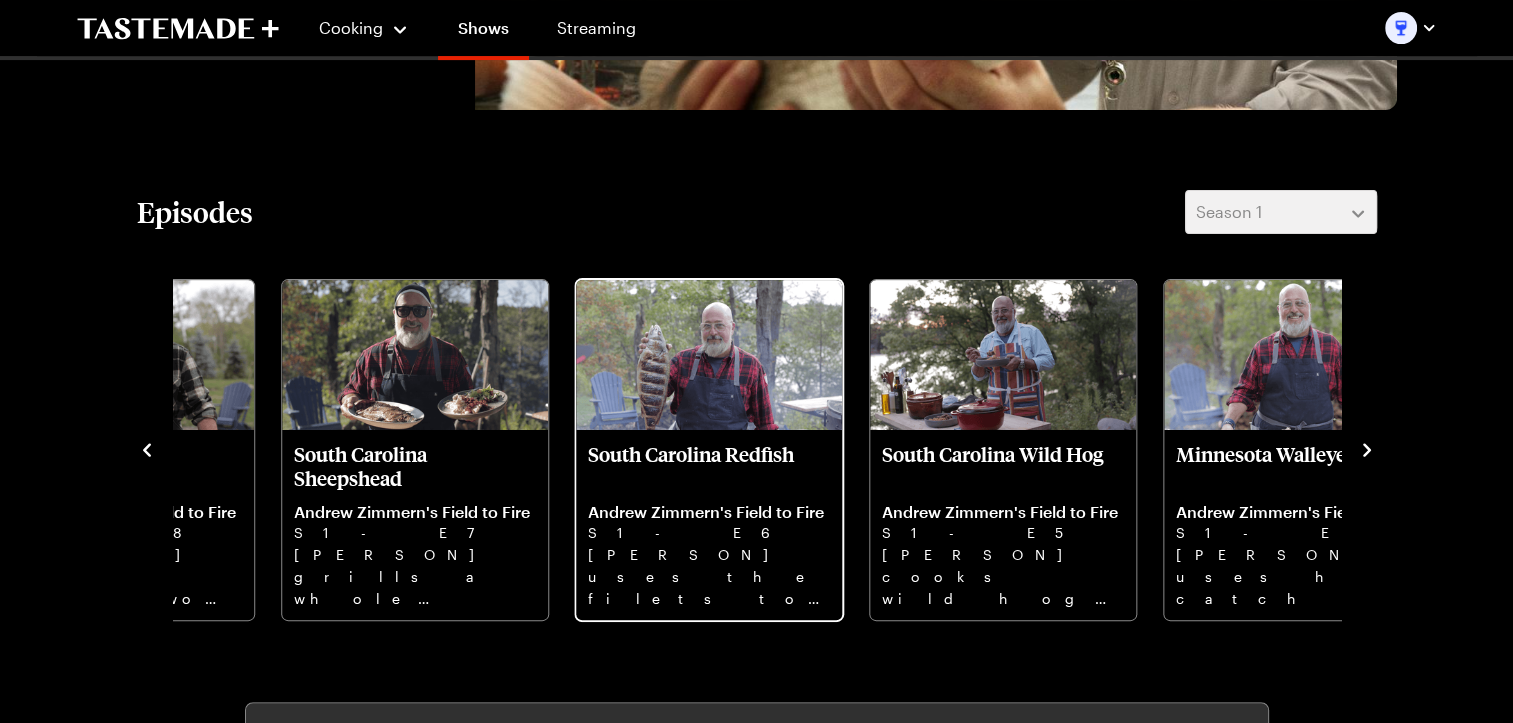 click on "Andrew Zimmern's Field to Fire S1 - E6 Andrew uses the filets to make grilled redfish with crawfish sauce and lemon rice pilaf." at bounding box center (709, 555) 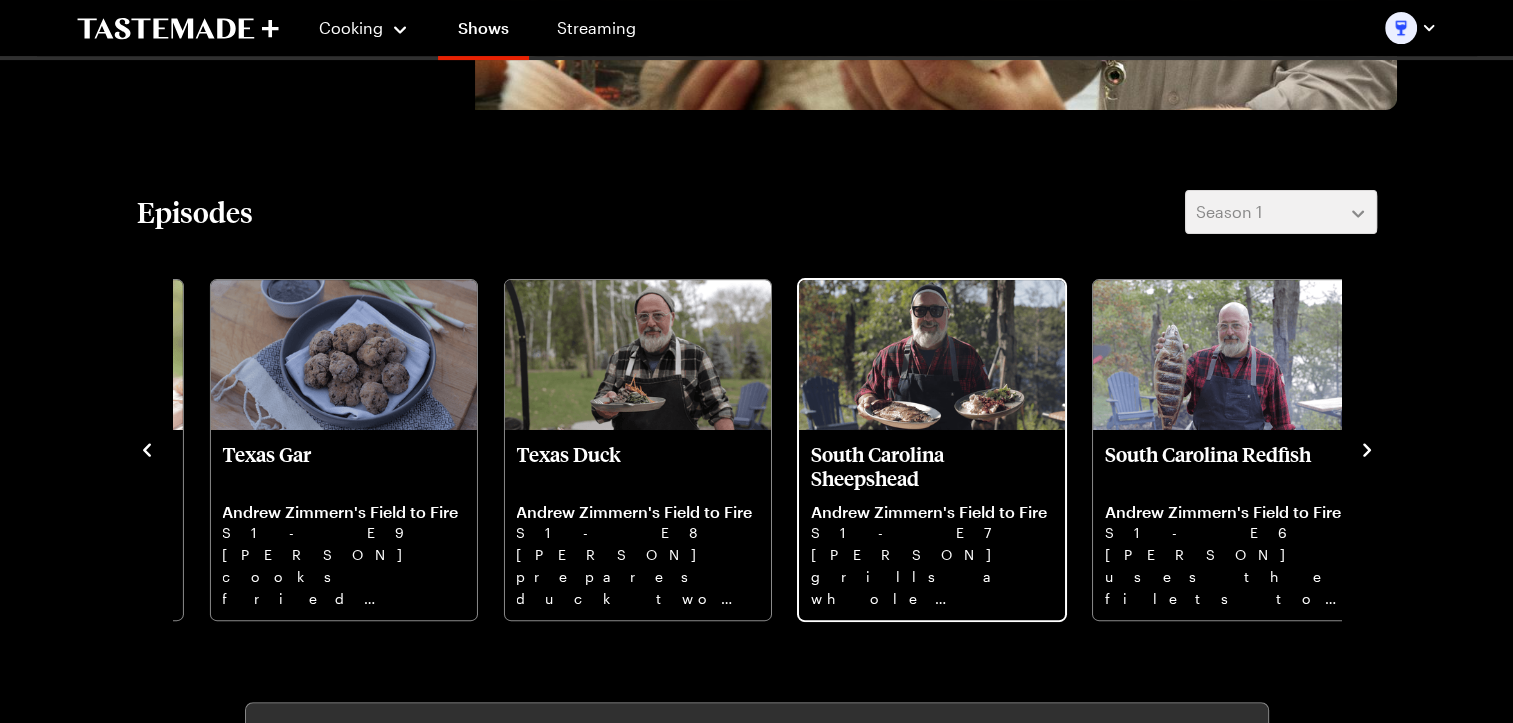 click on "South Carolina Sheepshead Andrew Zimmern's Field to Fire S1 - E7 Andrew grills a whole sheepshead and a few filets, served with a crab butter sauce and bitter greens salad." at bounding box center [931, 525] 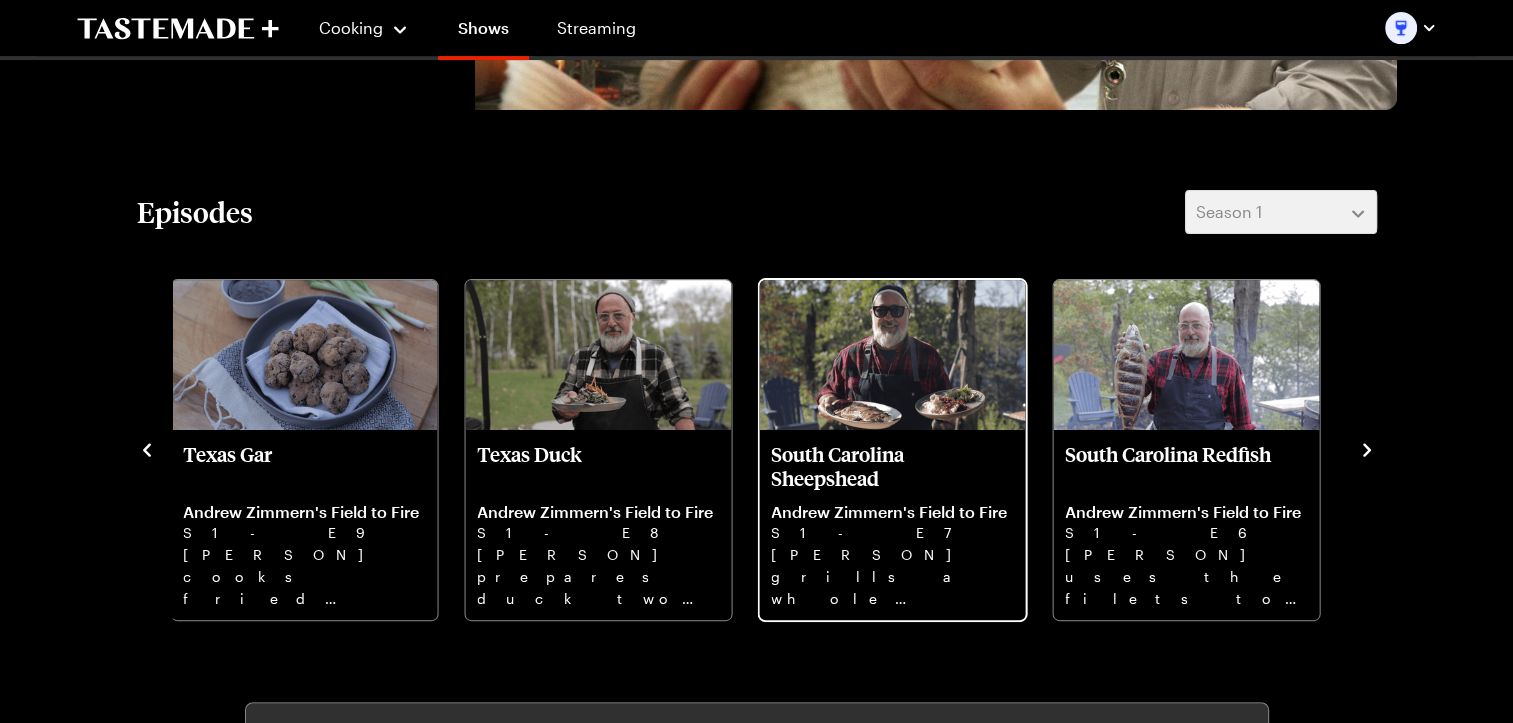 click on "Texas Nilgai Andrew Zimmern's Field to Fire S1 - E10 Andrew utilizes the lean nilgai meat to make an Italian-style Sunday gravy with homemade sausage and polenta. Texas Gar Andrew Zimmern's Field to Fire S1 - E9 Andrew cooks fried alligator gar balls with a sweet and sour dipping sauce. Texas Duck Andrew Zimmern's Field to Fire S1 - E8 Andrew prepares duck two ways: braised in red wine and slow roasted with a honey and coriander glaze. South Carolina Sheepshead Andrew Zimmern's Field to Fire S1 - E7 Andrew grills a whole sheepshead and a few filets, served with a crab butter sauce and bitter greens salad. South Carolina Redfish Andrew Zimmern's Field to Fire S1 - E6 Andrew uses the filets to make grilled redfish with crawfish sauce and lemon rice pilaf. South Carolina Wild Hog Andrew Zimmern's Field to Fire S1 - E5 Andrew cooks wild hog two ways: a sour and spicy pork vindaloo and a slow roasted whole hog. Minnesota Walleye Andrew Zimmern's Field to Fire S1 - E4 Minnesota Squirrel S1 - E3 Minnesota Pheasant" at bounding box center [459, 448] 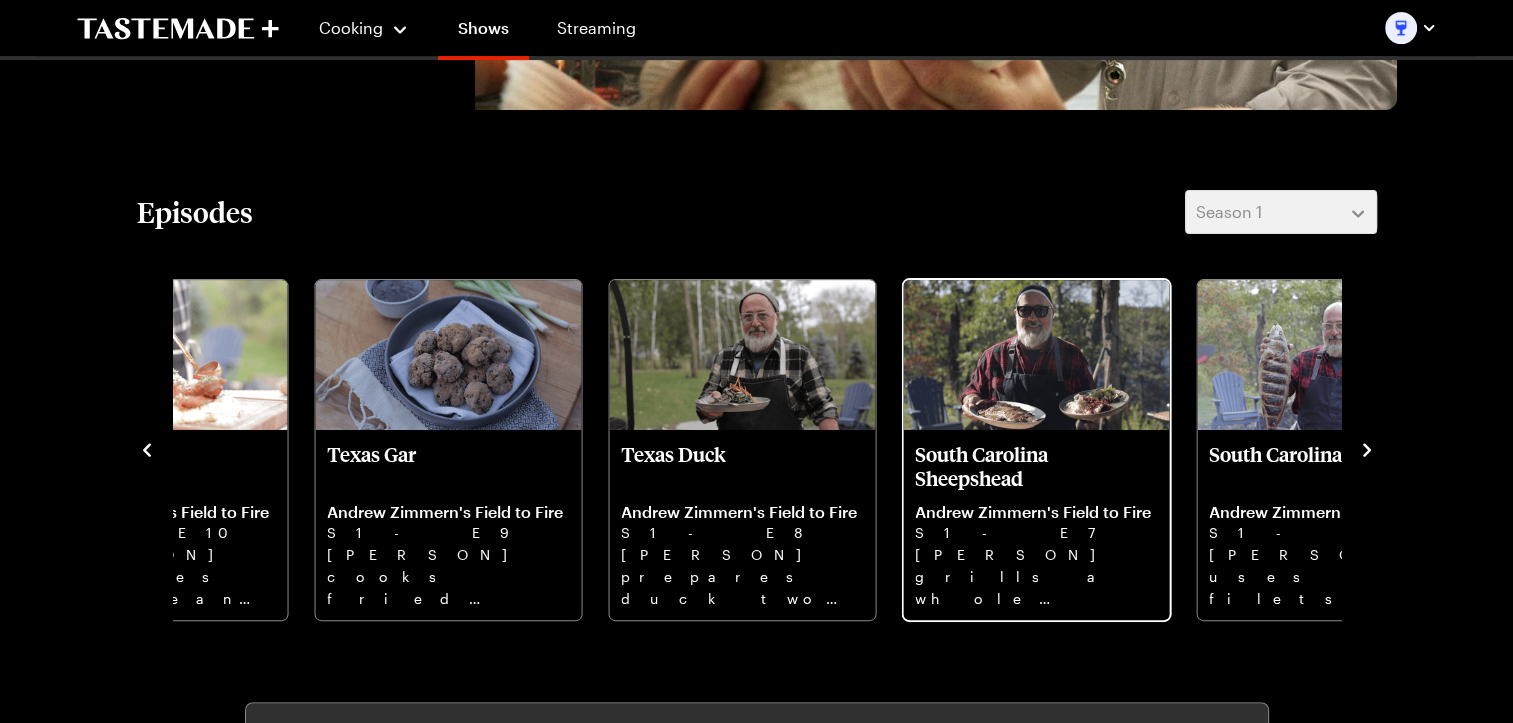 click on "South Carolina Redfish" at bounding box center [1330, 466] 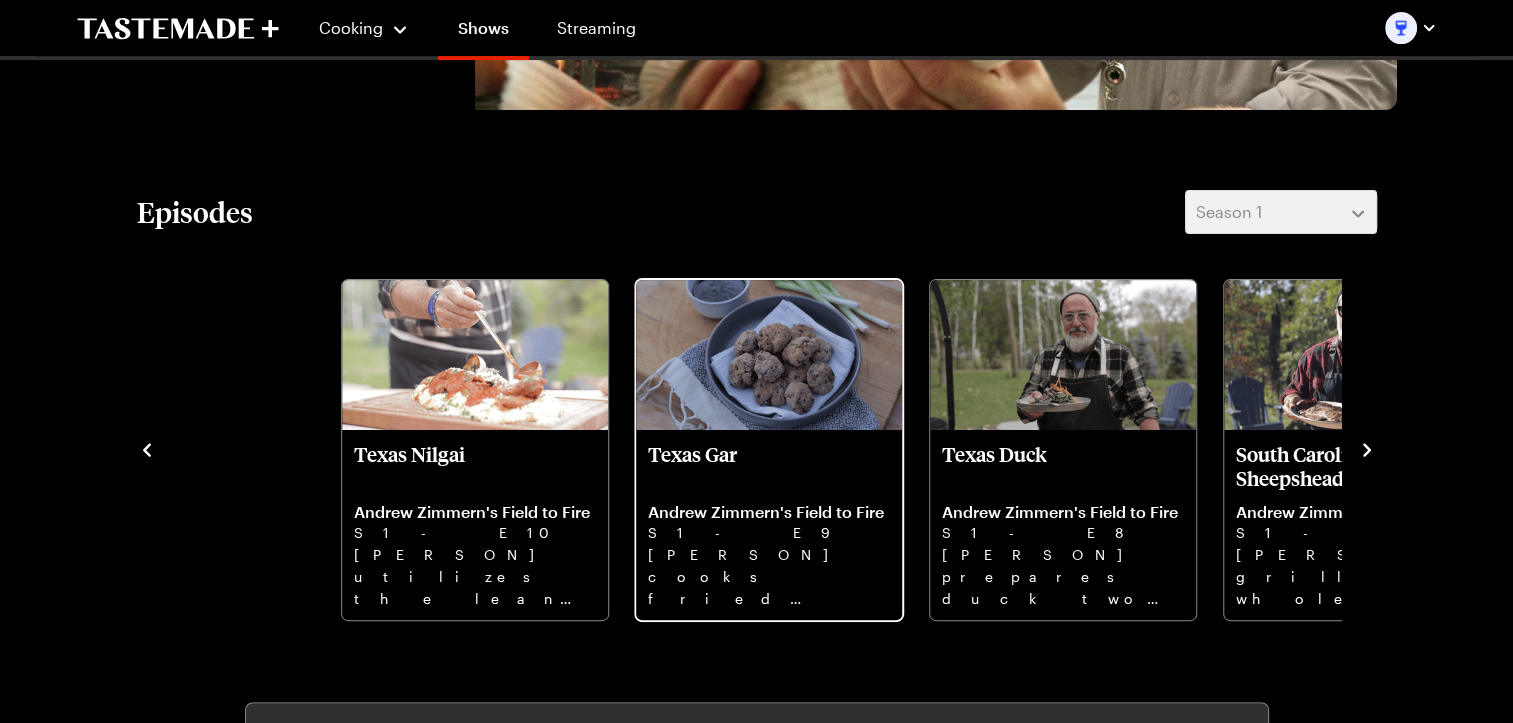 click on "Texas Nilgai Andrew Zimmern's Field to Fire S1 - E10 Andrew utilizes the lean nilgai meat to make an Italian-style Sunday gravy with homemade sausage and polenta. Texas Gar Andrew Zimmern's Field to Fire S1 - E9 Andrew cooks fried alligator gar balls with a sweet and sour dipping sauce. Texas Duck Andrew Zimmern's Field to Fire S1 - E8 Andrew prepares duck two ways: braised in red wine and slow roasted with a honey and coriander glaze. South Carolina Sheepshead Andrew Zimmern's Field to Fire S1 - E7 Andrew grills a whole sheepshead and a few filets, served with a crab butter sauce and bitter greens salad. South Carolina Redfish Andrew Zimmern's Field to Fire S1 - E6 Andrew uses the filets to make grilled redfish with crawfish sauce and lemon rice pilaf. South Carolina Wild Hog Andrew Zimmern's Field to Fire S1 - E5 Andrew cooks wild hog two ways: a sour and spicy pork vindaloo and a slow roasted whole hog. Minnesota Walleye Andrew Zimmern's Field to Fire S1 - E4 Minnesota Squirrel S1 - E3 Minnesota Pheasant" at bounding box center [924, 448] 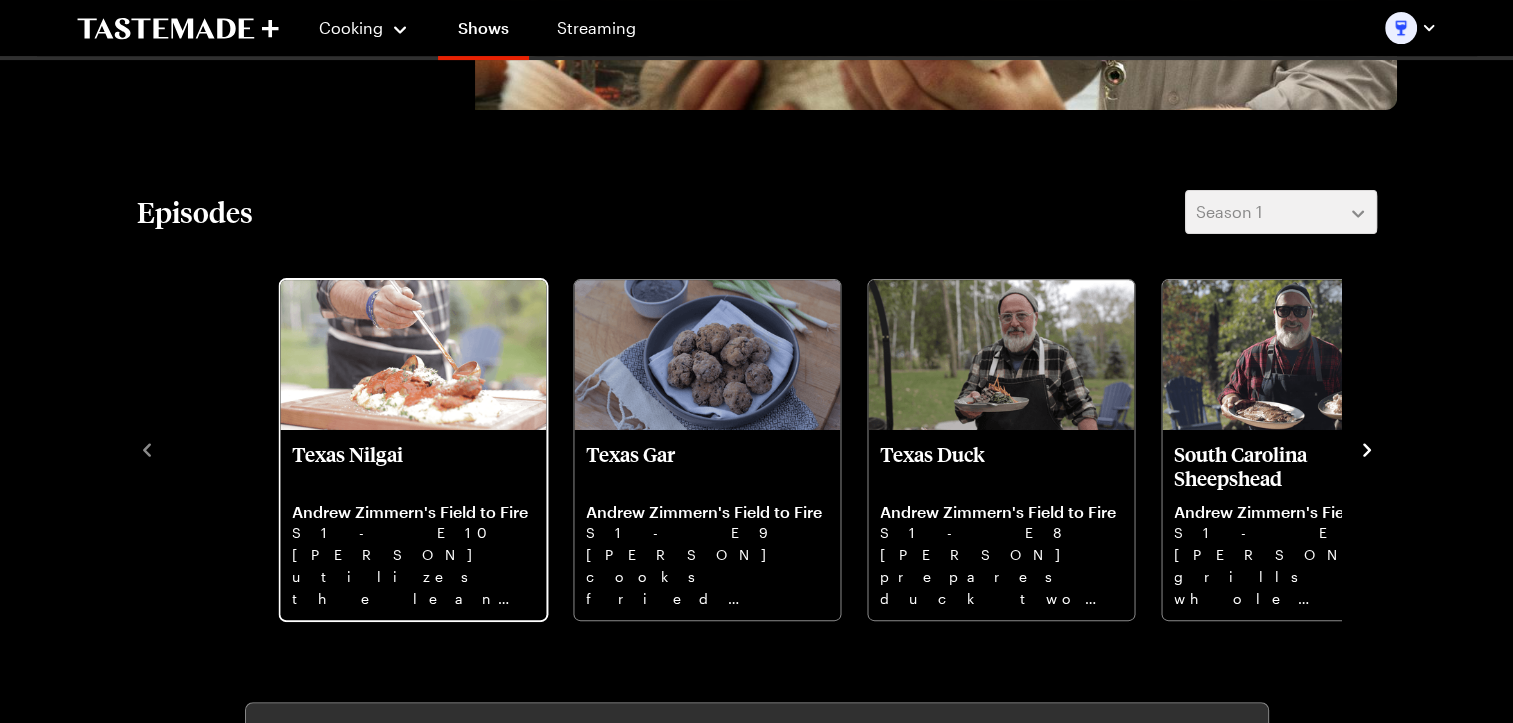 click on "Texas Nilgai Andrew Zimmern's Field to Fire S1 - E10 Andrew utilizes the lean nilgai meat to make an Italian-style Sunday gravy with homemade sausage and polenta. Texas Gar Andrew Zimmern's Field to Fire S1 - E9 Andrew cooks fried alligator gar balls with a sweet and sour dipping sauce. Texas Duck Andrew Zimmern's Field to Fire S1 - E8 Andrew prepares duck two ways: braised in red wine and slow roasted with a honey and coriander glaze. South Carolina Sheepshead Andrew Zimmern's Field to Fire S1 - E7 Andrew grills a whole sheepshead and a few filets, served with a crab butter sauce and bitter greens salad. South Carolina Redfish Andrew Zimmern's Field to Fire S1 - E6 Andrew uses the filets to make grilled redfish with crawfish sauce and lemon rice pilaf. South Carolina Wild Hog Andrew Zimmern's Field to Fire S1 - E5 Andrew cooks wild hog two ways: a sour and spicy pork vindaloo and a slow roasted whole hog. Minnesota Walleye Andrew Zimmern's Field to Fire S1 - E4 Minnesota Squirrel S1 - E3 Minnesota Pheasant" at bounding box center (862, 448) 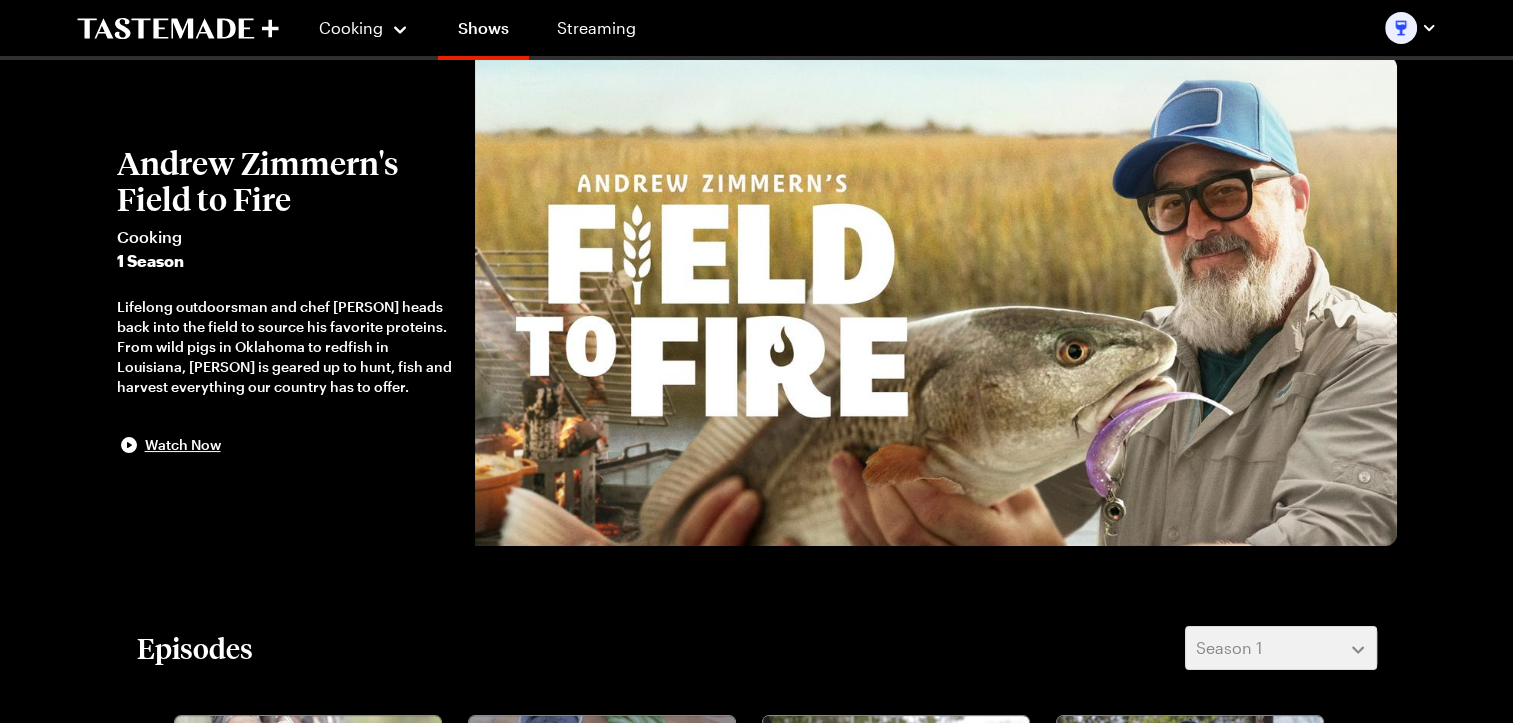 scroll, scrollTop: 0, scrollLeft: 0, axis: both 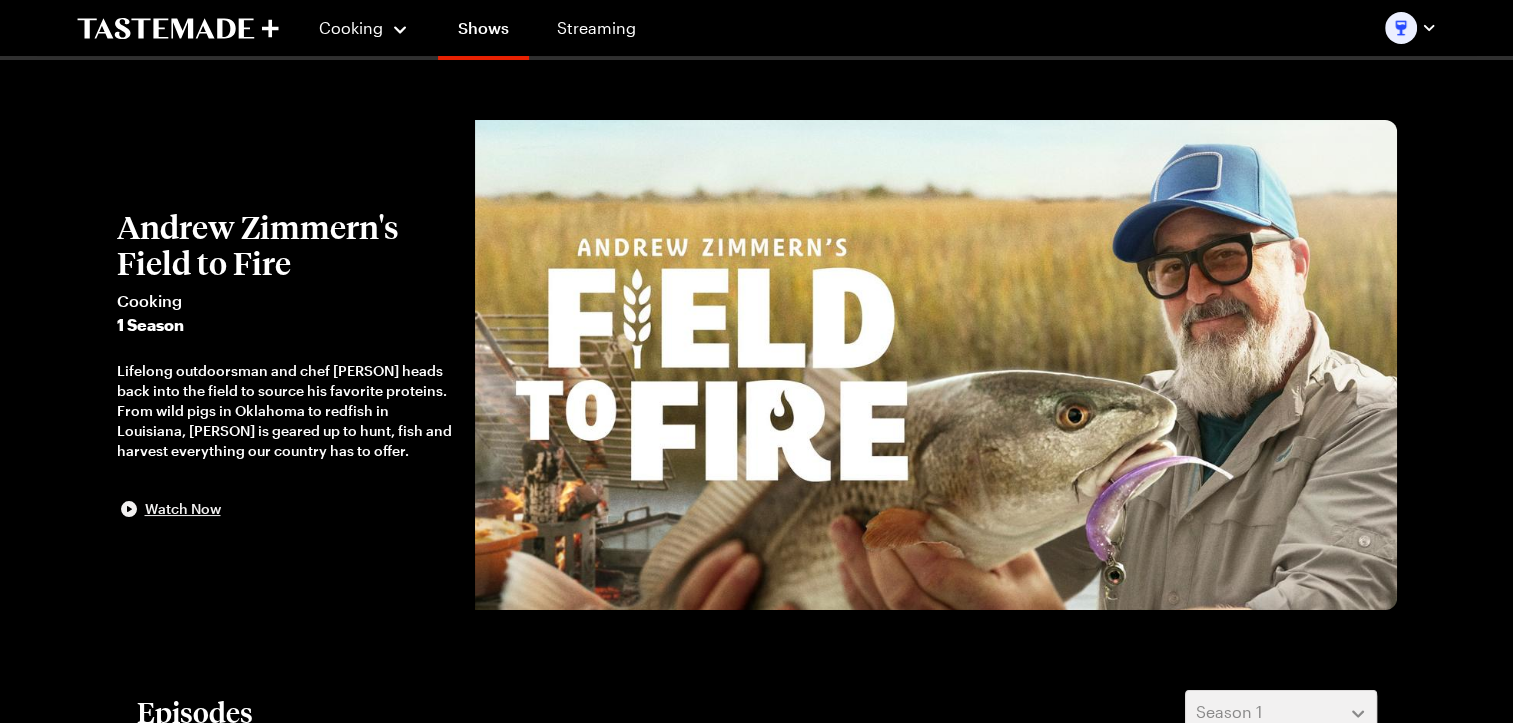 click on "Watch Now" at bounding box center [183, 509] 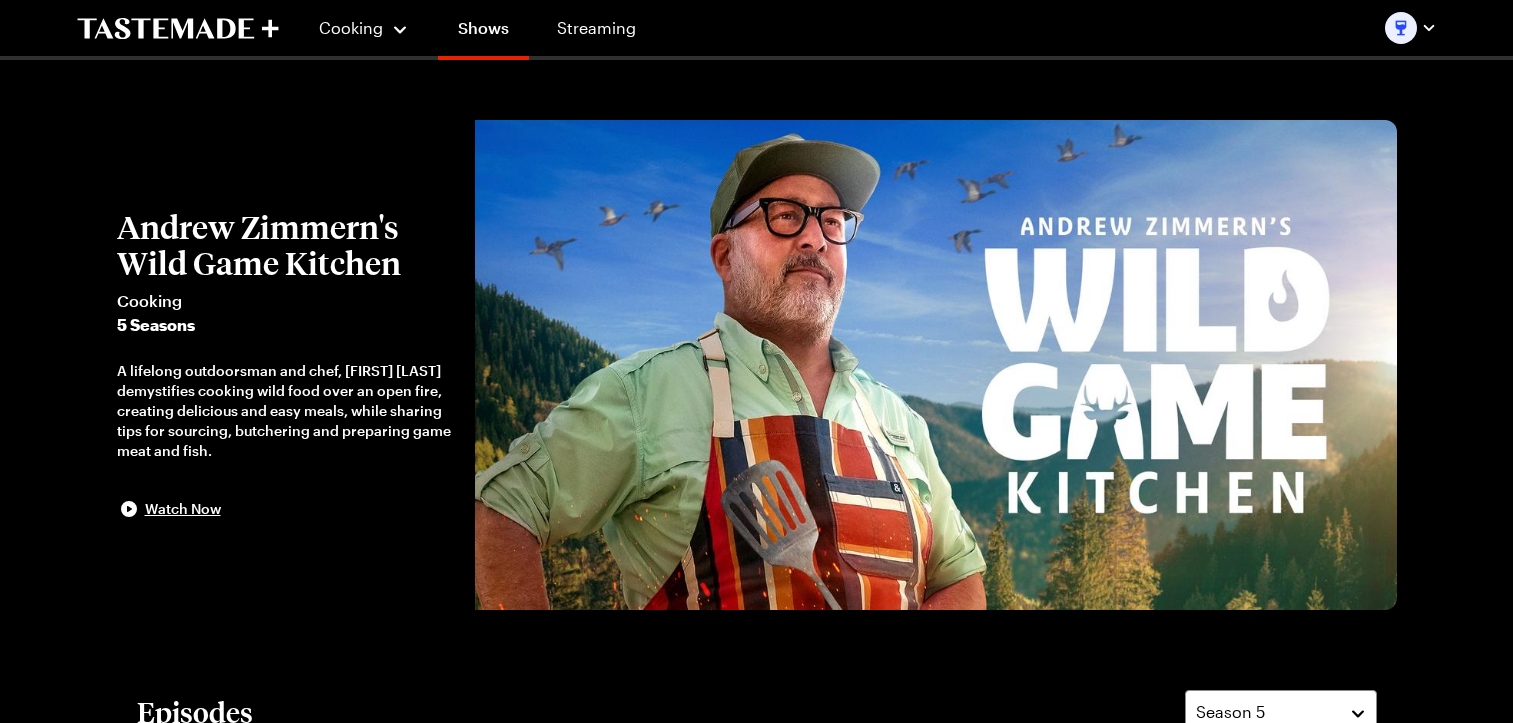 scroll, scrollTop: 0, scrollLeft: 0, axis: both 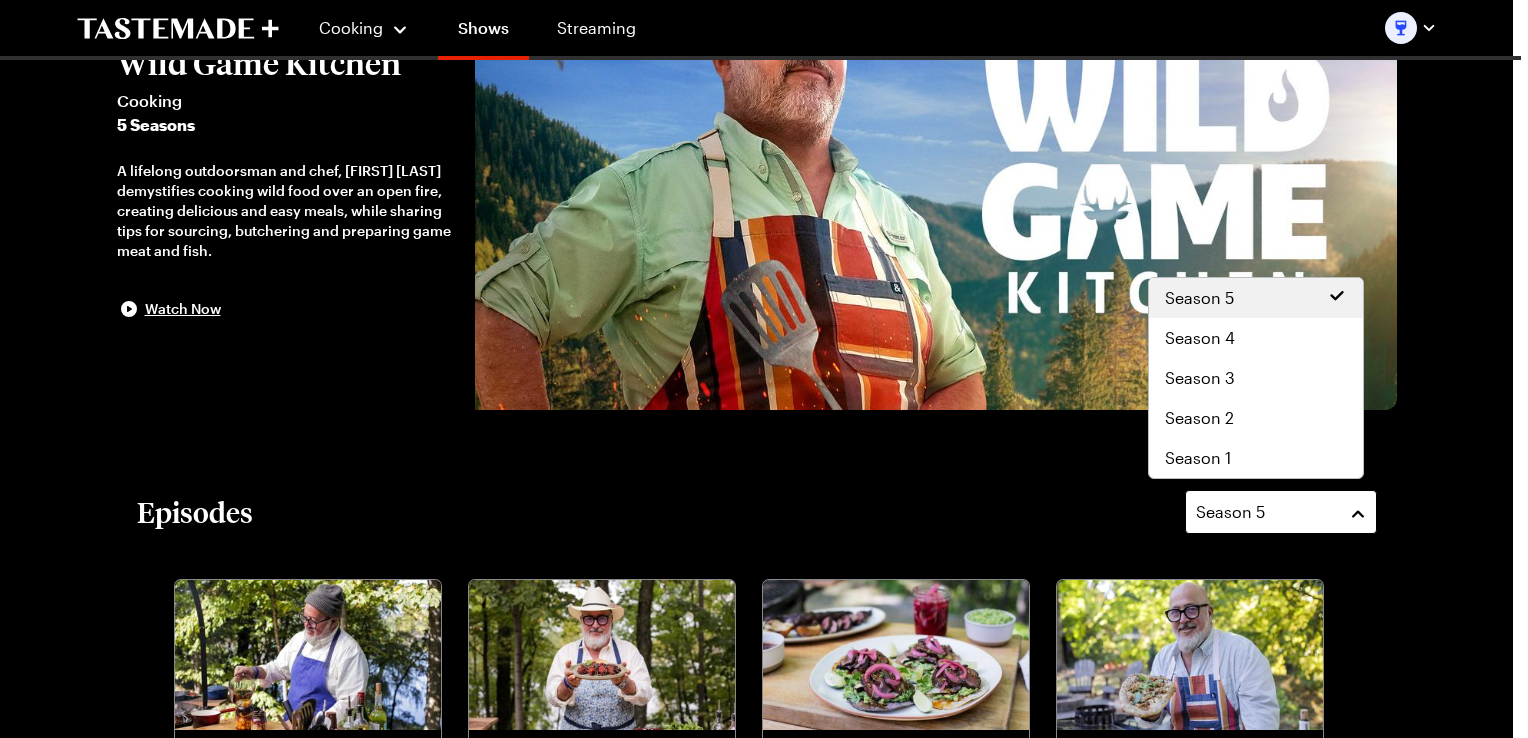 click on "Season 5" at bounding box center [1266, 512] 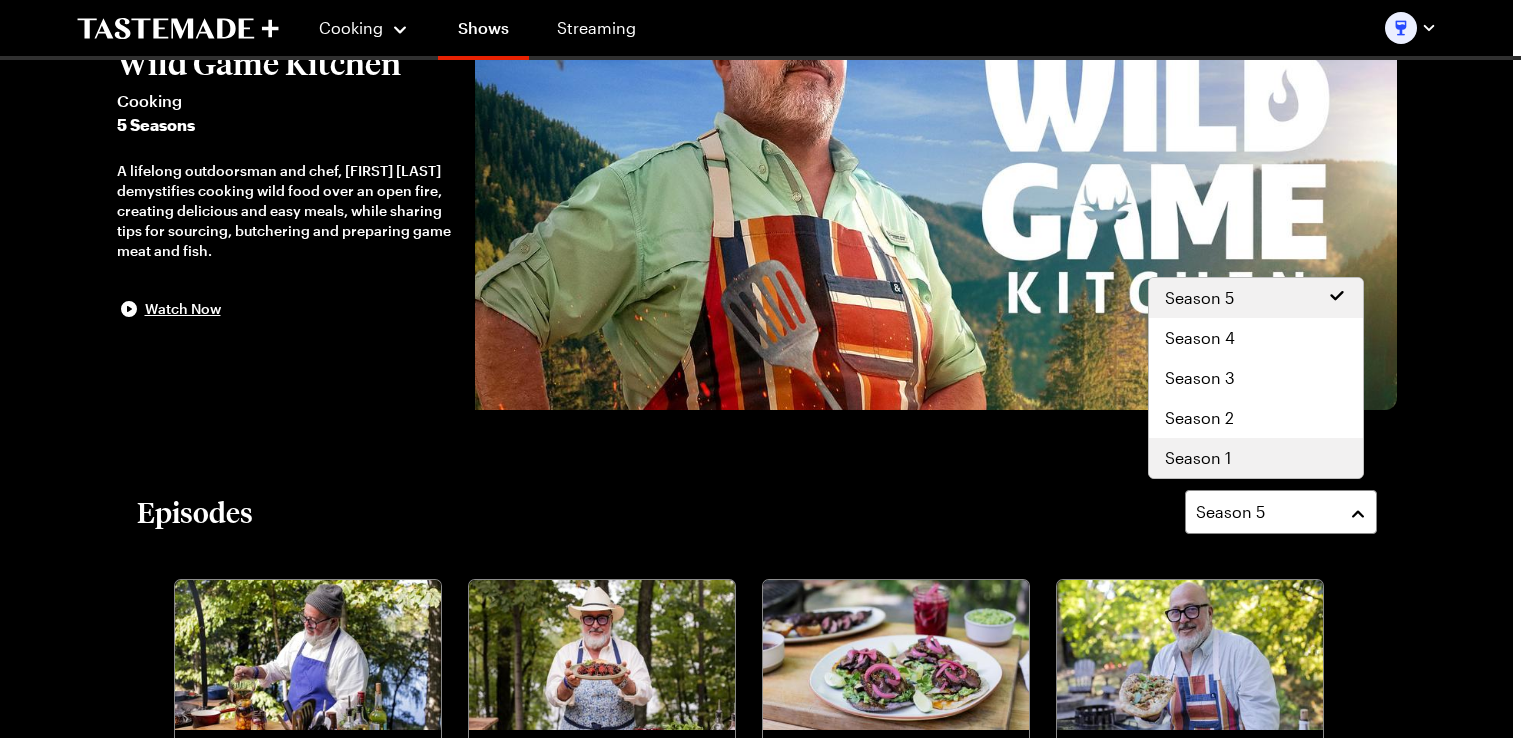 click on "Season 1" at bounding box center (1256, 458) 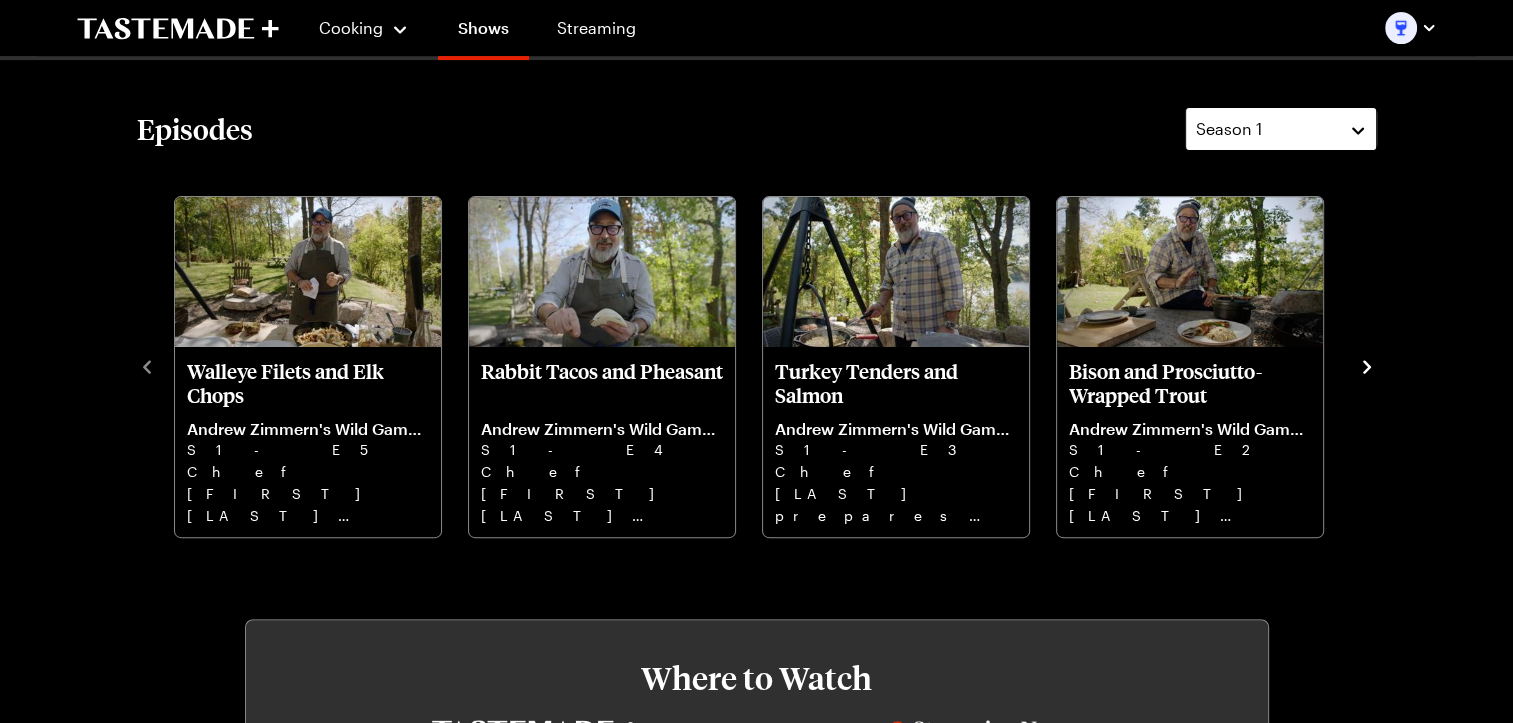 scroll, scrollTop: 600, scrollLeft: 0, axis: vertical 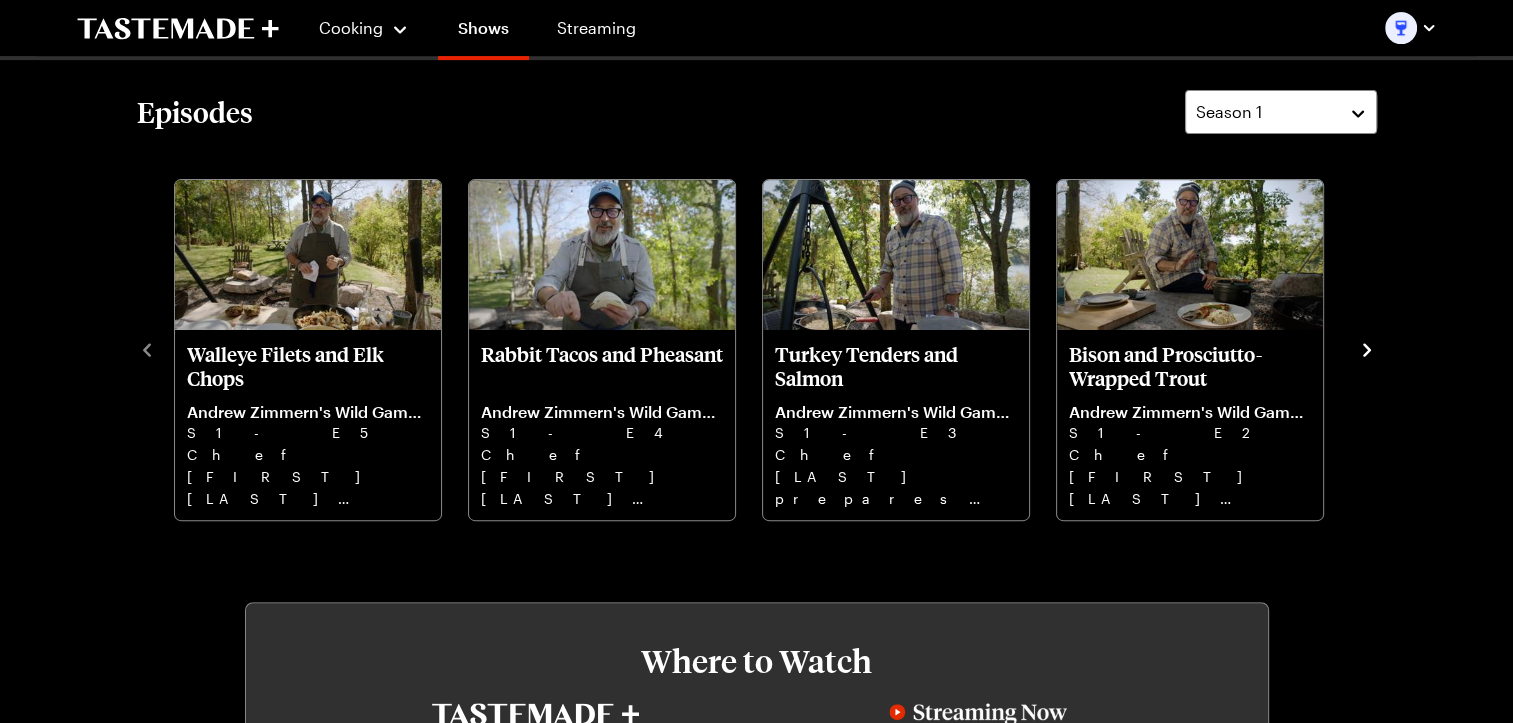 click 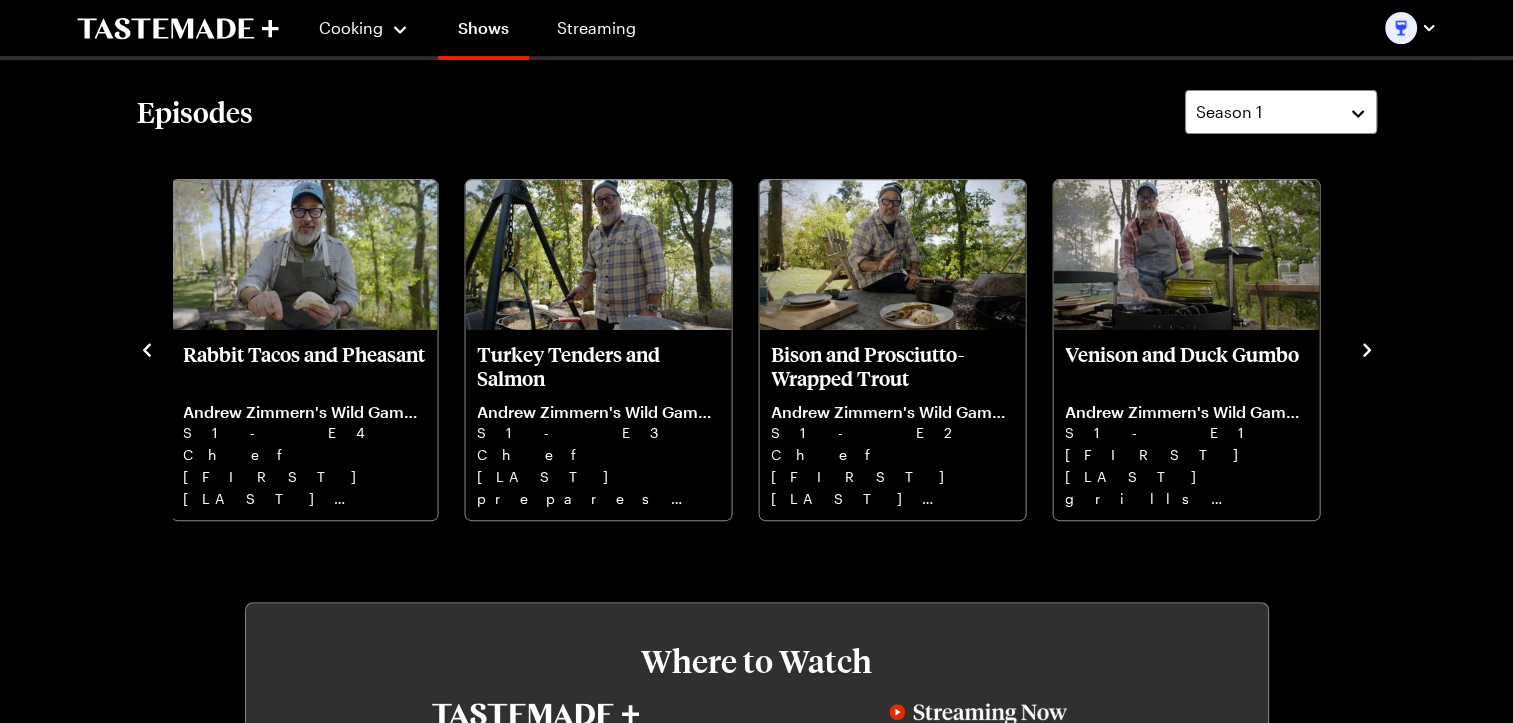 click on "Walleye Filets and Elk Chops [FIRST] [LAST]'s Wild Game Kitchen S1 - E5 Chef [FIRST] [LAST] cooks up some grilled Walleye and elk chops, over an open flame. Rabbit Tacos and Pheasant [FIRST] [LAST]'s Wild Game Kitchen S1 - E4 Chef [FIRST] [LAST] braises rabbit meat in a red chile sauce for tacos. Followed by a meal of pheasant Turkey Tenders and Salmon [FIRST] [LAST]'s Wild Game Kitchen S1 - E3 Chef [LAST] prepares wild turkey breast. Then, cooks a simple meal of seared salmon with potatoes and onions. Bison and Prosciutto-Wrapped Trout [FIRST] [LAST]'s Wild Game Kitchen S1 - E2 Chef [LAST] prepares bison tenderloin bites. Then grills prosciutto-wrapped trout served with rice pilaf. Venison and Duck Gumbo [FIRST] [LAST]'s Wild Game Kitchen S1 - E1 [FIRST] [LAST] grills his favorite tender cuts of venison. Then, he cooks a classic Louisiana wild duck gumbo" at bounding box center (757, 348) 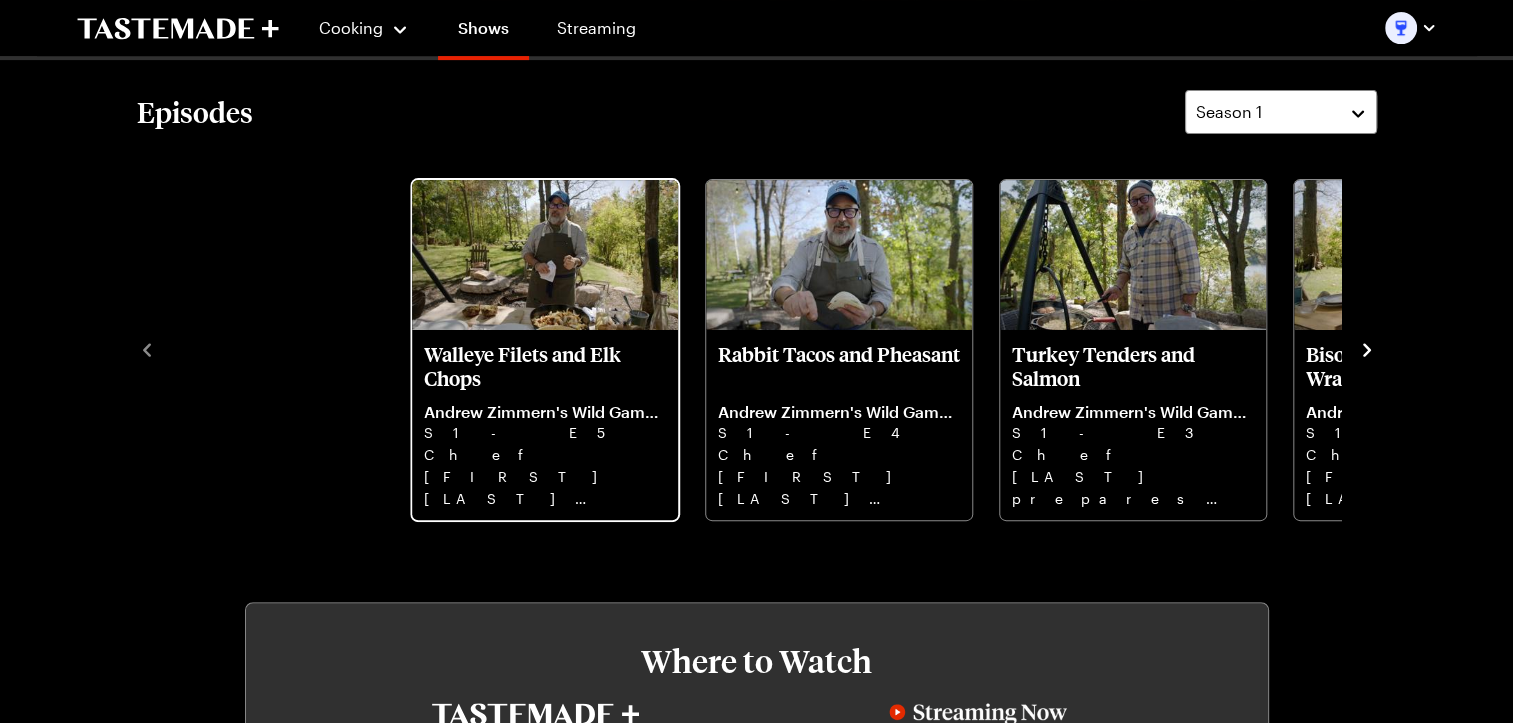 click on "Walleye Filets and Elk Chops [FIRST] [LAST]'s Wild Game Kitchen S1 - E5 Chef [FIRST] [LAST] cooks up some grilled Walleye and elk chops, over an open flame. Rabbit Tacos and Pheasant [FIRST] [LAST]'s Wild Game Kitchen S1 - E4 Chef [FIRST] [LAST] braises rabbit meat in a red chile sauce for tacos. Followed by a meal of pheasant Turkey Tenders and Salmon [FIRST] [LAST]'s Wild Game Kitchen S1 - E3 Chef [LAST] prepares wild turkey breast. Then, cooks a simple meal of seared salmon with potatoes and onions. Bison and Prosciutto-Wrapped Trout [FIRST] [LAST]'s Wild Game Kitchen S1 - E2 Chef [LAST] prepares bison tenderloin bites. Then grills prosciutto-wrapped trout served with rice pilaf. Venison and Duck Gumbo [FIRST] [LAST]'s Wild Game Kitchen S1 - E1 [FIRST] [LAST] grills his favorite tender cuts of venison. Then, he cooks a classic Louisiana wild duck gumbo" at bounding box center (994, 348) 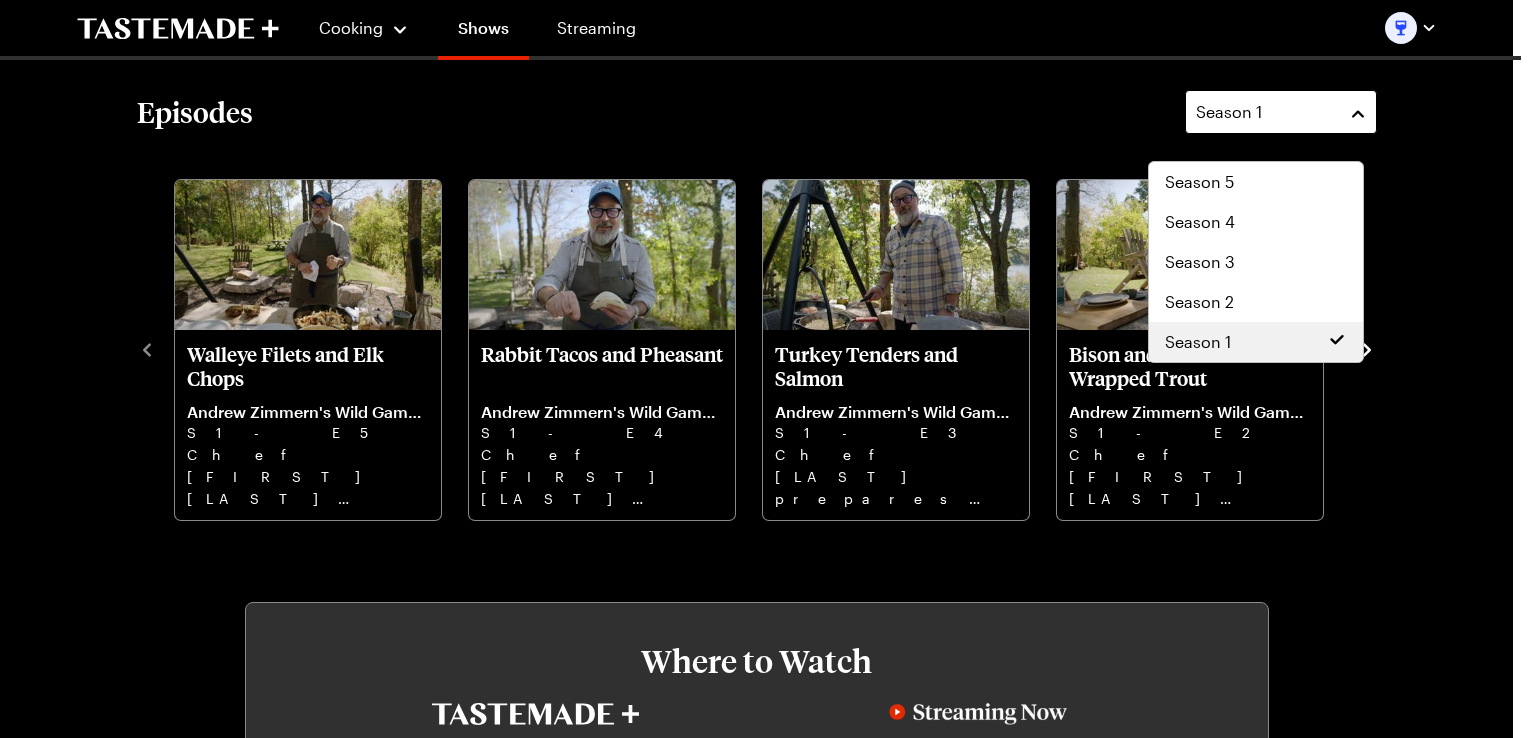 click on "Season 1" at bounding box center (1229, 112) 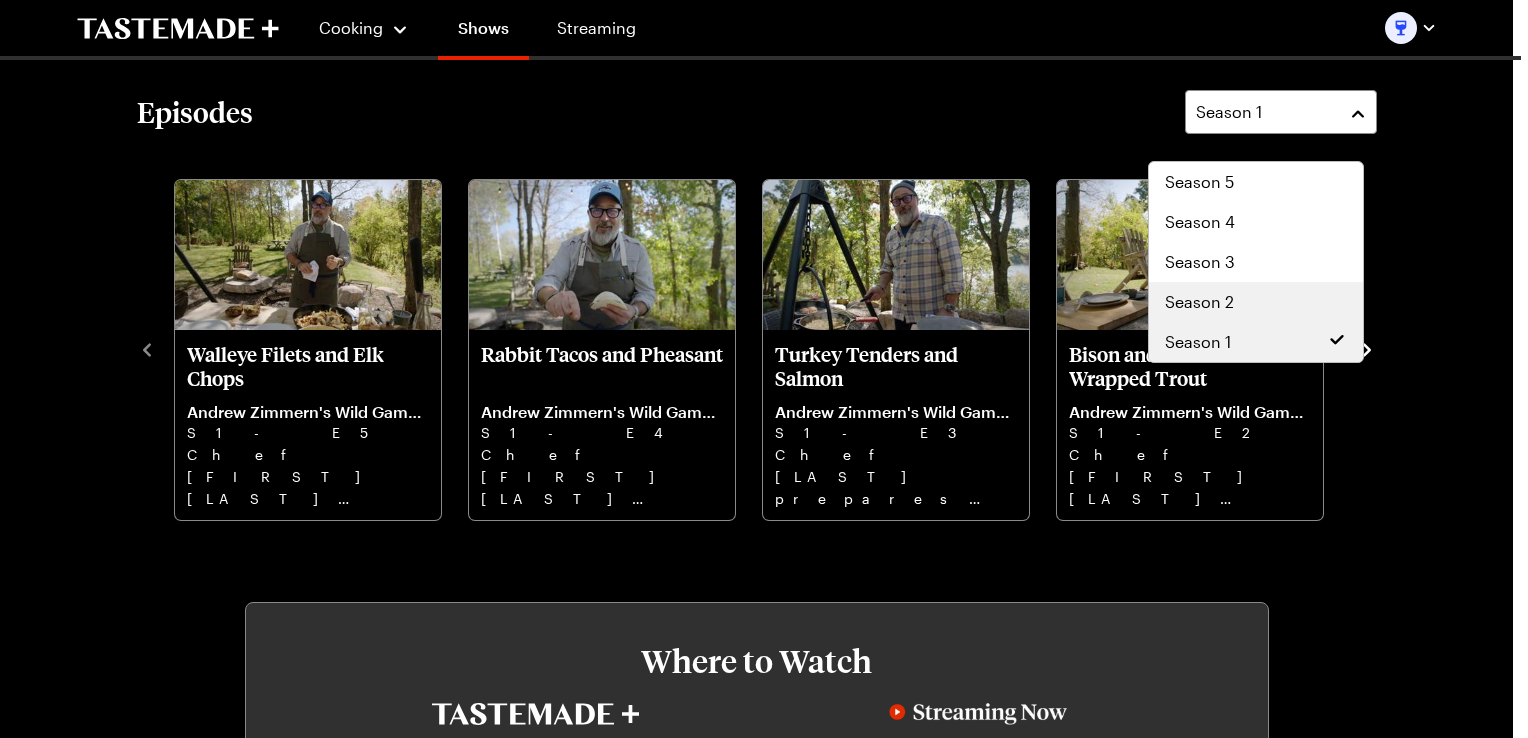 click on "Season 2" at bounding box center (1199, 302) 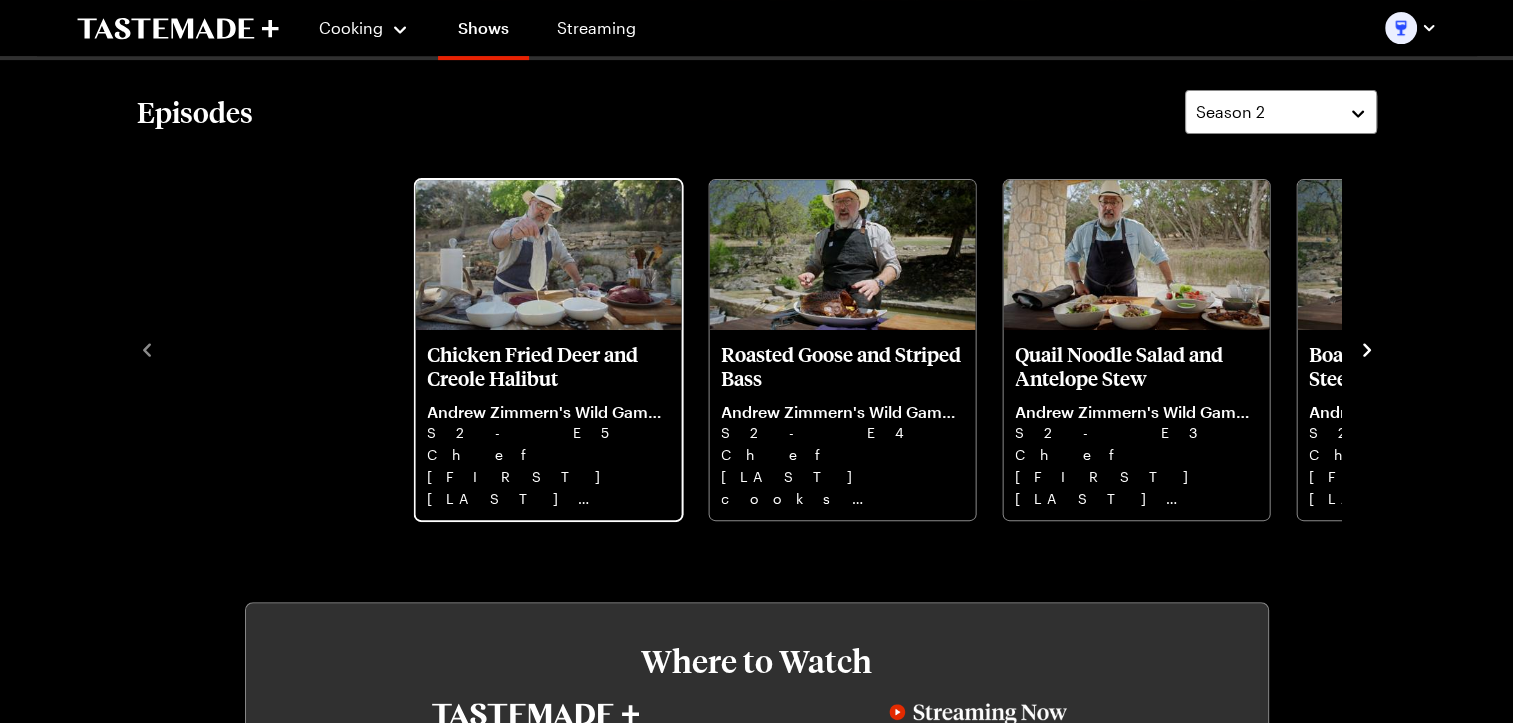 click on "Chicken Fried Deer and Creole Halibut Andrew Zimmern's Wild Game Kitchen S2 - E5 Chef Andrew Zimmern prepares chicken fried axis deer. Next, Chef Zimmern poaches halibut in tomato roux. Roasted Goose and Striped Bass Andrew Zimmern's Wild Game Kitchen S2 - E4 Chef Zimmern cooks his version of Peking-style goose. Next, Chef Zimmern cooks a meal of striped bass. Quail Noodle Salad and Antelope Stew Andrew Zimmern's Wild Game Kitchen S2 - E3 Chef Andrew Zimmern creates Vietnamese cold noodle salad and grilled quail. Next, chef makes antelope stew. Boar Ragu and Blackened Steelhead Andrew Zimmern's Wild Game Kitchen S2 - E2 Chef Andrew Zimmern prepares a Italian-style wild boar ragu. Next, chef Zimmern blackens filets of steelhead Boar Ribs and Shrimp and Grits Andrew Zimmern's Wild Game Kitchen S2 - E1 Chef Andrew Zimmern makes a homemade barbecue sauce for wild boar ribs. Then a wild mushroom shrimp and grits" at bounding box center [997, 348] 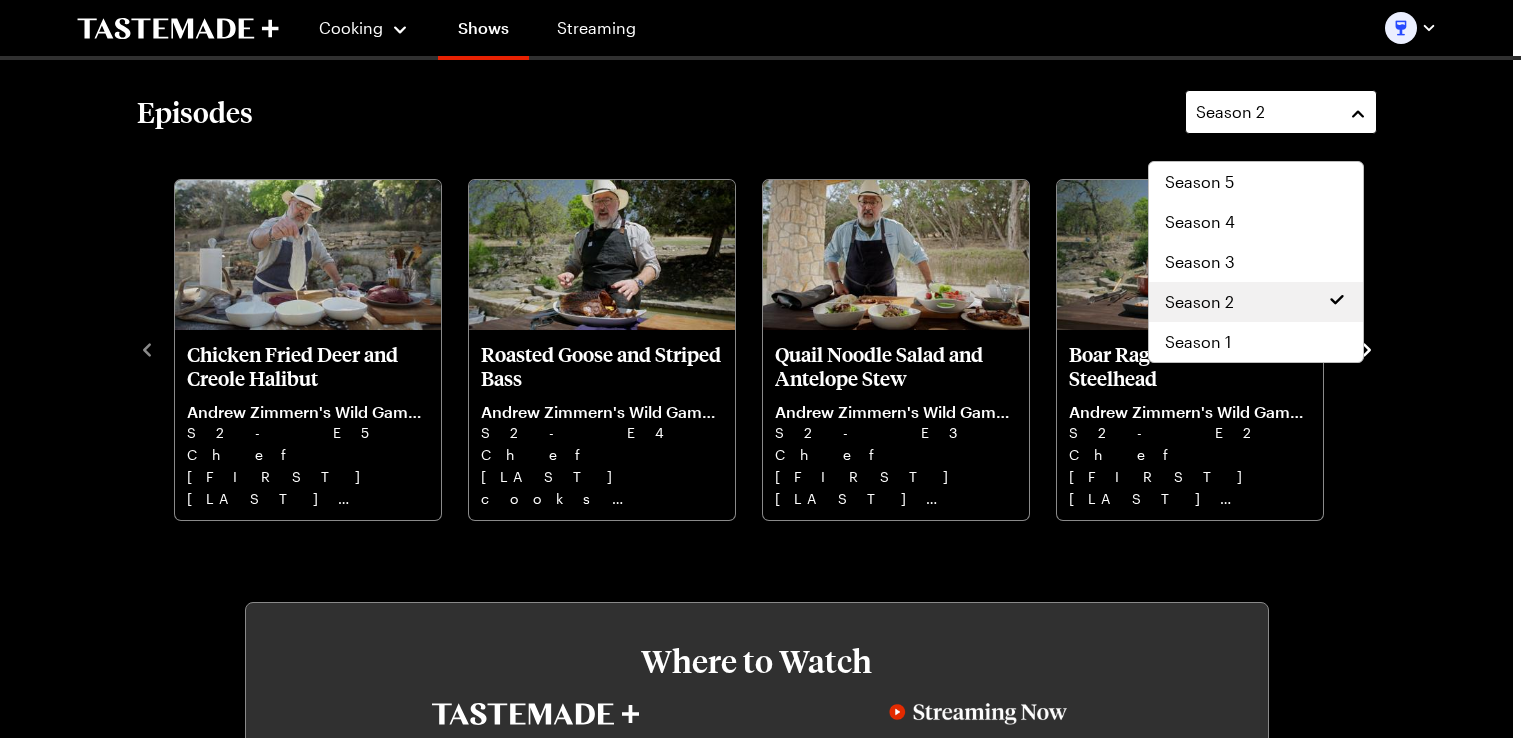 click on "Season 2" at bounding box center [1266, 112] 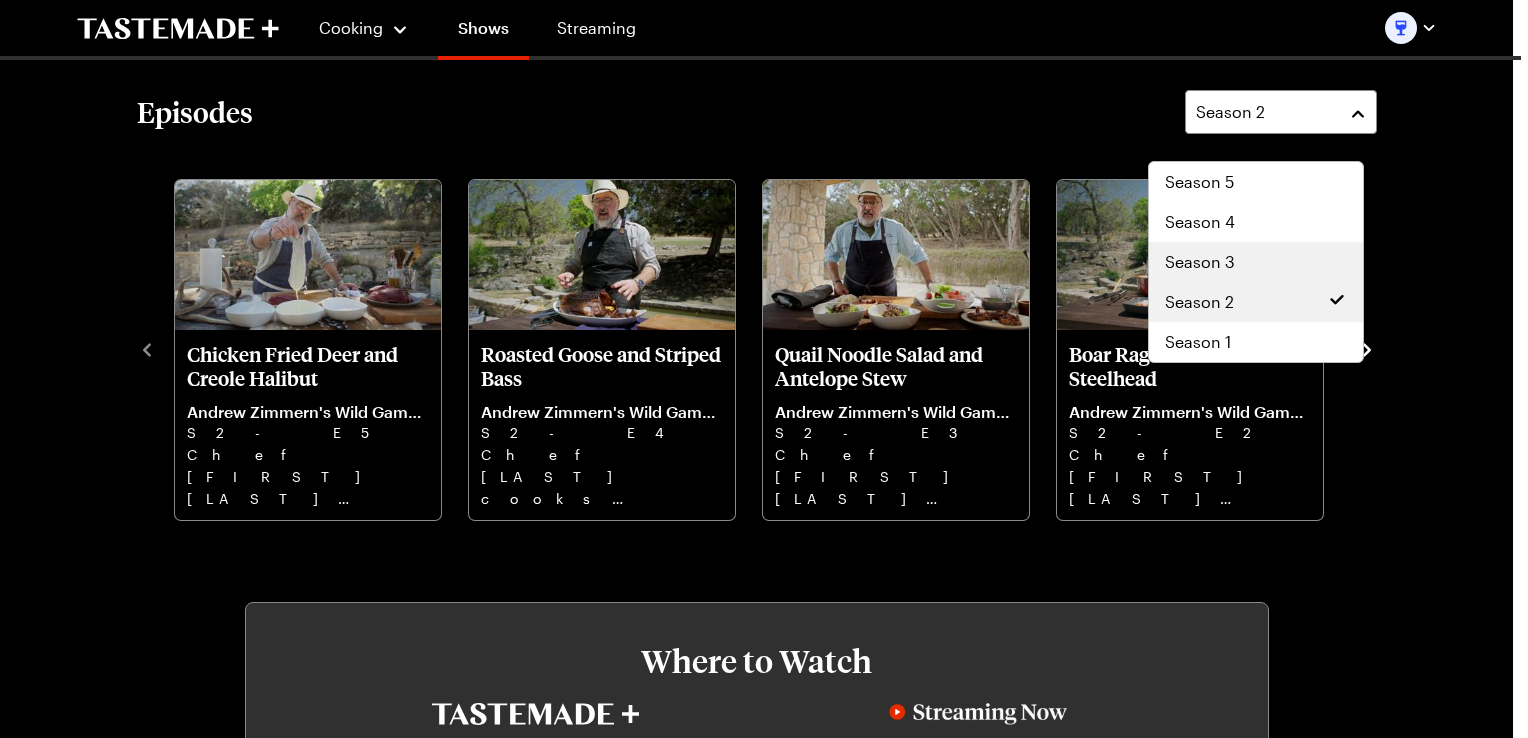 click on "Season 3" at bounding box center [1256, 262] 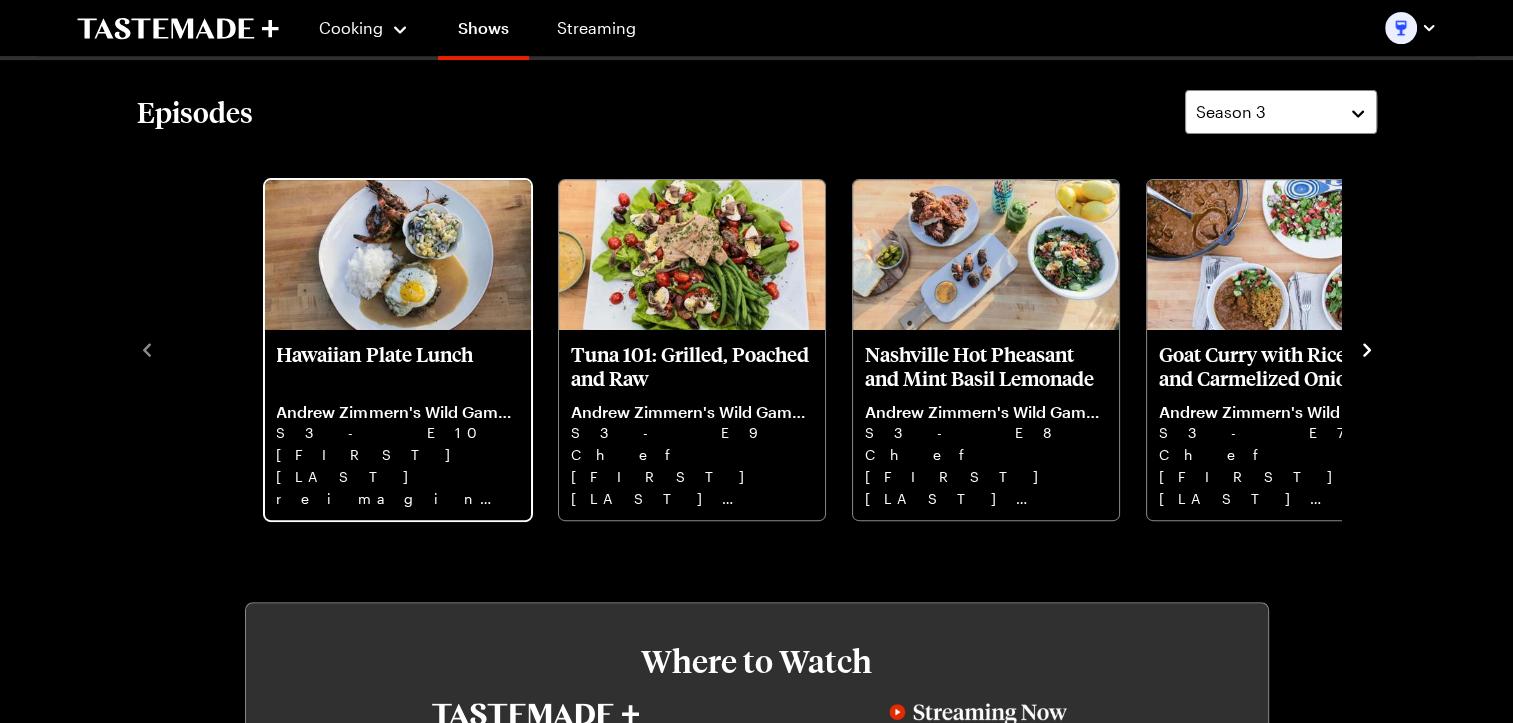 click on "Hawaiian Plate Lunch" at bounding box center [397, 366] 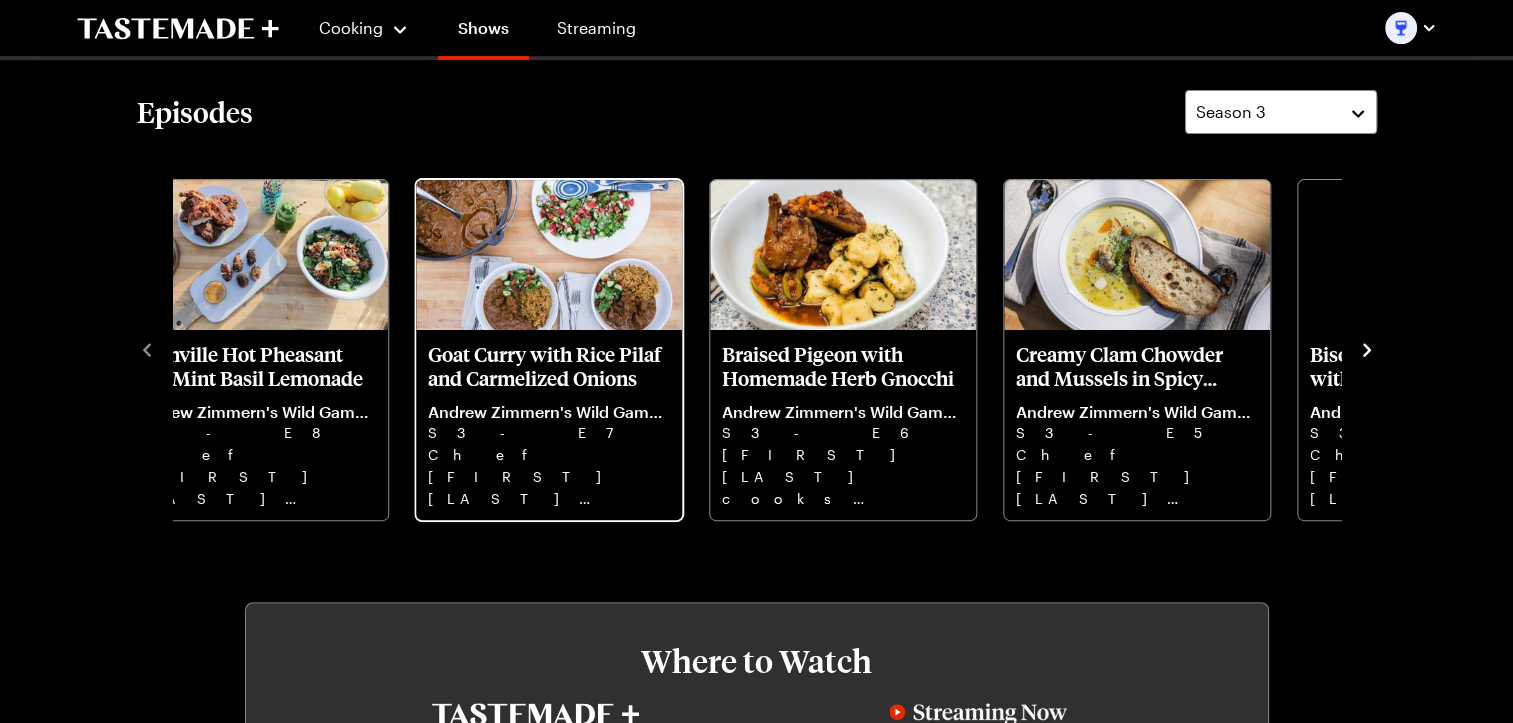 click on "Goat Curry with Rice Pilaf and Carmelized Onions Andrew Zimmern's Wild Game Kitchen S3 - E7 Chef Andrew butchers a whole goat, using the leg and backstrap for a braised curry." at bounding box center [549, 425] 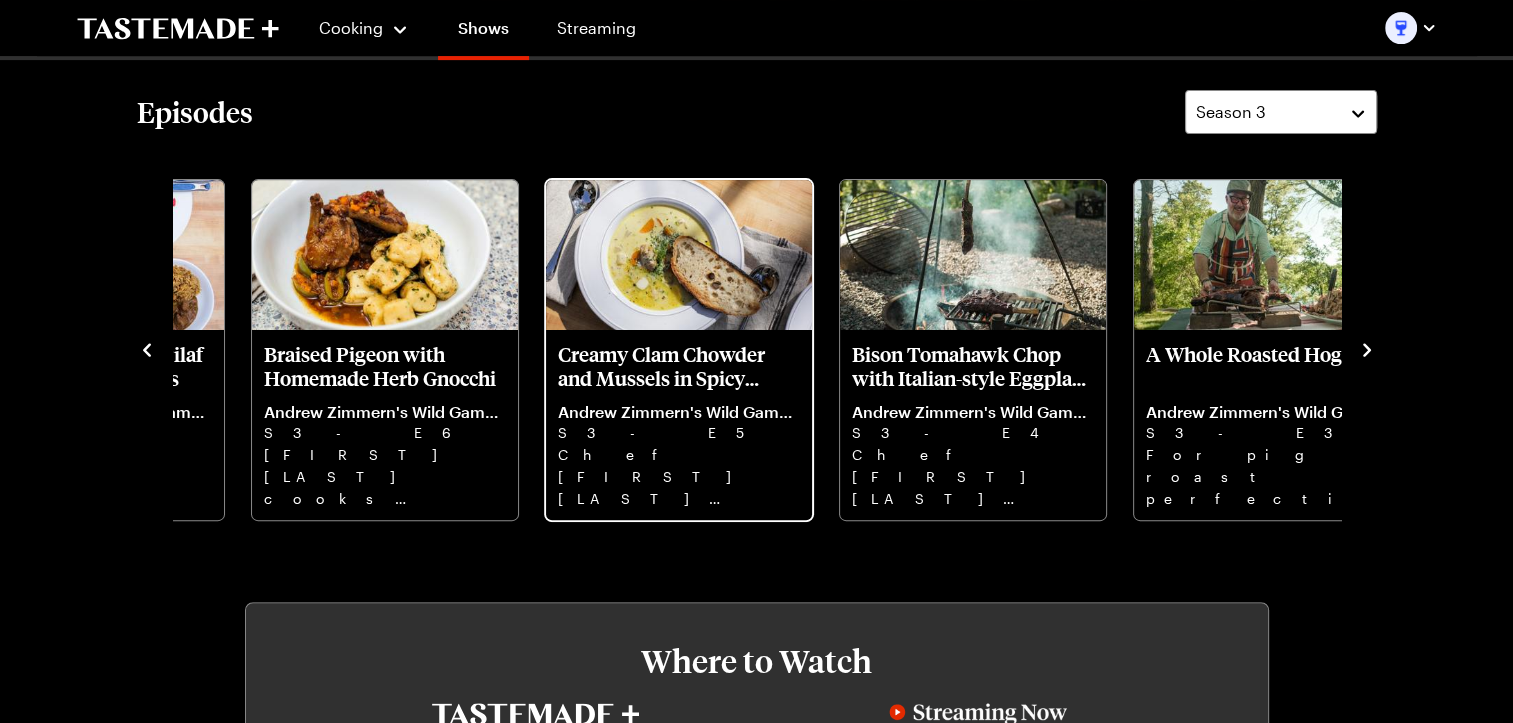 click on "Andrew Zimmern's Wild Game Kitchen S3 - E5 Chef Andrew Zimmern demystifies cooking clams, mussels and oysters." at bounding box center (679, 455) 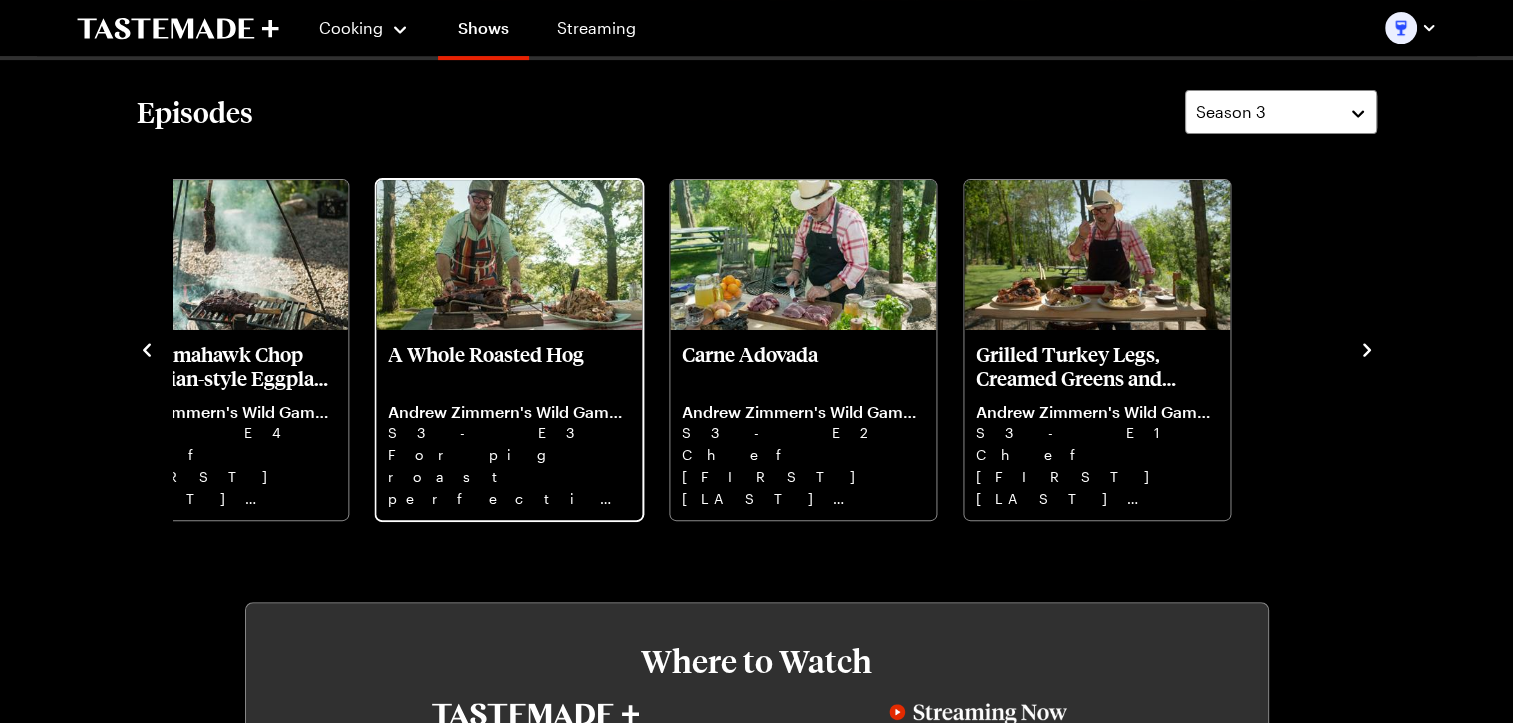click on "Andrew Zimmern's Wild Game Kitchen S3 - E3 For pig roast perfection, Chef Andrew Zimmern marinates a whole hog." at bounding box center (509, 455) 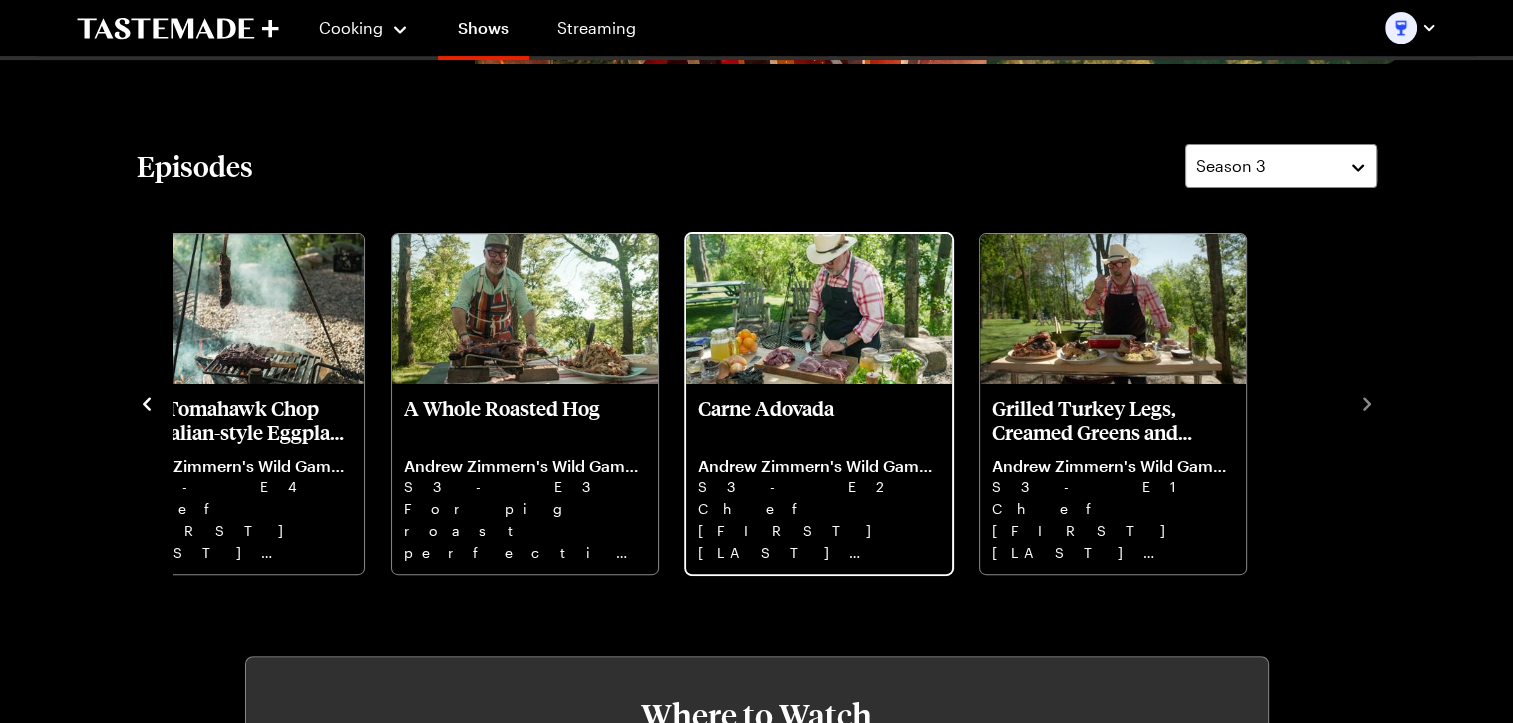 scroll, scrollTop: 500, scrollLeft: 0, axis: vertical 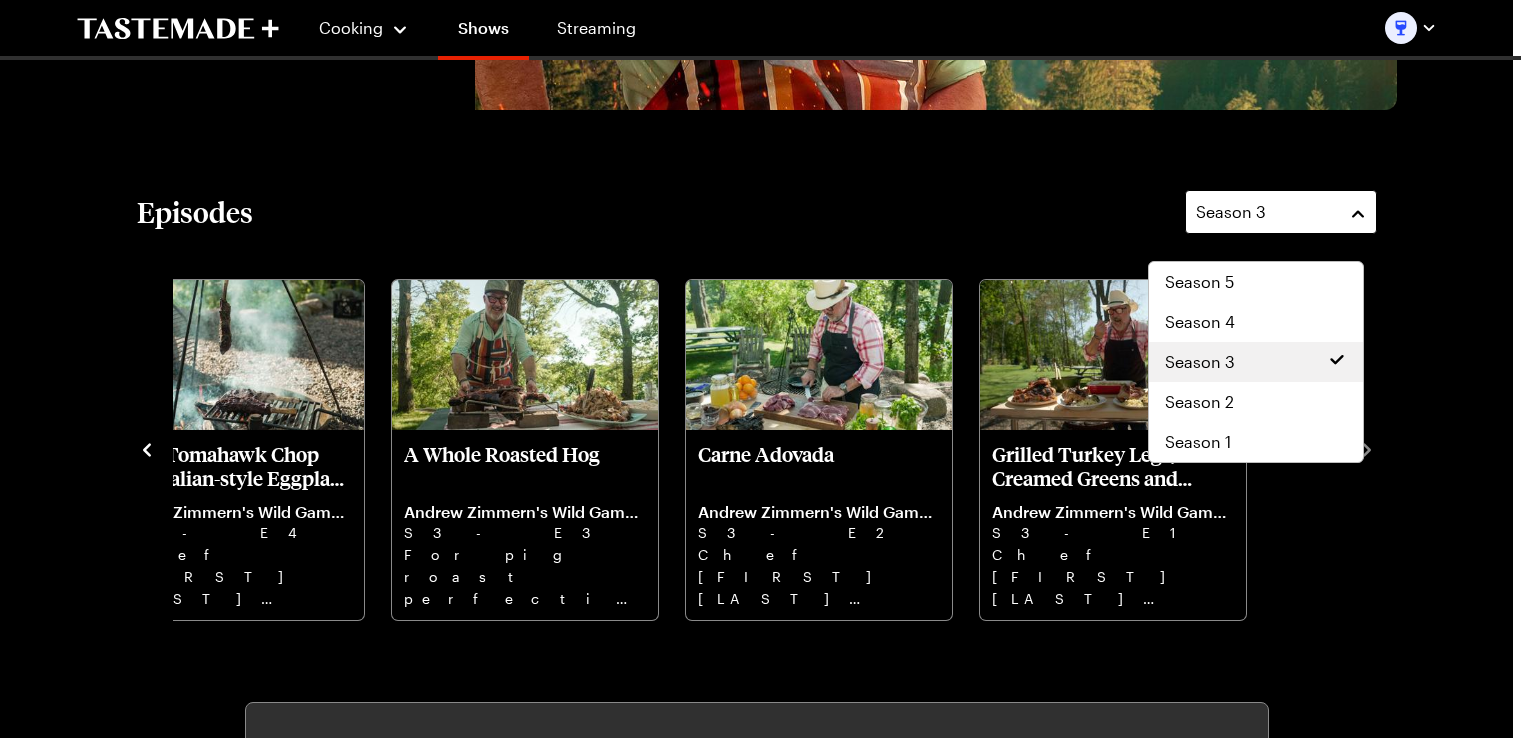 click on "Season 3" at bounding box center (1266, 212) 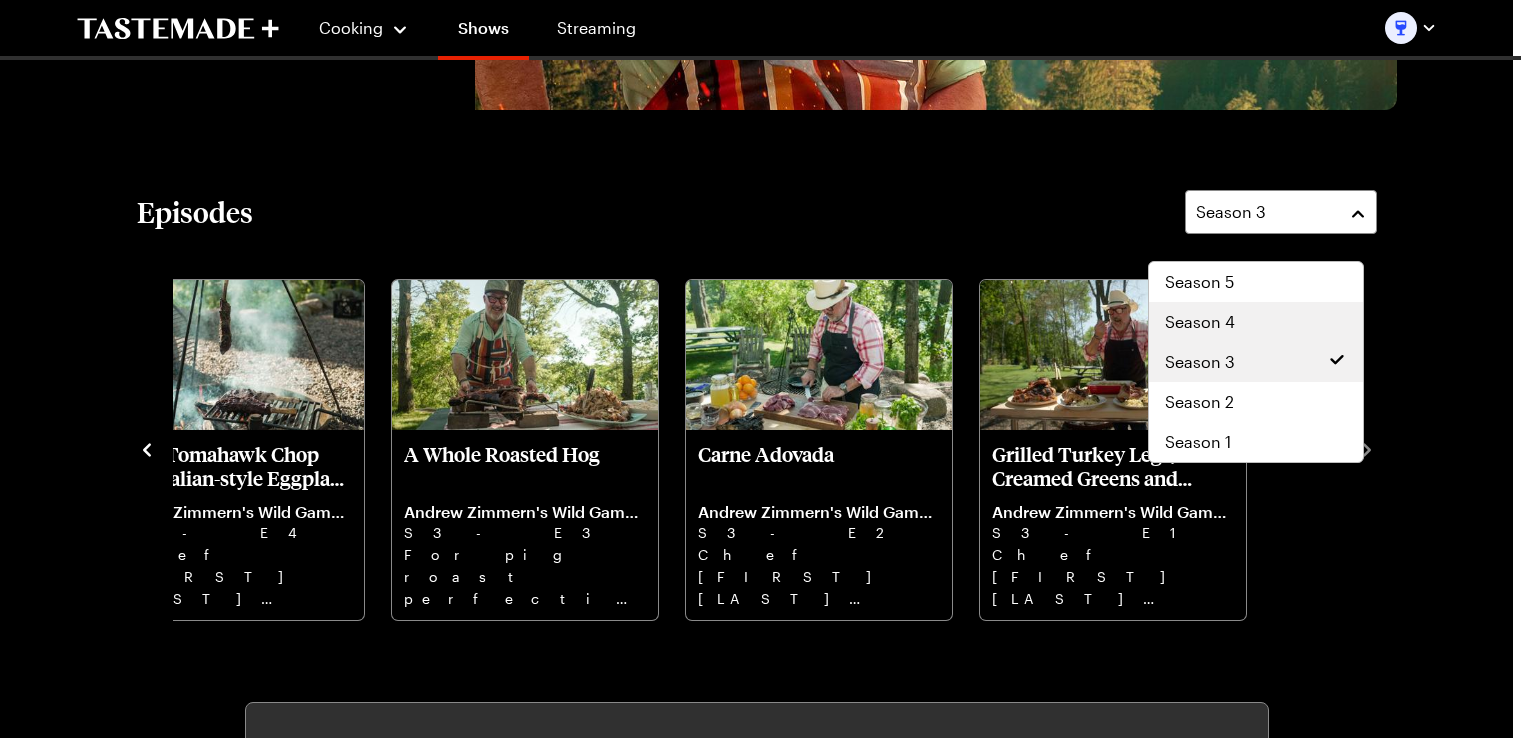 click on "Season 4" at bounding box center (1256, 322) 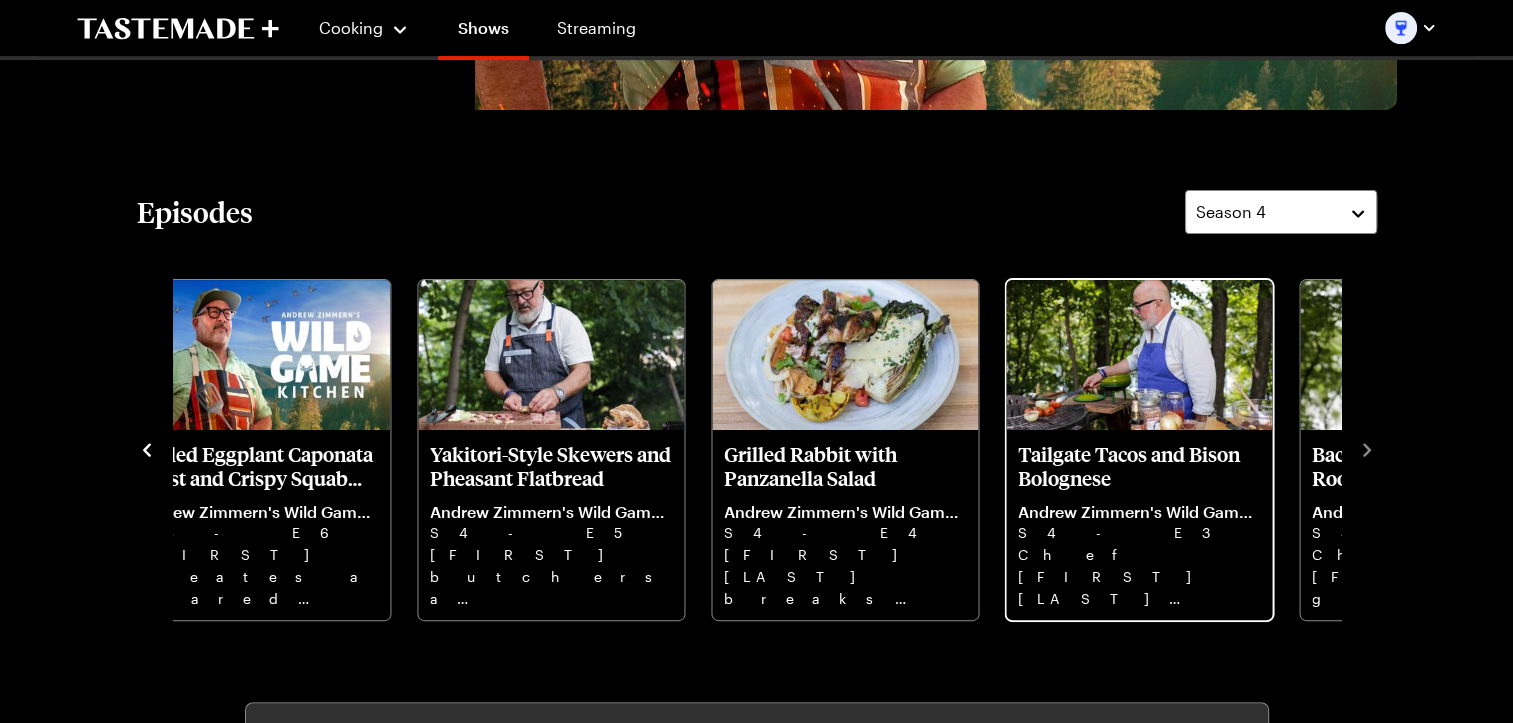 click on "Tailgate Tacos and Bison Bolognese Andrew Zimmern's Wild Game Kitchen S4 - E3 Chef Andrew Zimmern adds marinated bison skirt steak tacos with borracho beans to the tailgate menu." at bounding box center (1139, 525) 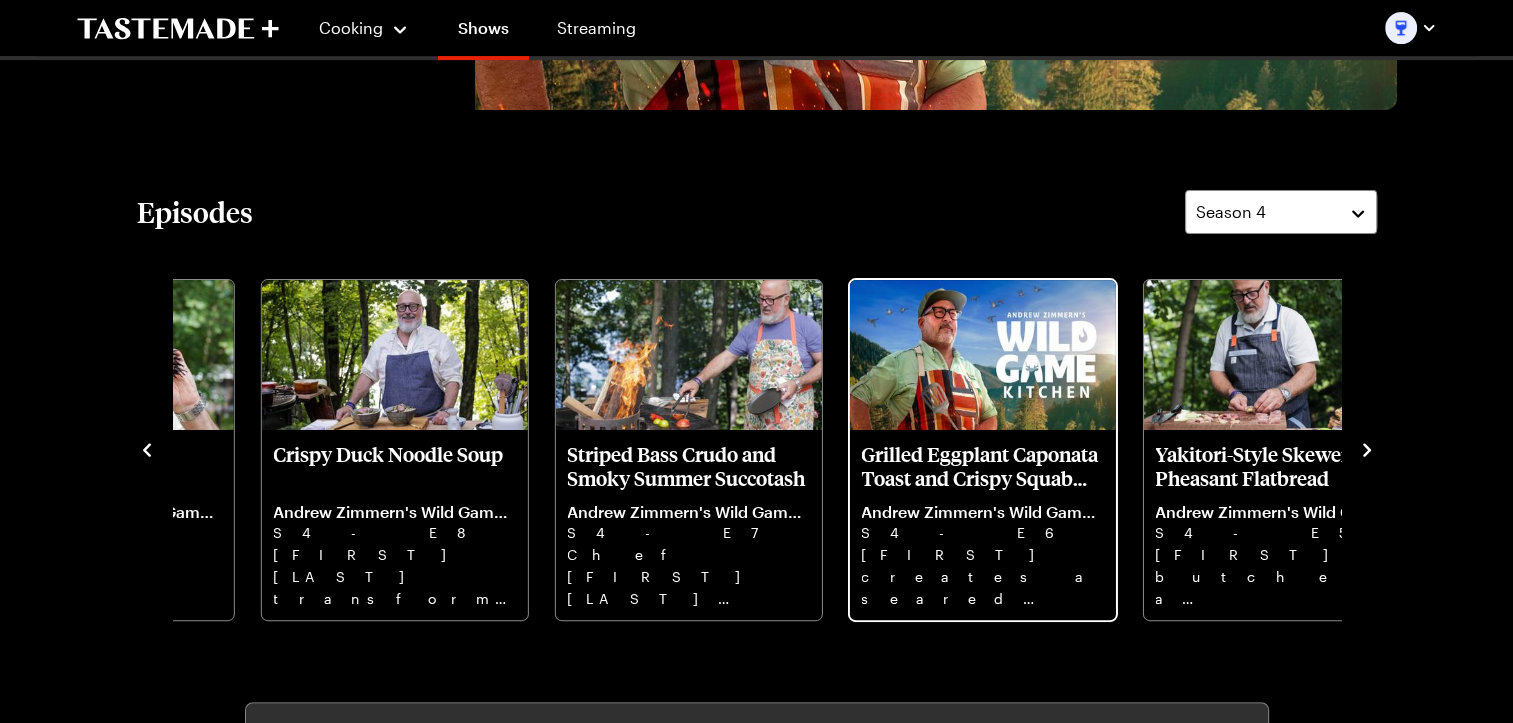 click on "Grilled Eggplant Caponata Toast and Crispy Squab Katsu Andrew Zimmern's Wild Game Kitchen S4 - E6 Andrew creates a seared pigeon toast topped with caponata and a crispy katsu with a shaved cabbage salad." at bounding box center [982, 525] 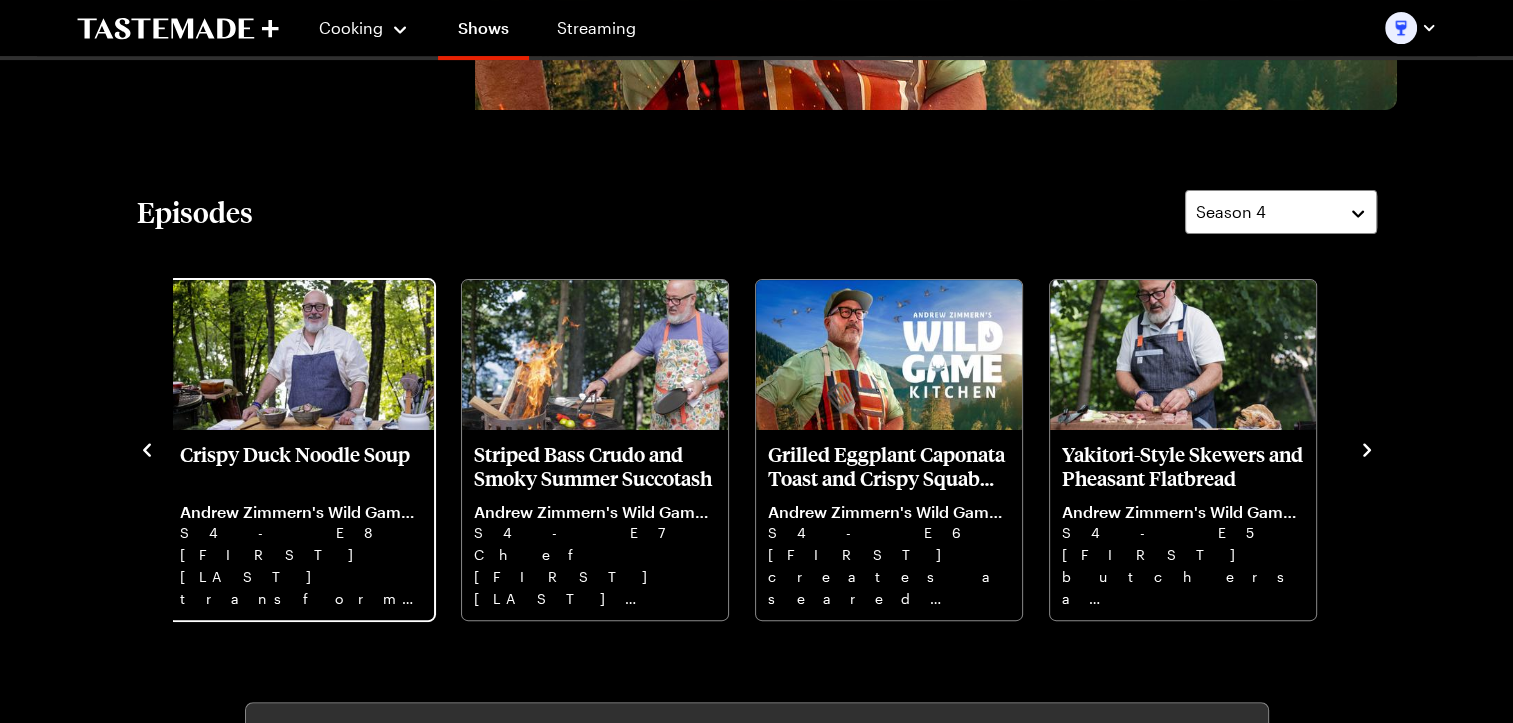 click on "Holy Mackerel! Andrew Zimmern's Wild Game Kitchen S4 - E10 Andrew Zimmern champions the overlooked mackerel with a main salad of pickled filets and vibrant summer sides. Wild Seafood Risotto Andrew Zimmern's Wild Game Kitchen S4 - E9 Chef Andrew Zimmern demystifies working with live sea urchin and scallops with a showstopping seafood risotto. Crispy Duck Noodle Soup Andrew Zimmern's Wild Game Kitchen S4 - E8 Andrew Zimmern transforms wild duck into noodle soup with fresh egg noodles, herbs, bean sprouts and lime. Striped Bass Crudo and Smoky Summer Succotash Andrew Zimmern's Wild Game Kitchen S4 - E7 Chef Andrew Zimmern celebrates summer's bounty with an elegant crudo and a roasted bass with smoky succotash. Grilled Eggplant Caponata Toast and Crispy Squab Katsu Andrew Zimmern's Wild Game Kitchen S4 - E6 Andrew creates a seared pigeon toast topped with caponata and a crispy katsu with a shaved cabbage salad. Yakitori-Style Skewers and Pheasant Flatbread Andrew Zimmern's Wild Game Kitchen S4 - E5 S4 - E4" at bounding box center (162, 448) 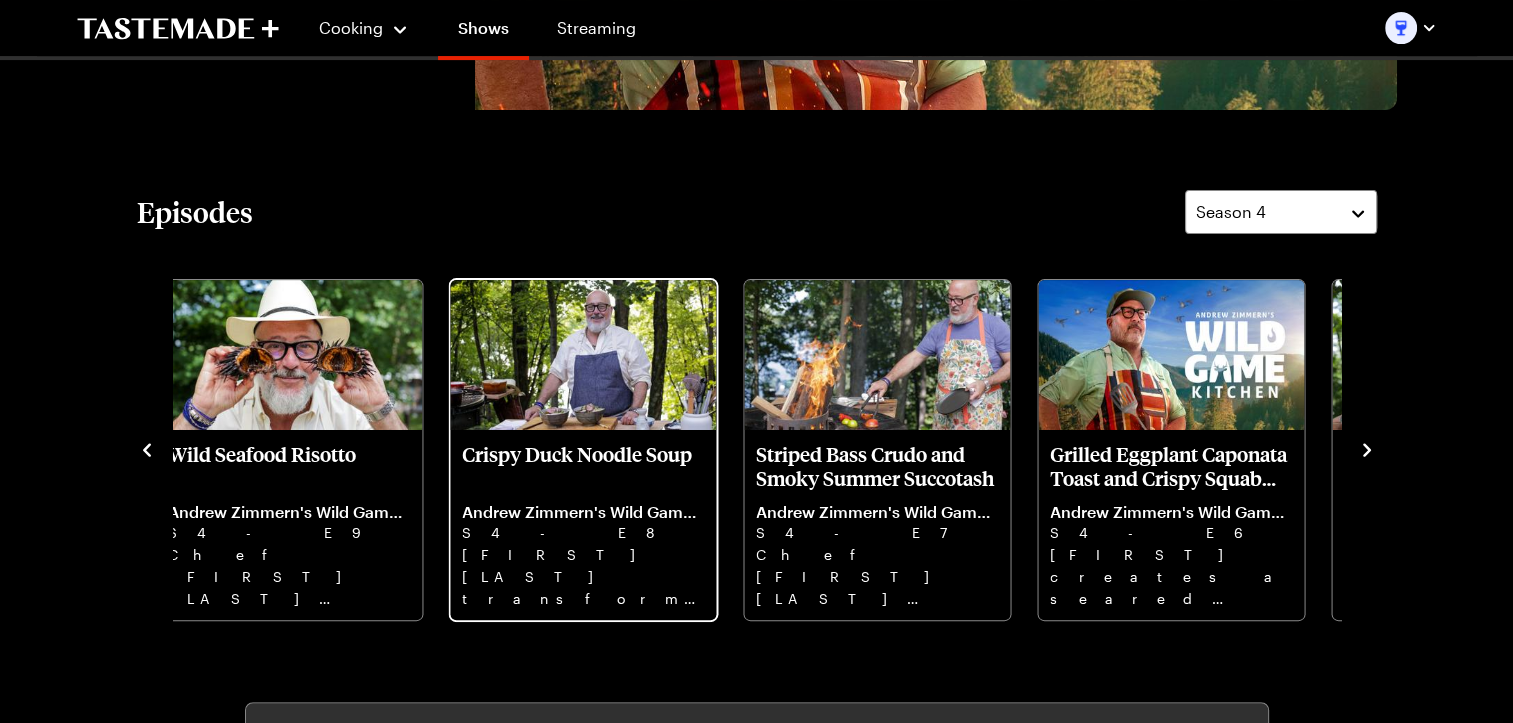 click on "Crispy Duck Noodle Soup Andrew Zimmern's Wild Game Kitchen S4 - E8 Andrew Zimmern transforms wild duck into noodle soup with fresh egg noodles, herbs, bean sprouts and lime." at bounding box center [583, 525] 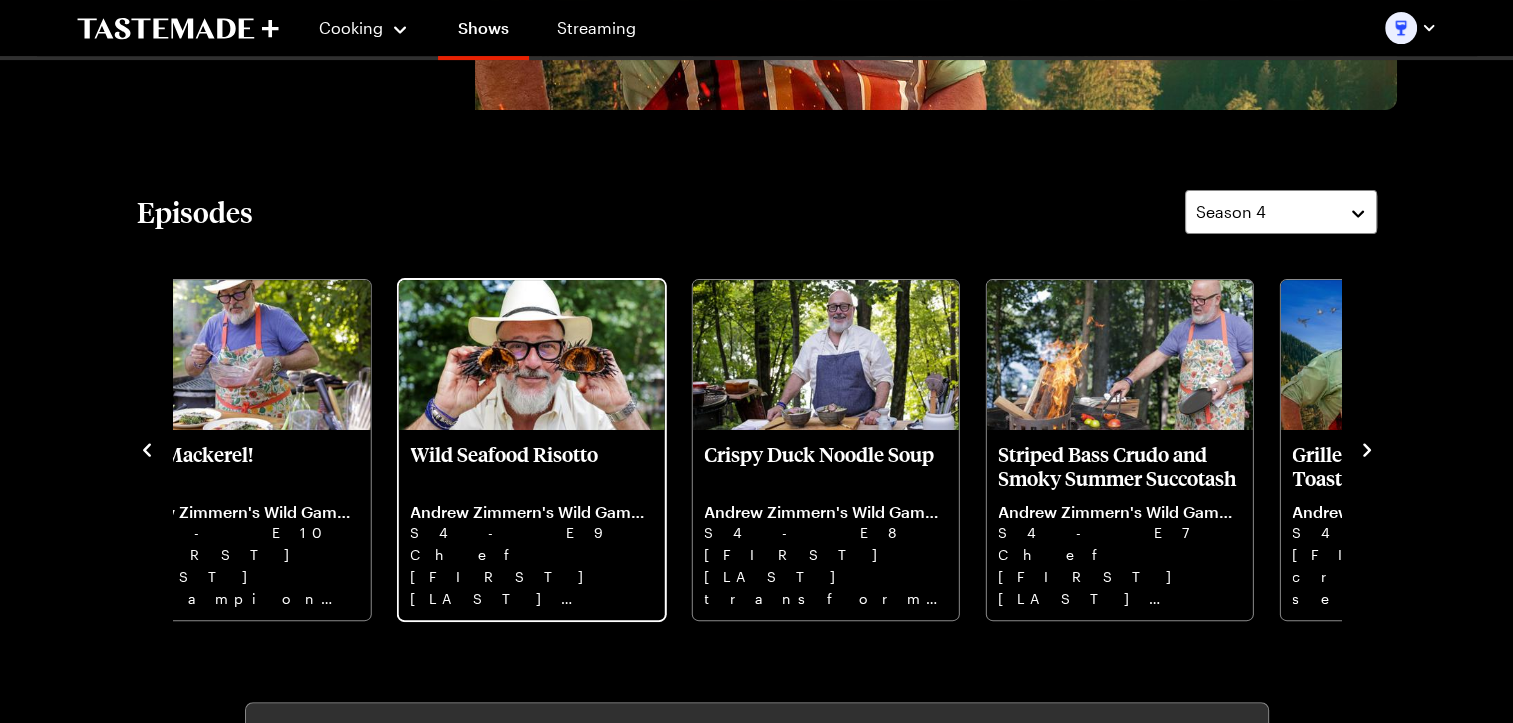 click at bounding box center [531, 355] 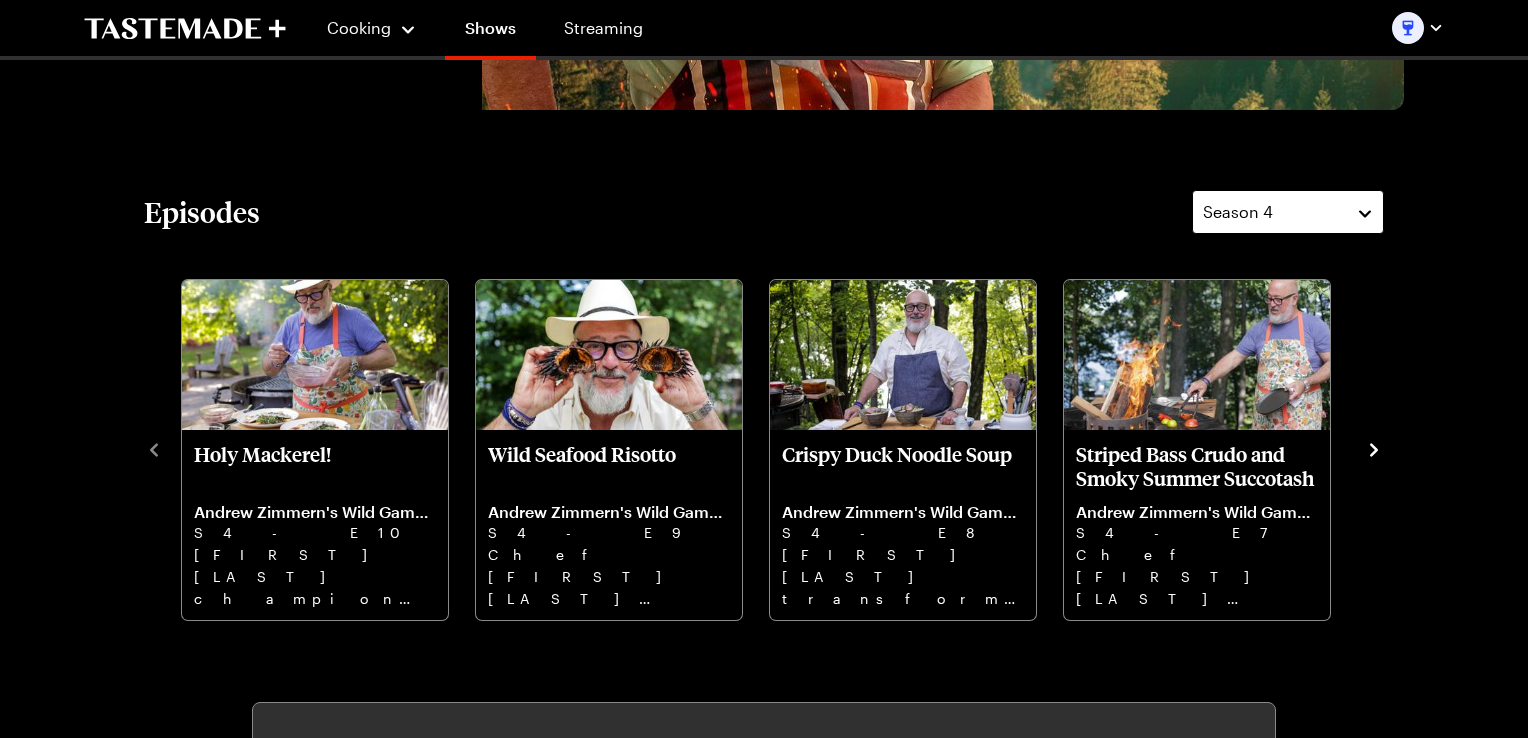click on "Season 4" at bounding box center [1273, 212] 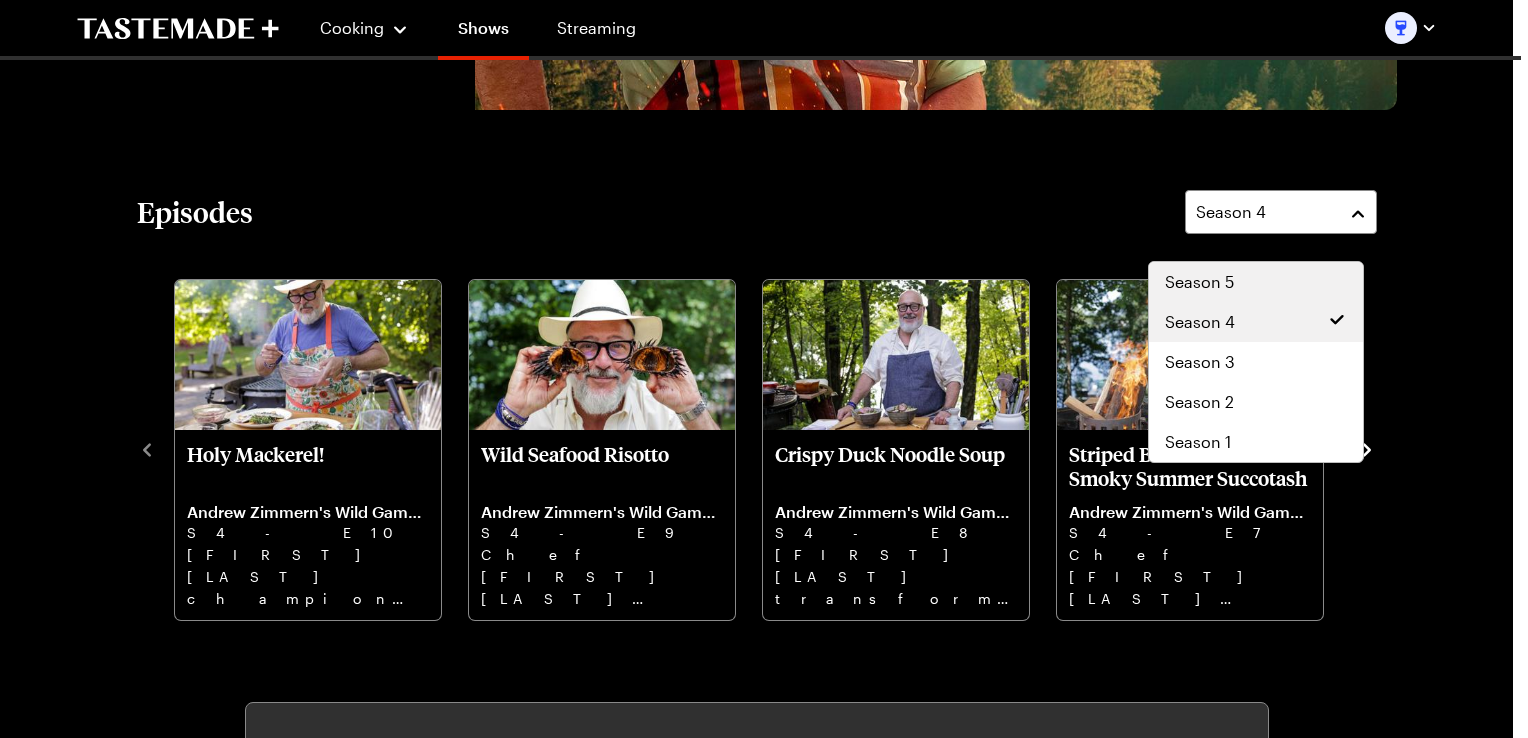 click on "Season 5" at bounding box center [1256, 282] 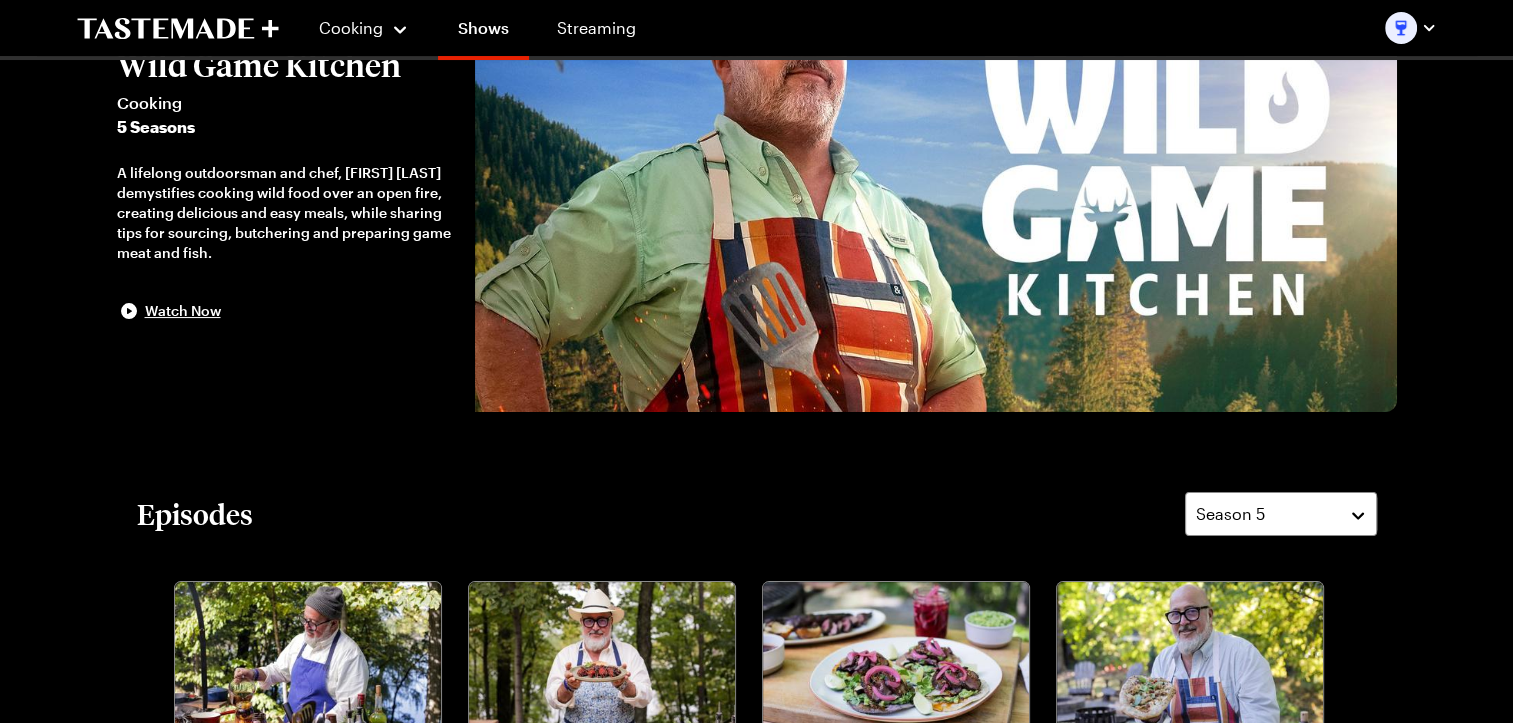 scroll, scrollTop: 0, scrollLeft: 0, axis: both 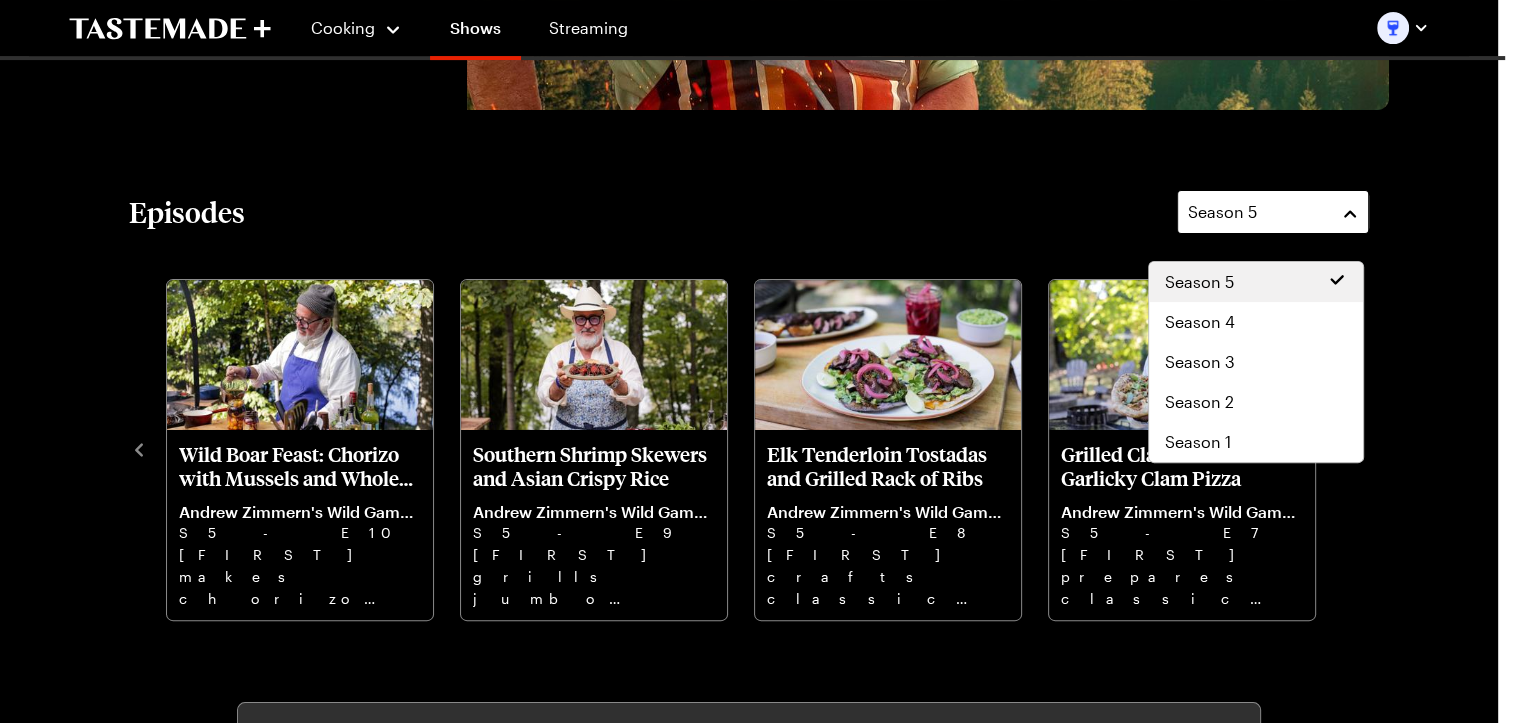 click on "Season 5" at bounding box center [1273, 212] 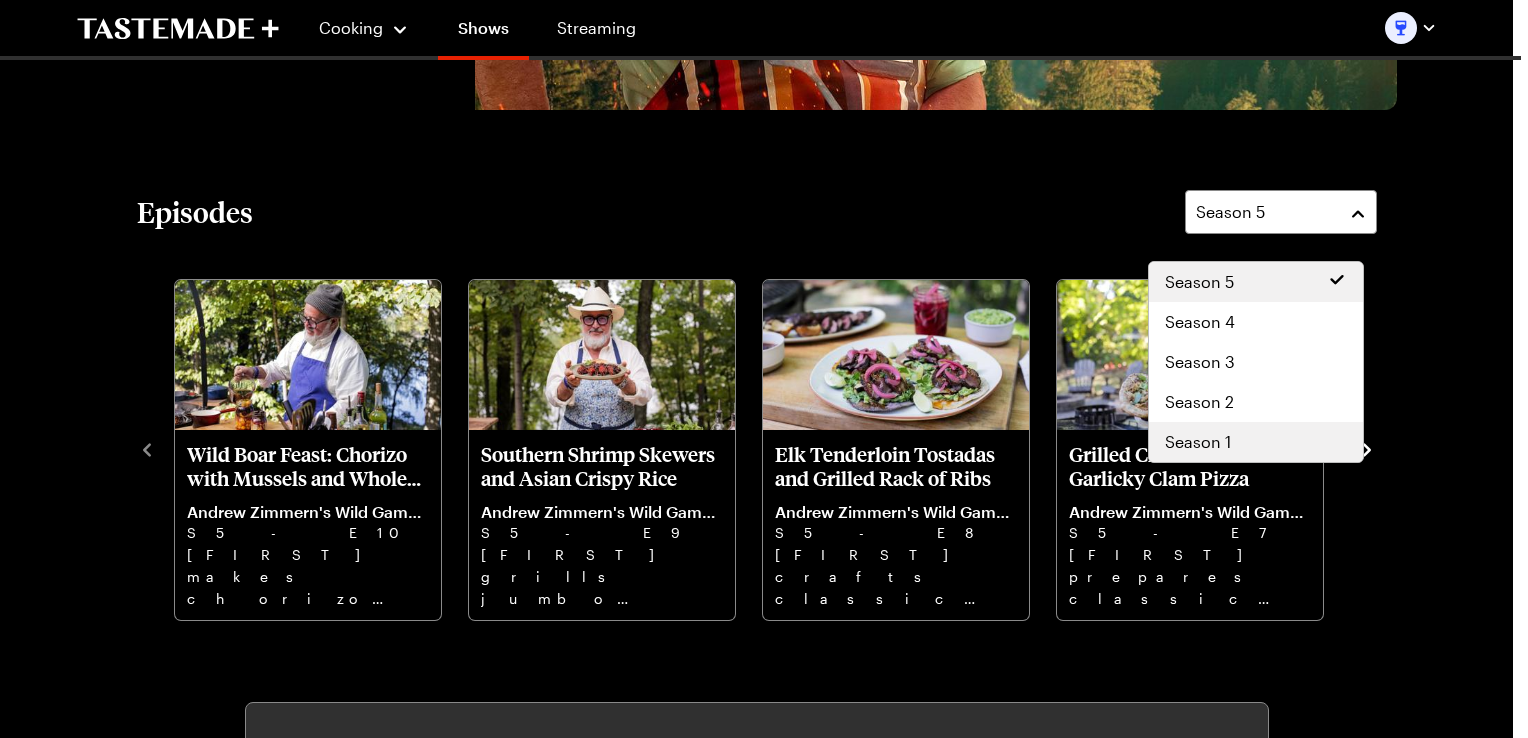 click on "Season 1" at bounding box center (1256, 442) 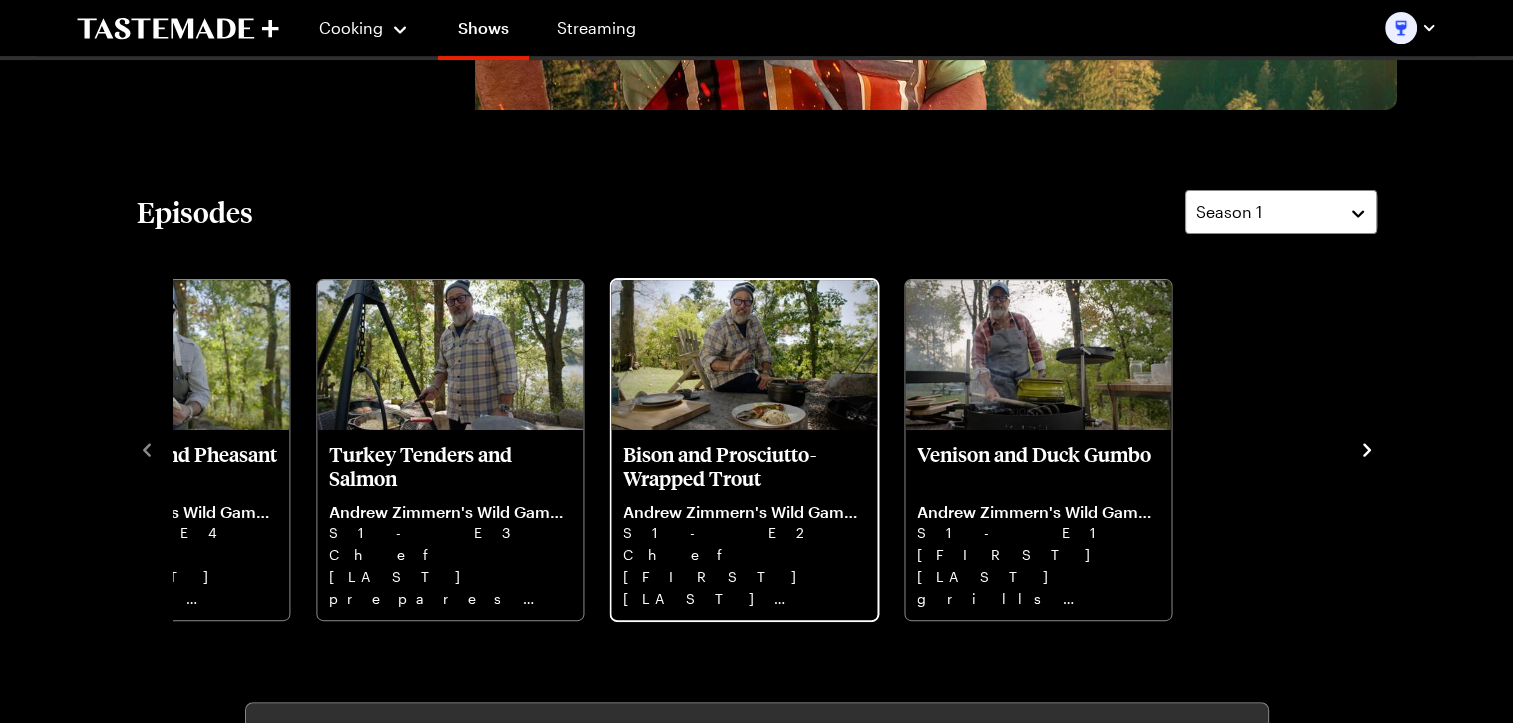 click on "Walleye Filets and Elk Chops Andrew Zimmern's Wild Game Kitchen S1 - E5 Chef Andrew Zimmern cooks up some grilled Walleye and elk chops, over an open flame. Rabbit Tacos and Pheasant Andrew Zimmern's Wild Game Kitchen S1 - E4 Chef Andrew Zimmern braises rabbit meat in a red chile sauce for tacos. Followed by a meal of pheasant Turkey Tenders and Salmon Andrew Zimmern's Wild Game Kitchen S1 - E3 Chef Zimmern prepares wild turkey breast. Then, cooks a simple meal of seared salmon with potatoes and onions. Bison and Prosciutto-Wrapped Trout Andrew Zimmern's Wild Game Kitchen S1 - E2 Chef Andrew prepares bison tenderloin bites. Then grills prosciutto-wrapped trout served with rice pilaf. Venison and Duck Gumbo Andrew Zimmern's Wild Game Kitchen S1 - E1 Andrew Zimmern grills his favorite tender cuts of venison. Then, he cooks a classic Louisiana wild duck gumbo" at bounding box center (311, 448) 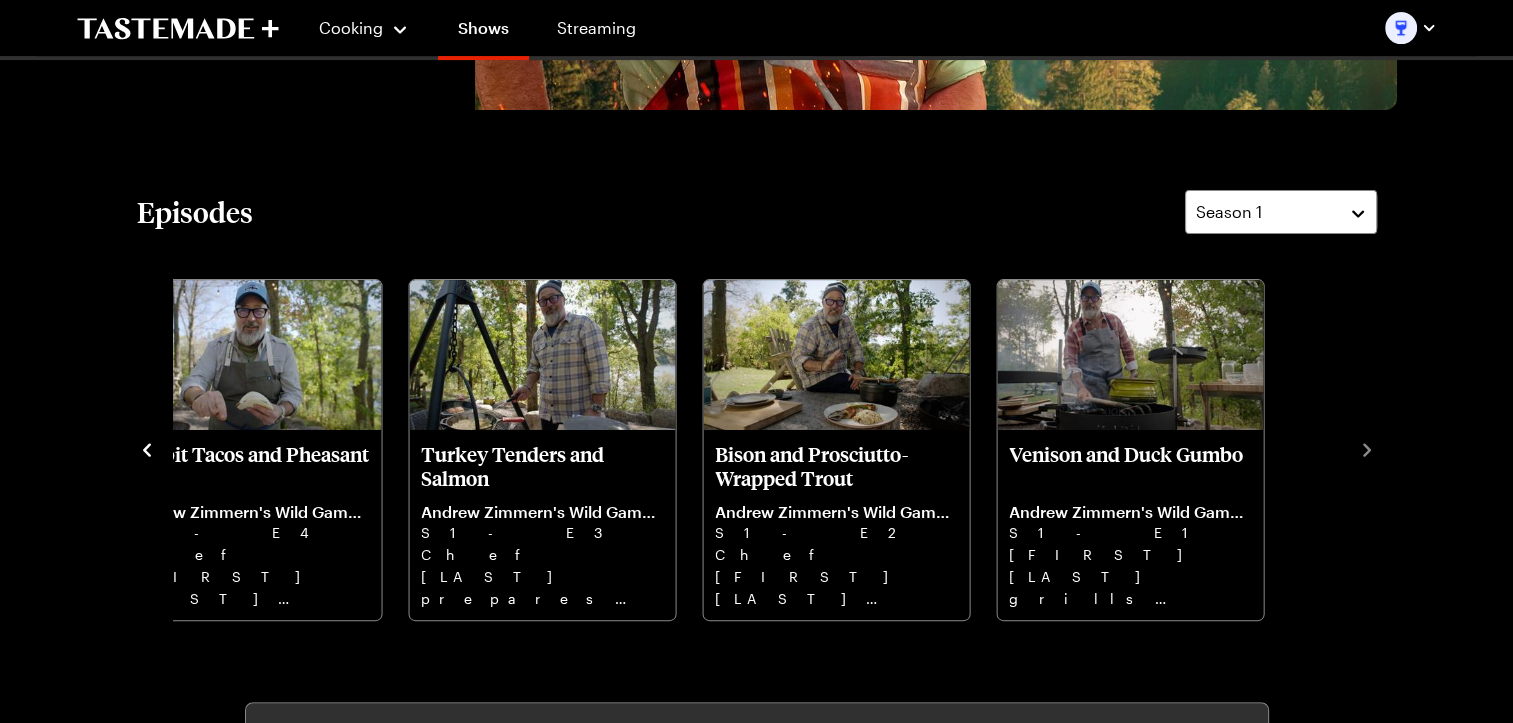 scroll, scrollTop: 0, scrollLeft: 0, axis: both 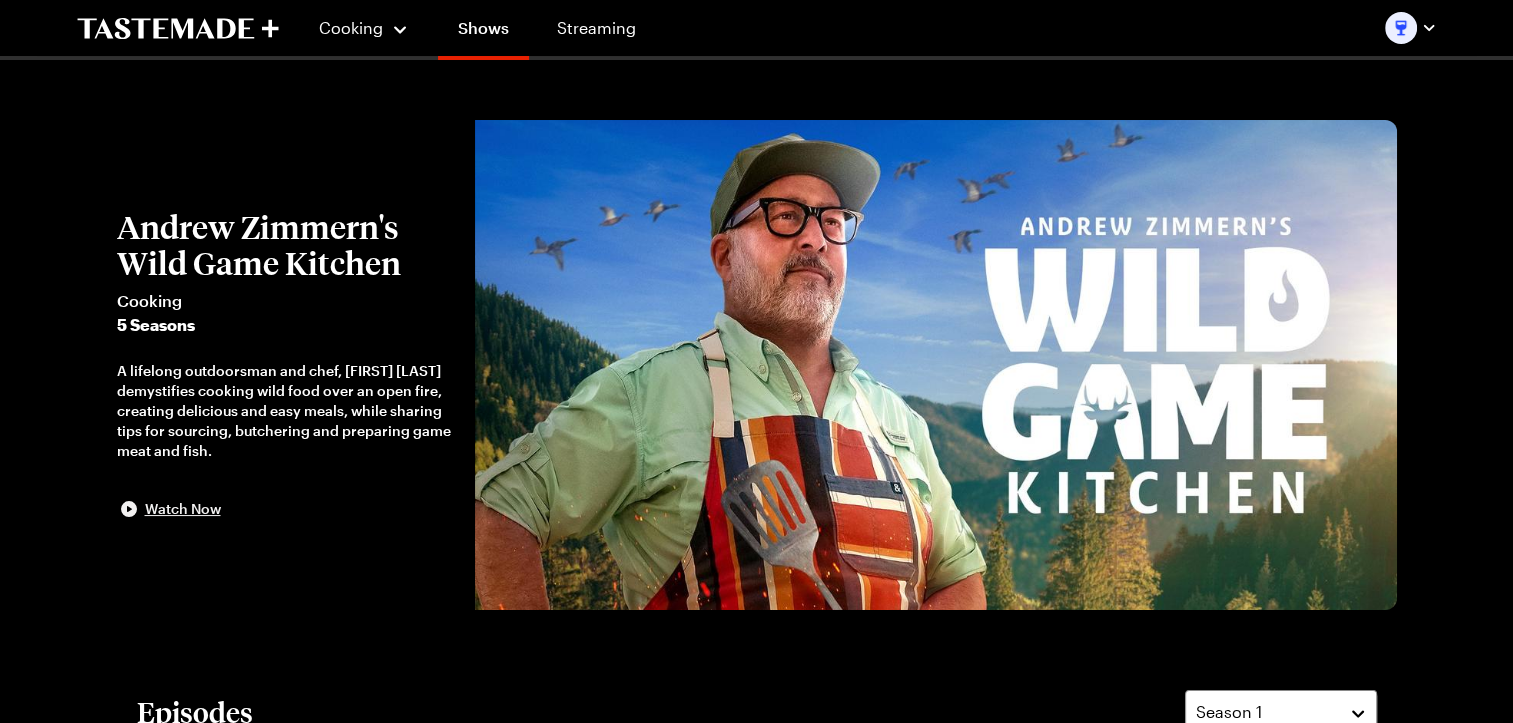 click on "Watch Now" at bounding box center (183, 509) 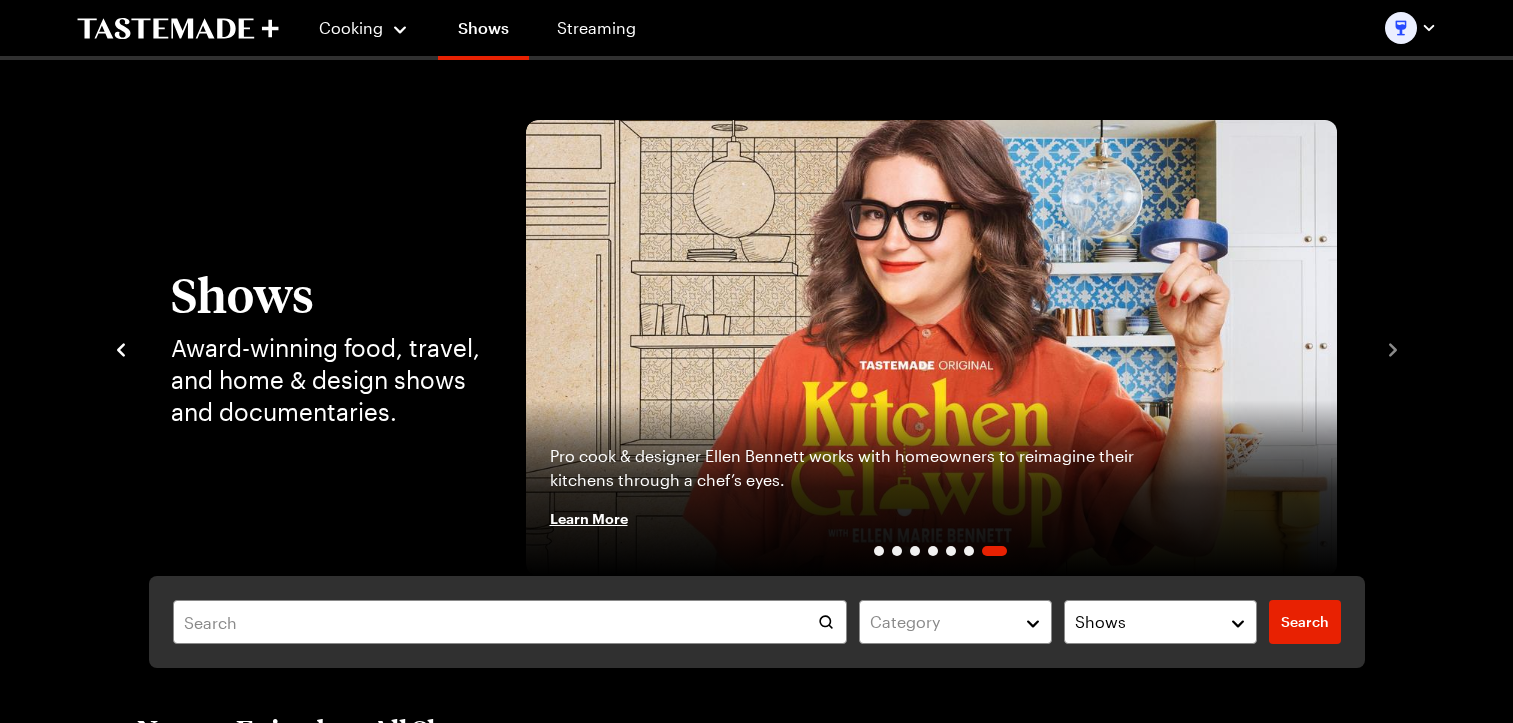 scroll, scrollTop: 2100, scrollLeft: 0, axis: vertical 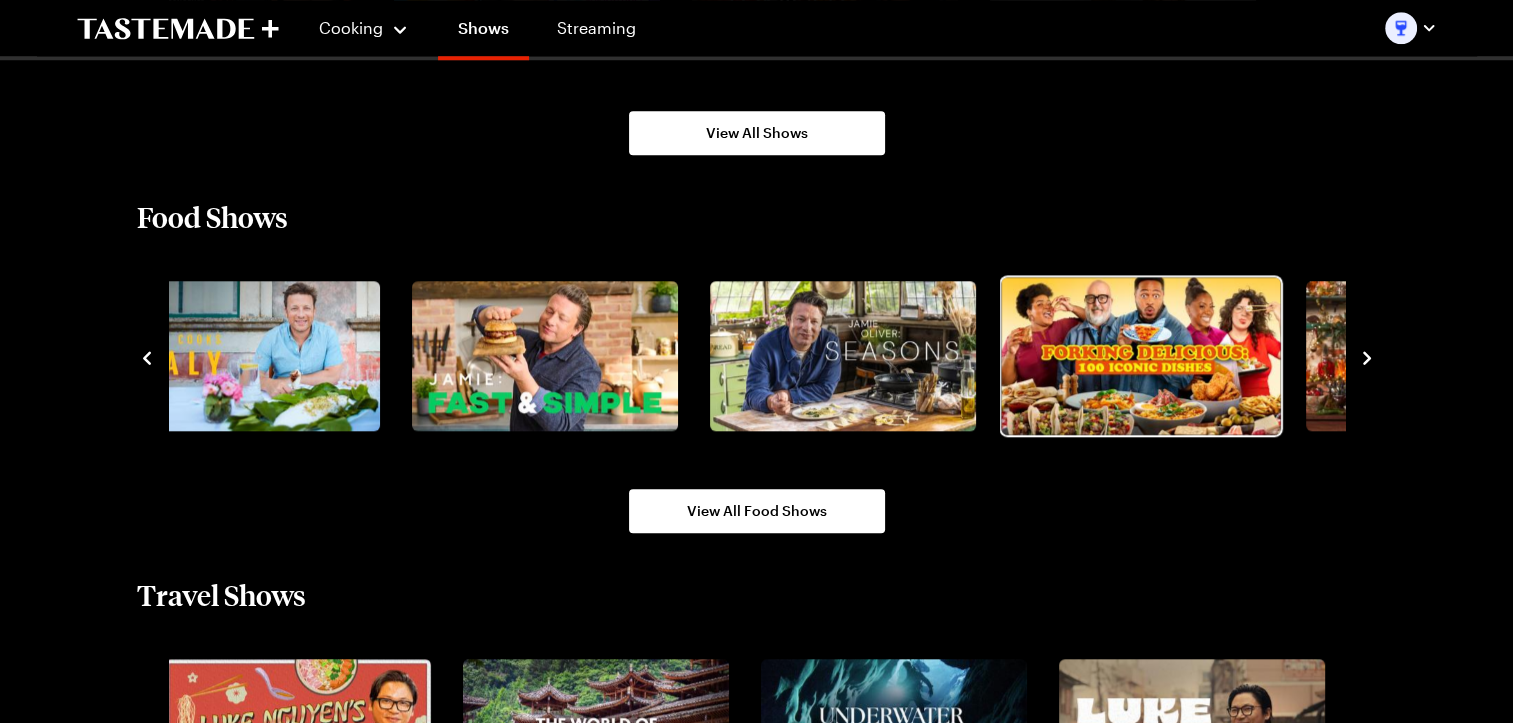 click at bounding box center [1140, 356] 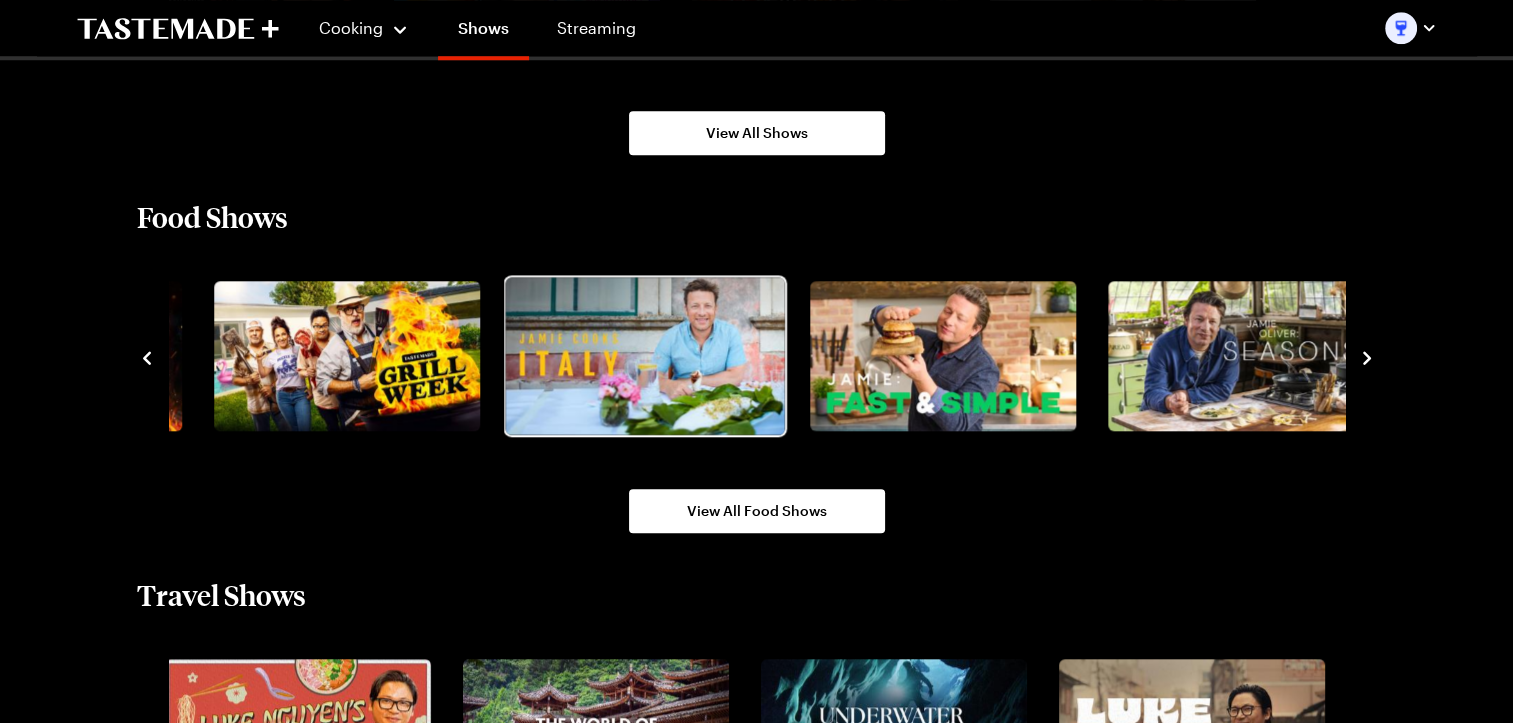 click at bounding box center [644, 356] 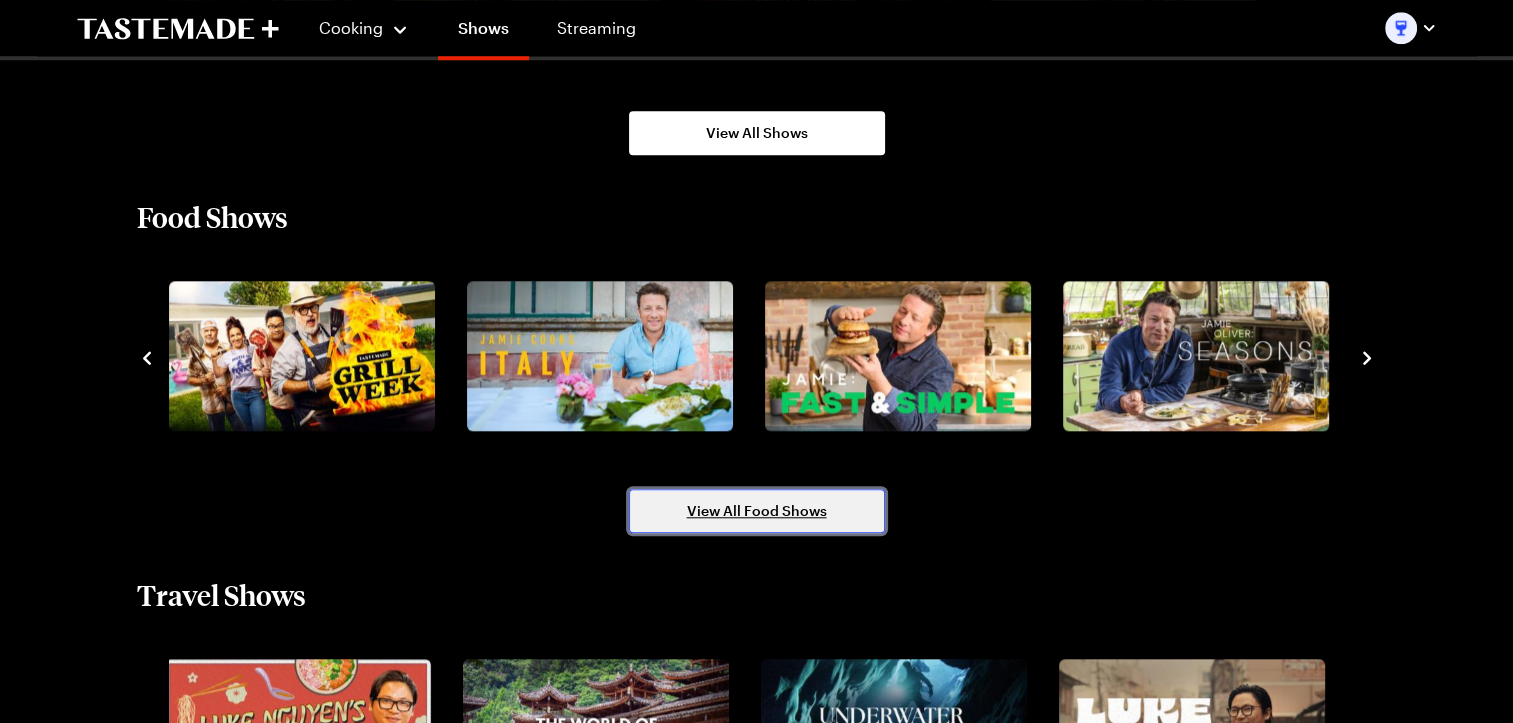 click on "View All Food Shows" at bounding box center [757, 511] 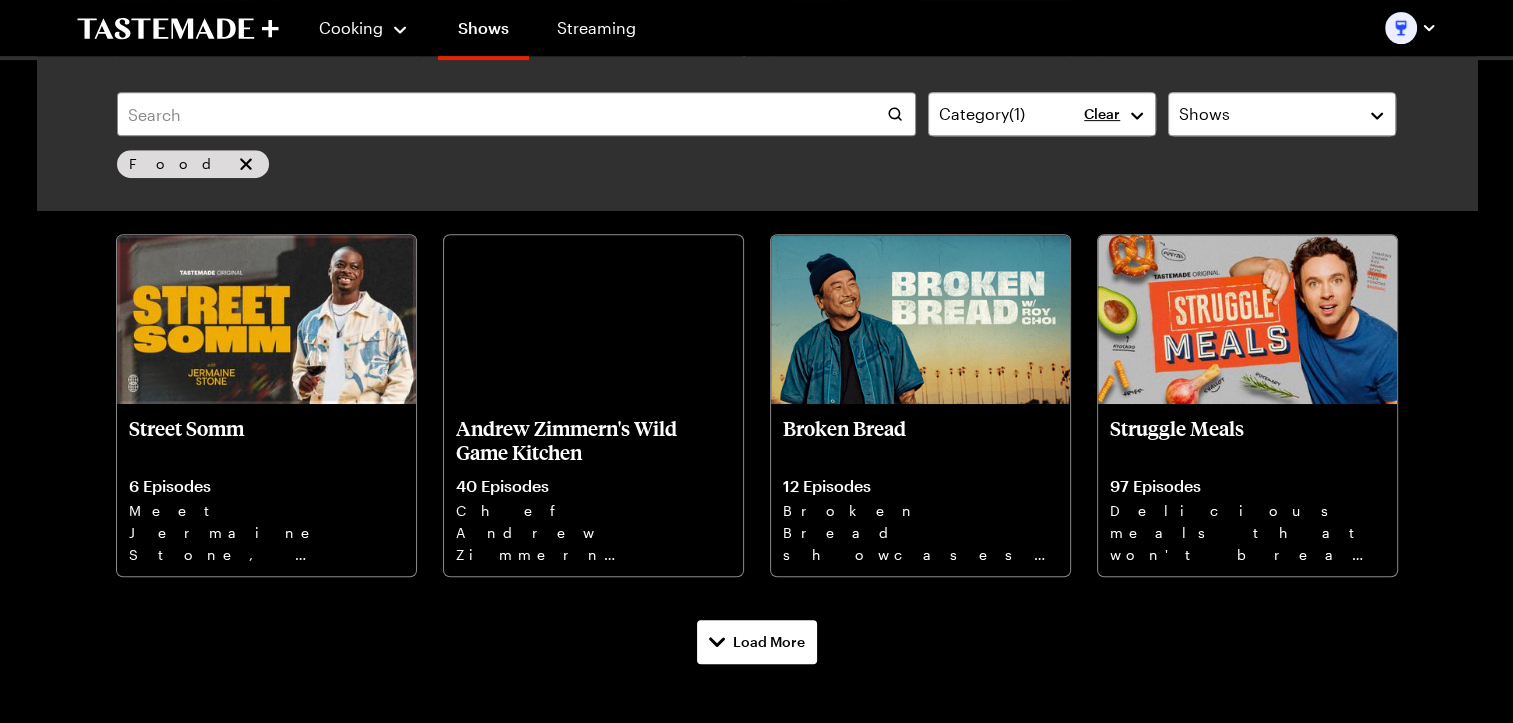 scroll, scrollTop: 900, scrollLeft: 0, axis: vertical 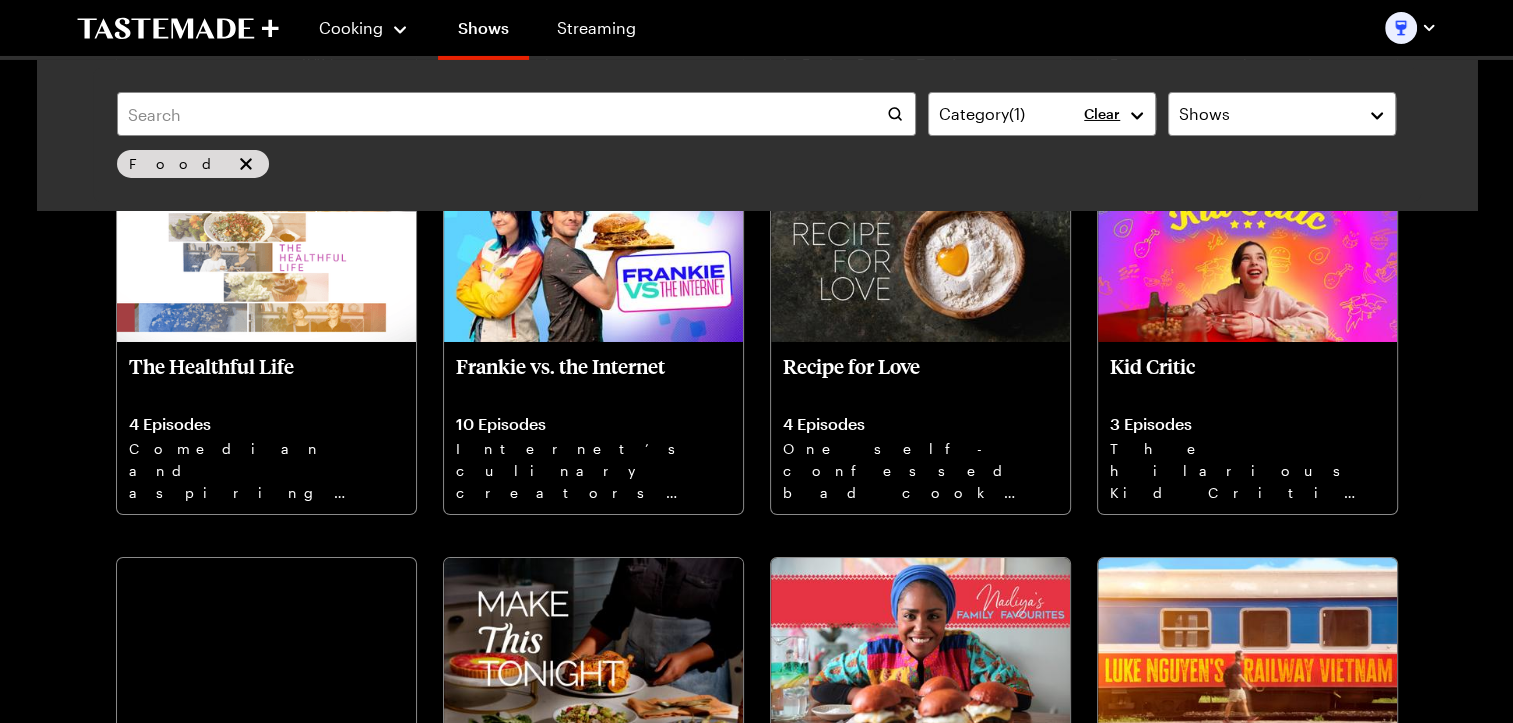 drag, startPoint x: 600, startPoint y: 402, endPoint x: 1472, endPoint y: 406, distance: 872.00916 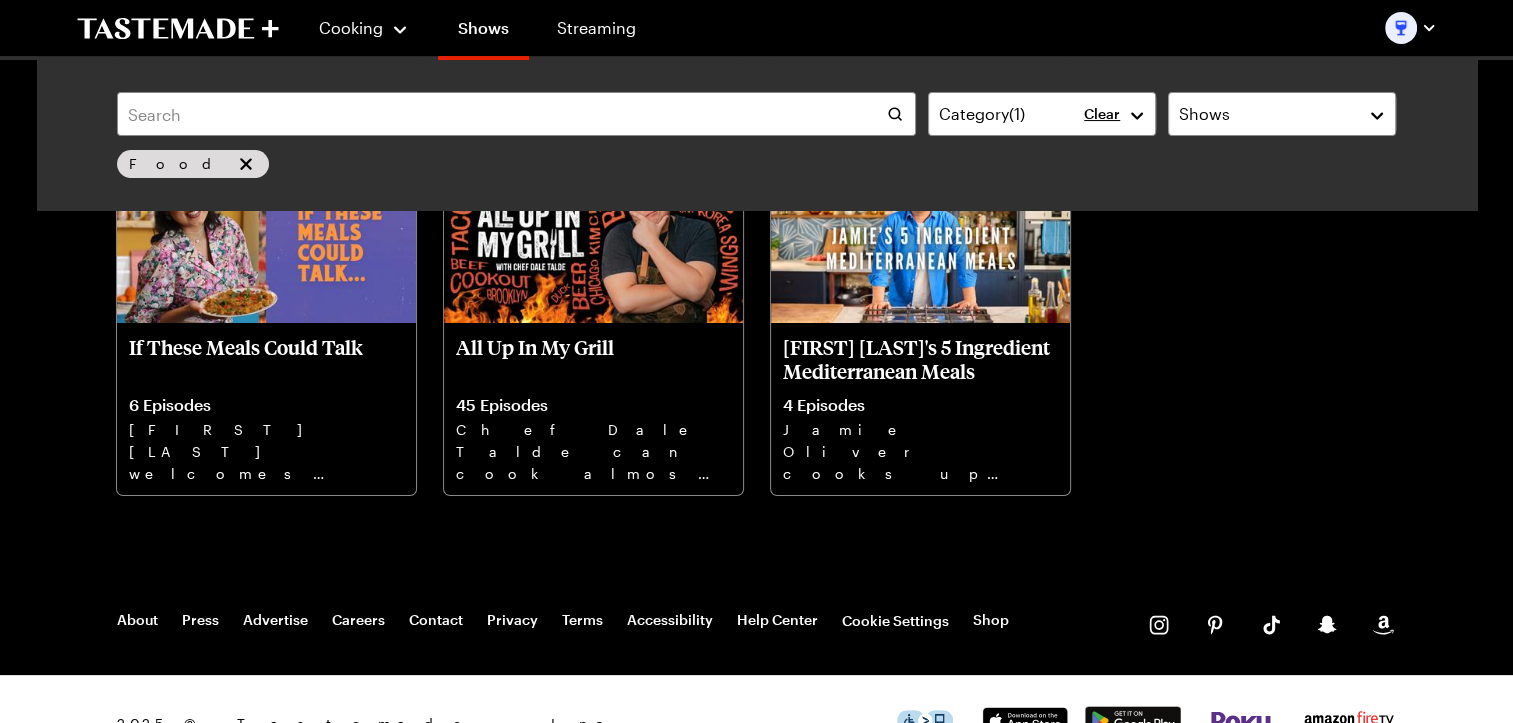 scroll, scrollTop: 7900, scrollLeft: 0, axis: vertical 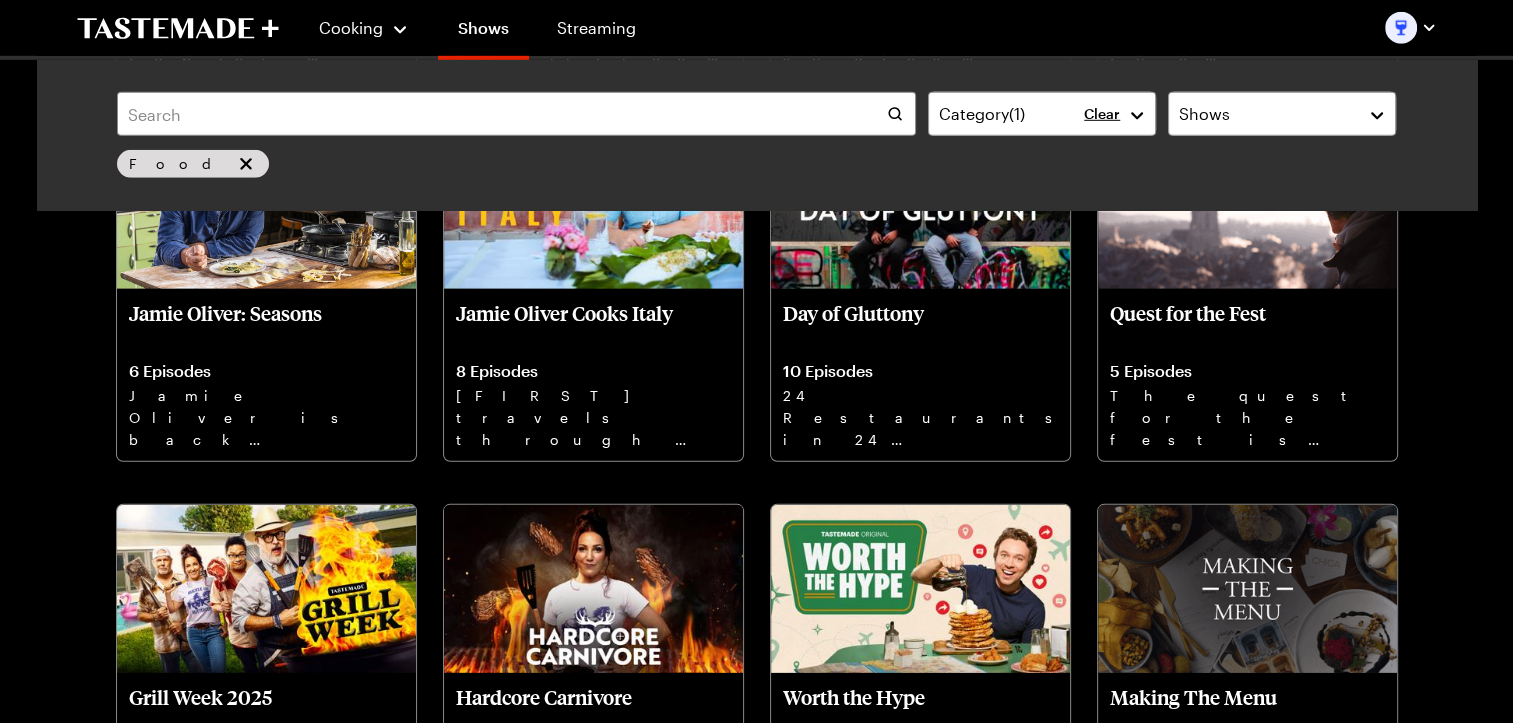 click on "Results  ( 83 ) Newest Basic Versus Baller: Travel at Any Cost 10 Episodes Join the Vagabrothers as they experience popular travel destinations, each on vastly different budgets. Luke Nguyen's India 6 Episodes Join Luke Nguyen on a culinary adventure through India. Gordon Ramsay's Festive Home Cooking 3 Episodes Gordon Ramsay prepares delicious seasonal favourites. Mad Good Food 24 Episodes Chef Derrell Smith cooks one of his signature family meals and then turns it into two unique meals for one. Luke Nguyen's Street Food Asia 4 Episodes Luke takes to the streets of Asia to embark on a culinary exploration of its food and culture. The Curious Chef 15 Episodes Chef Stephanie Izard has a secret to share; if you’re just eating at restaurants, you might be missing out. All The Pizza 7 Episodes The love, passion and obsession of pizza In The Spirit with Lindsay & Curtis Stone 6 Episodes Get in the spirit with Curtis Stone as he cooks up a good time with celebrity guests! Street Somm 6 Episodes 40 Episodes" at bounding box center (757, -1664) 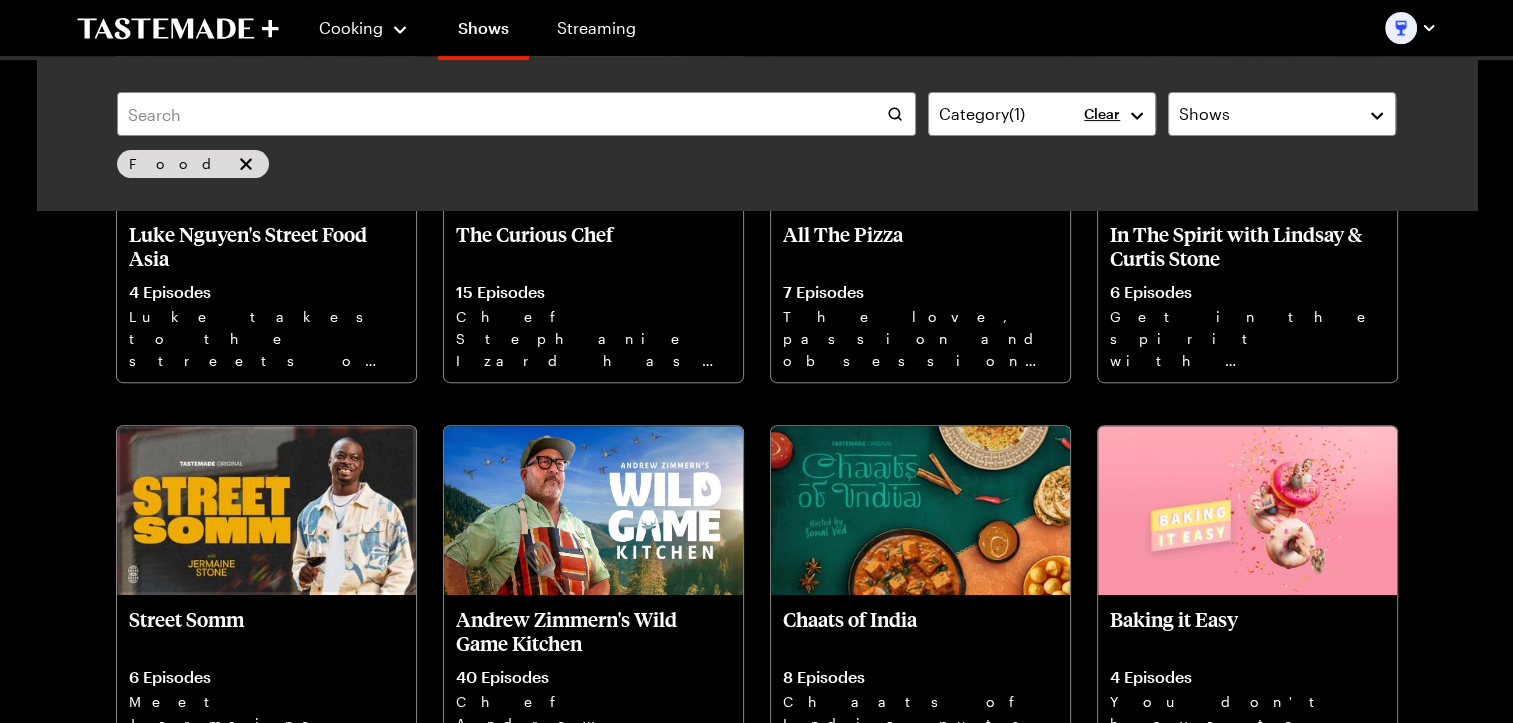 scroll, scrollTop: 0, scrollLeft: 0, axis: both 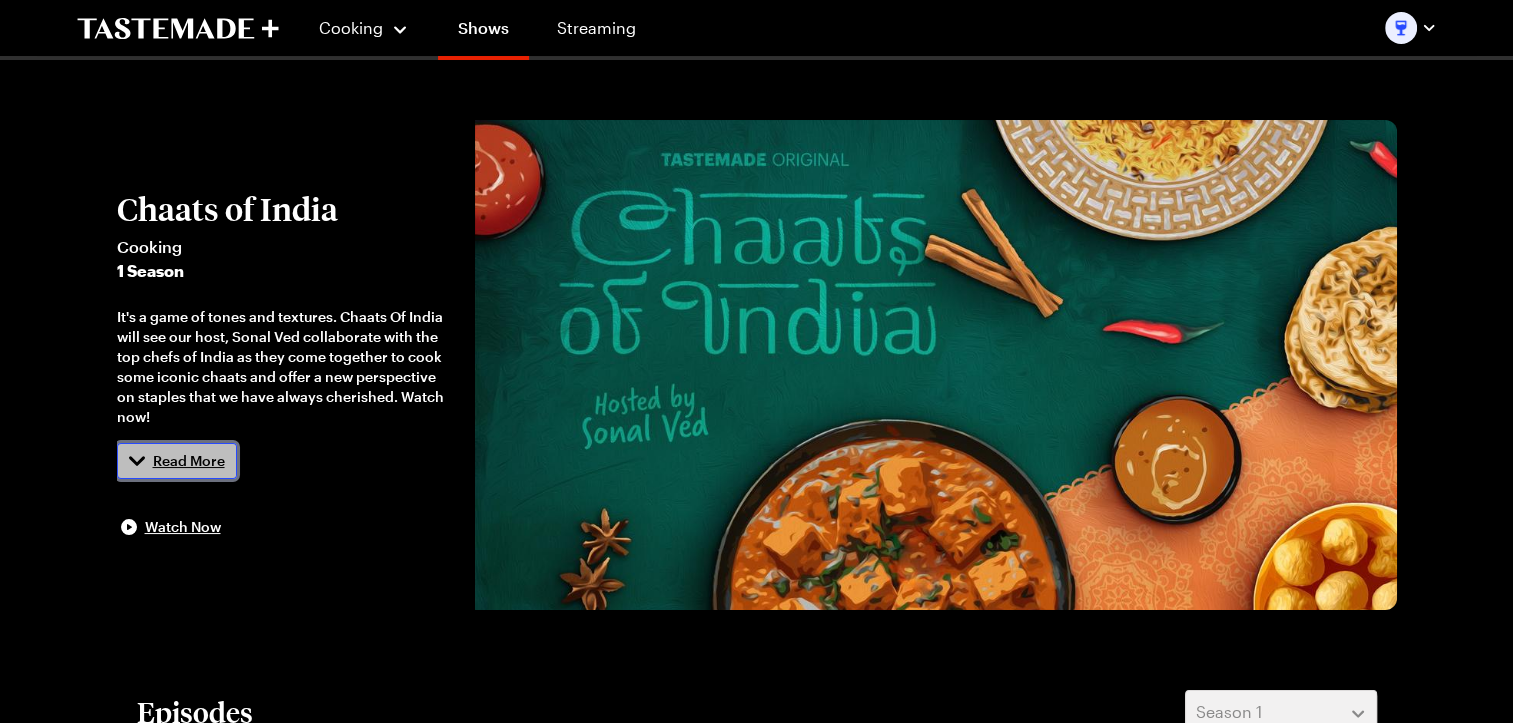 click on "Read More" at bounding box center (189, 461) 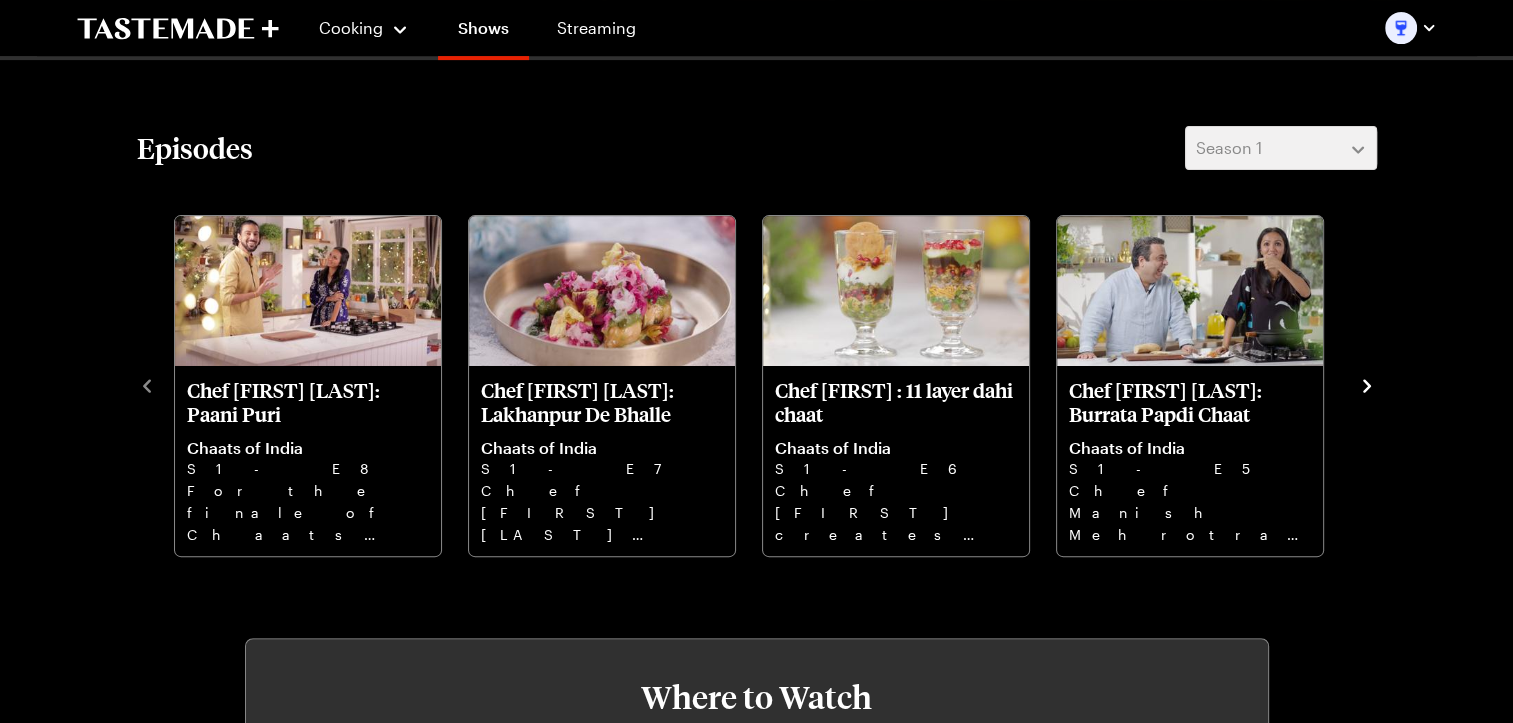 scroll, scrollTop: 600, scrollLeft: 0, axis: vertical 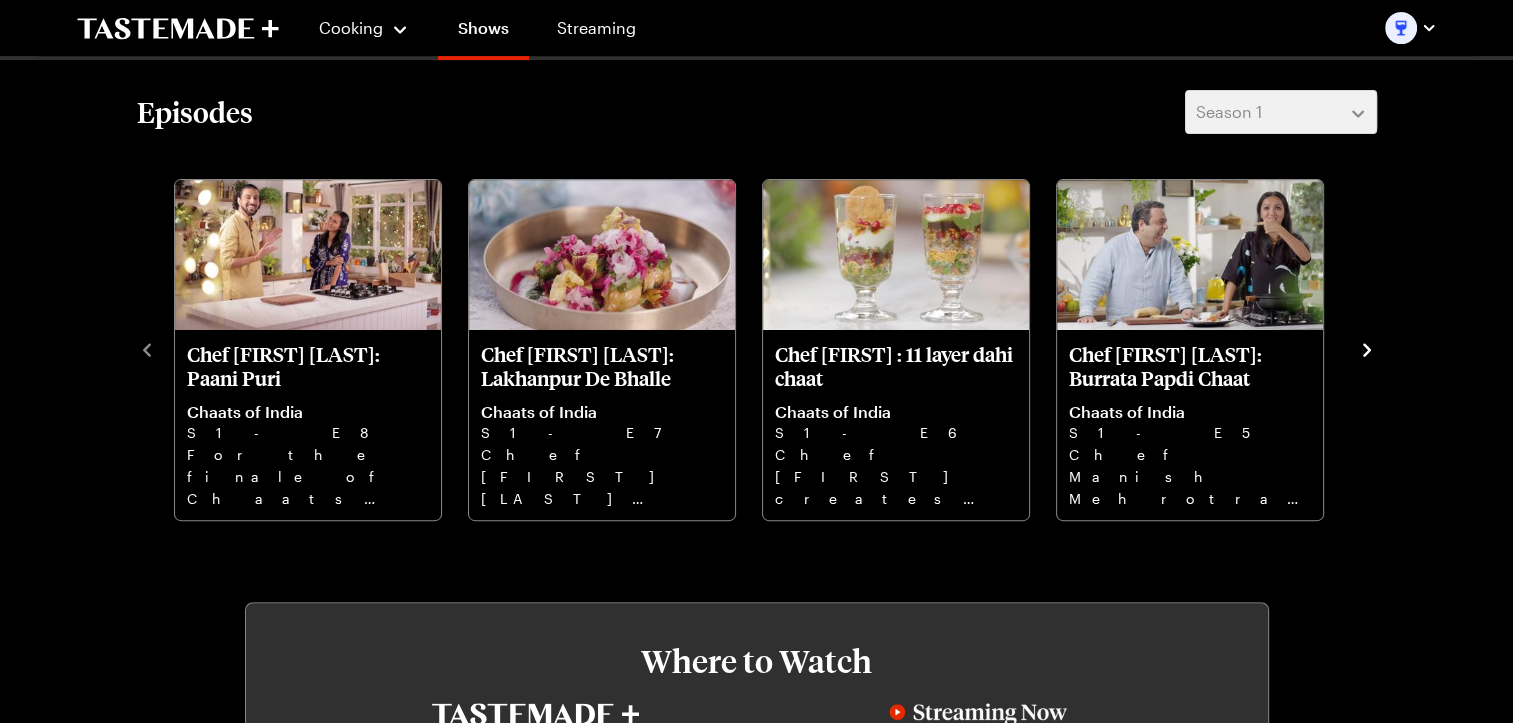 click 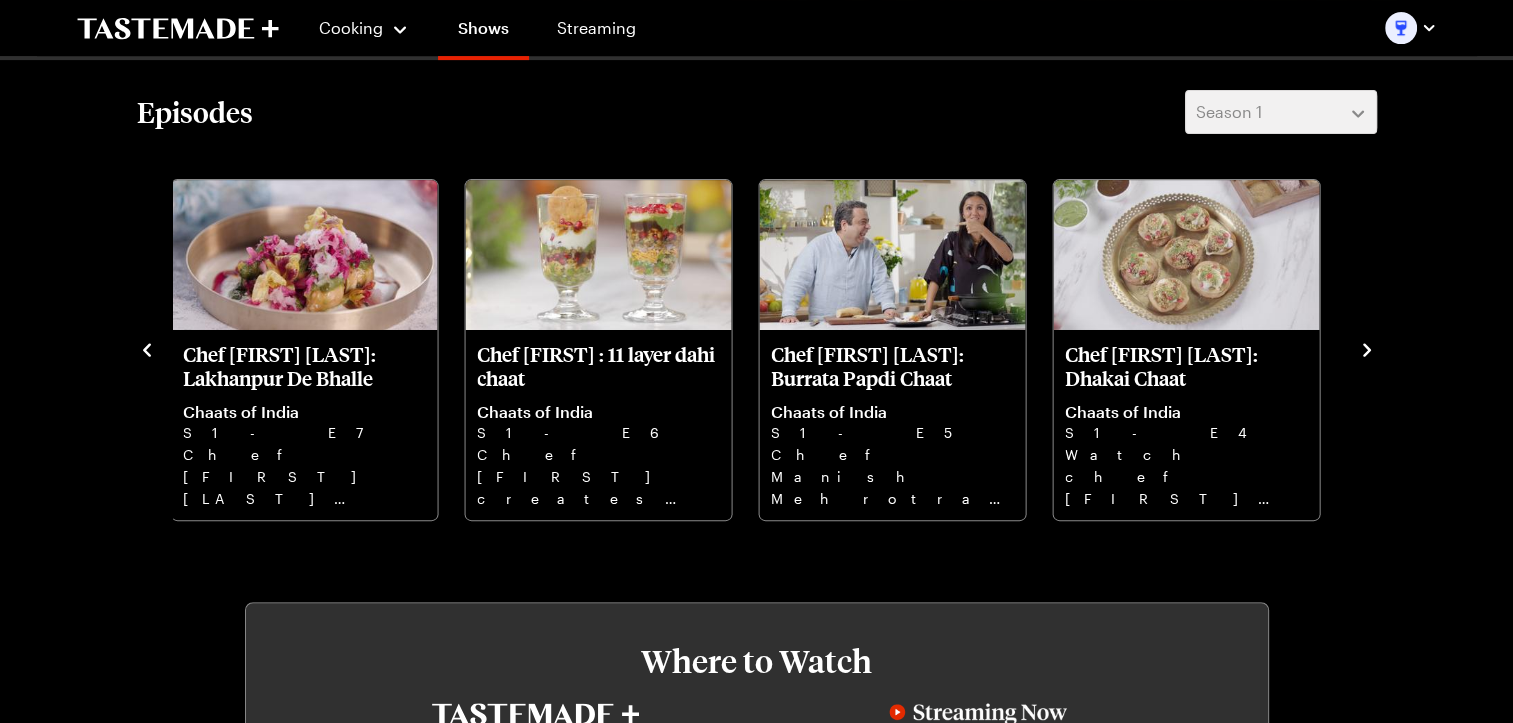 click 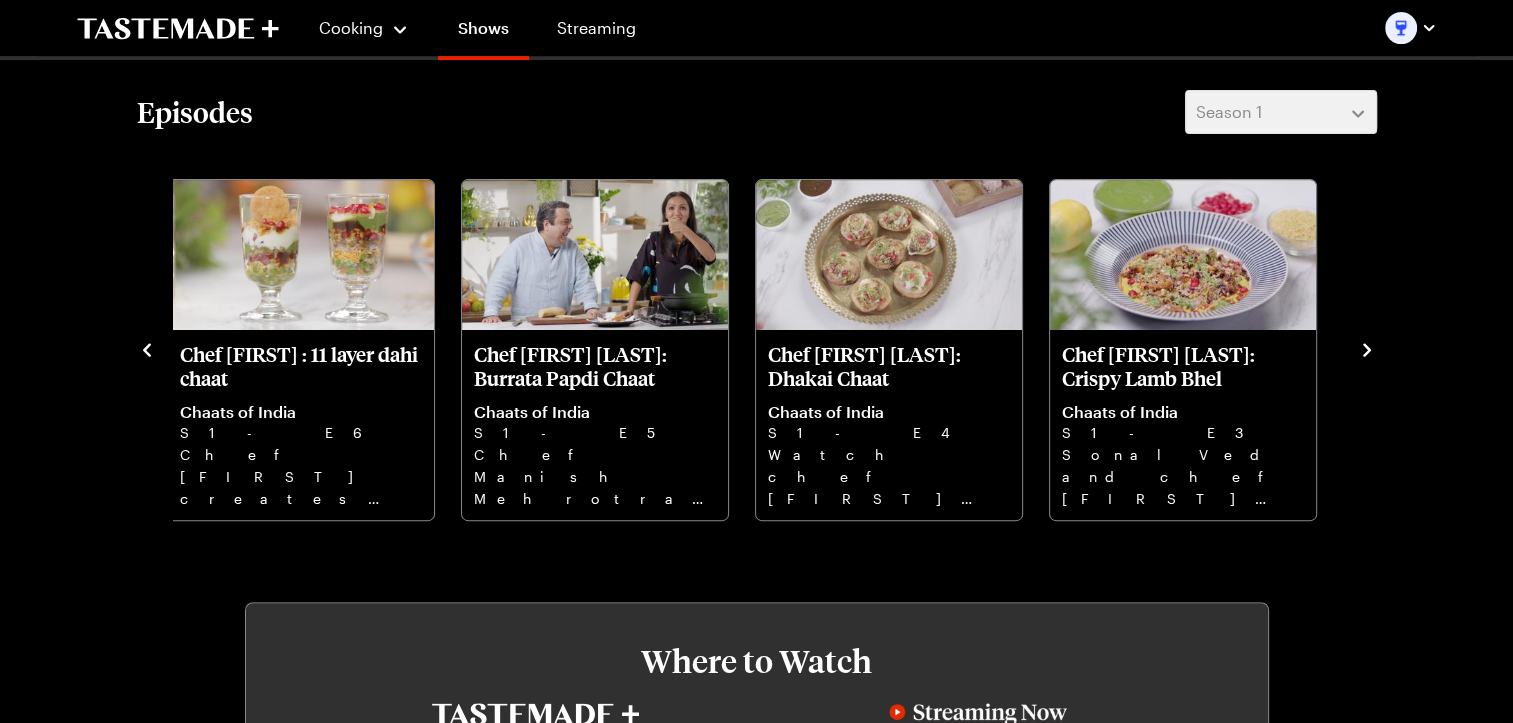 click 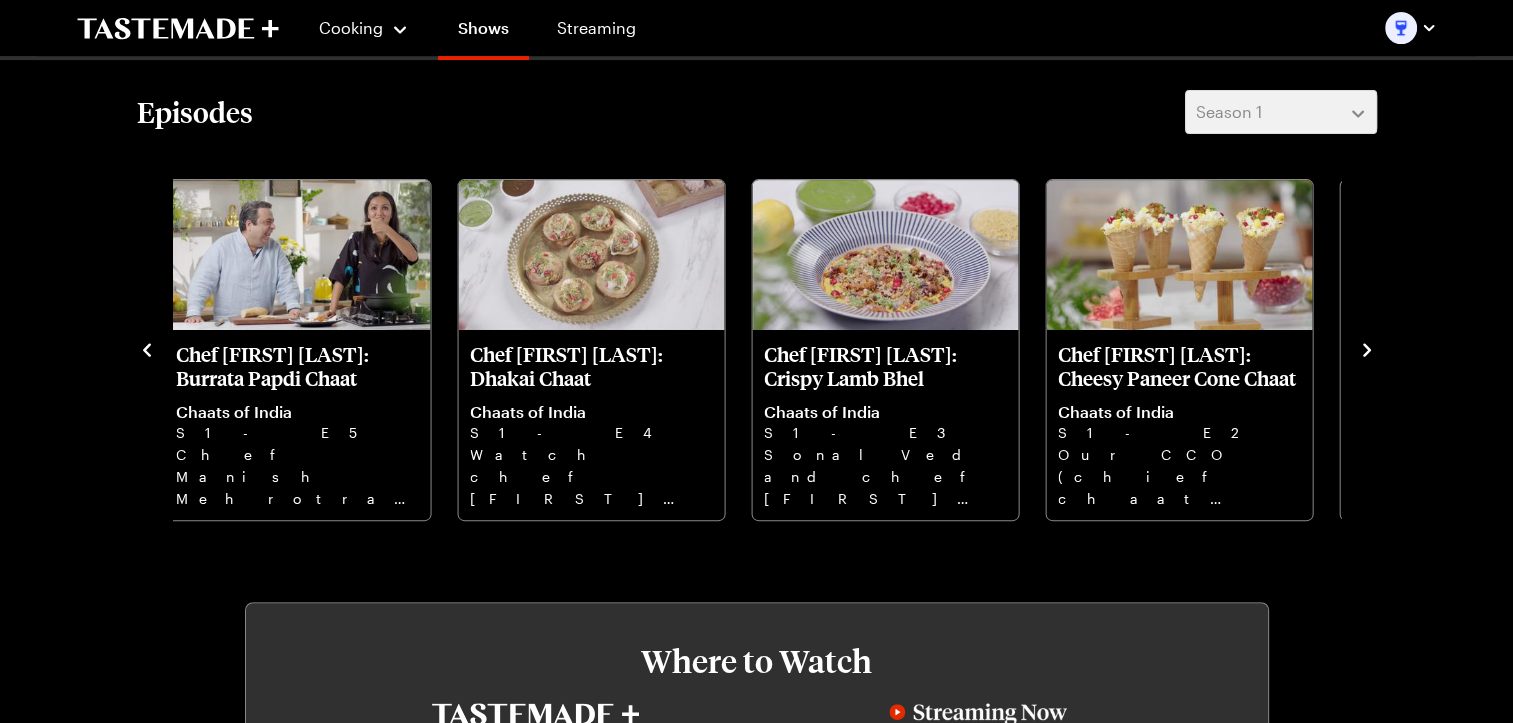 click 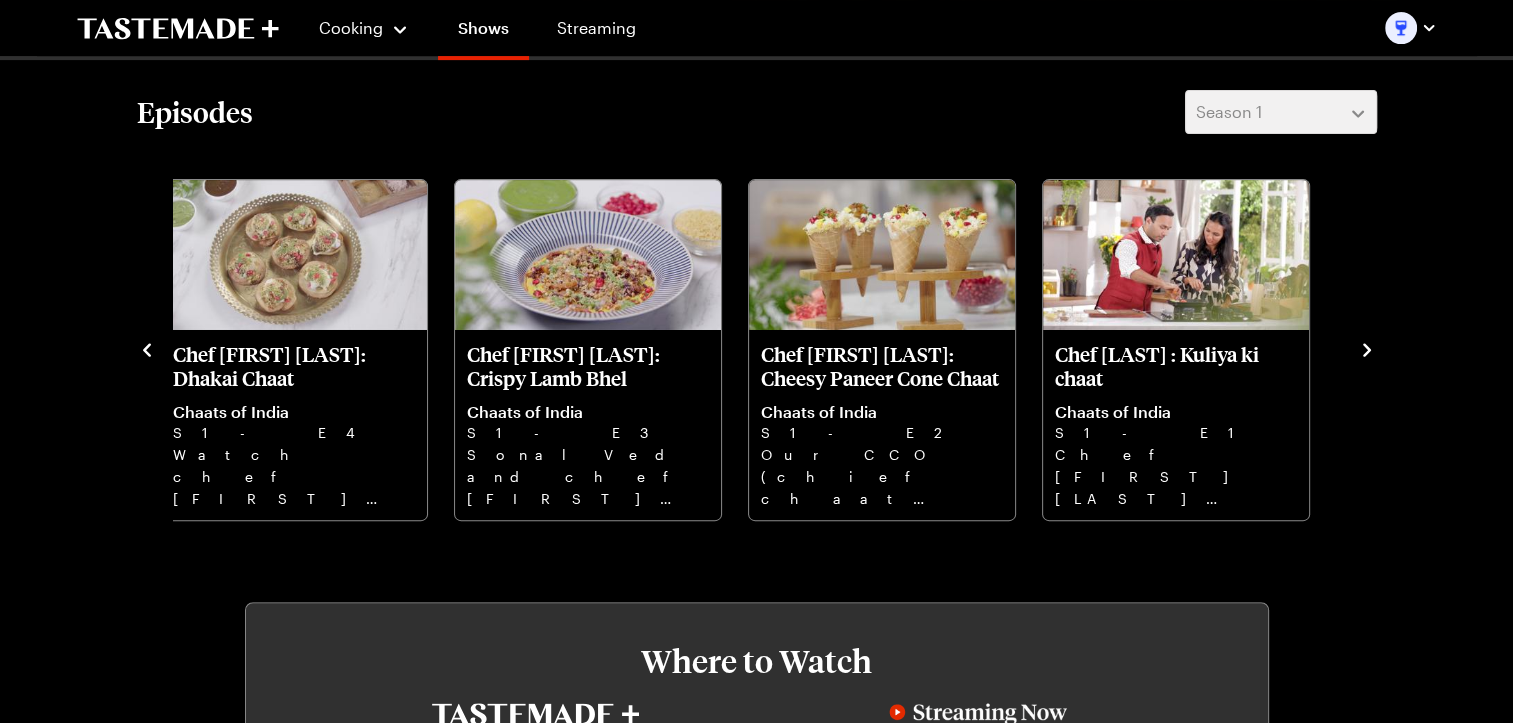 click 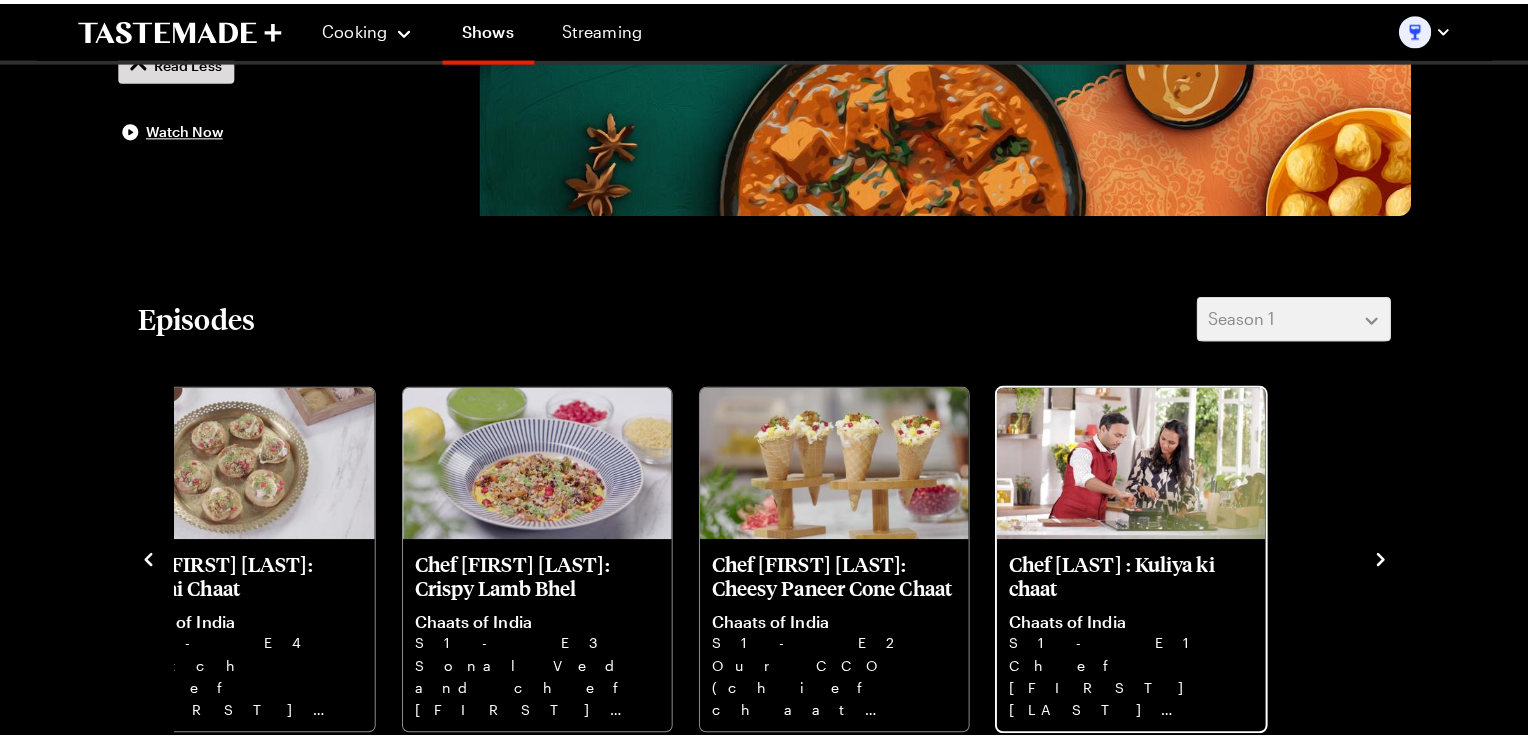 scroll, scrollTop: 400, scrollLeft: 0, axis: vertical 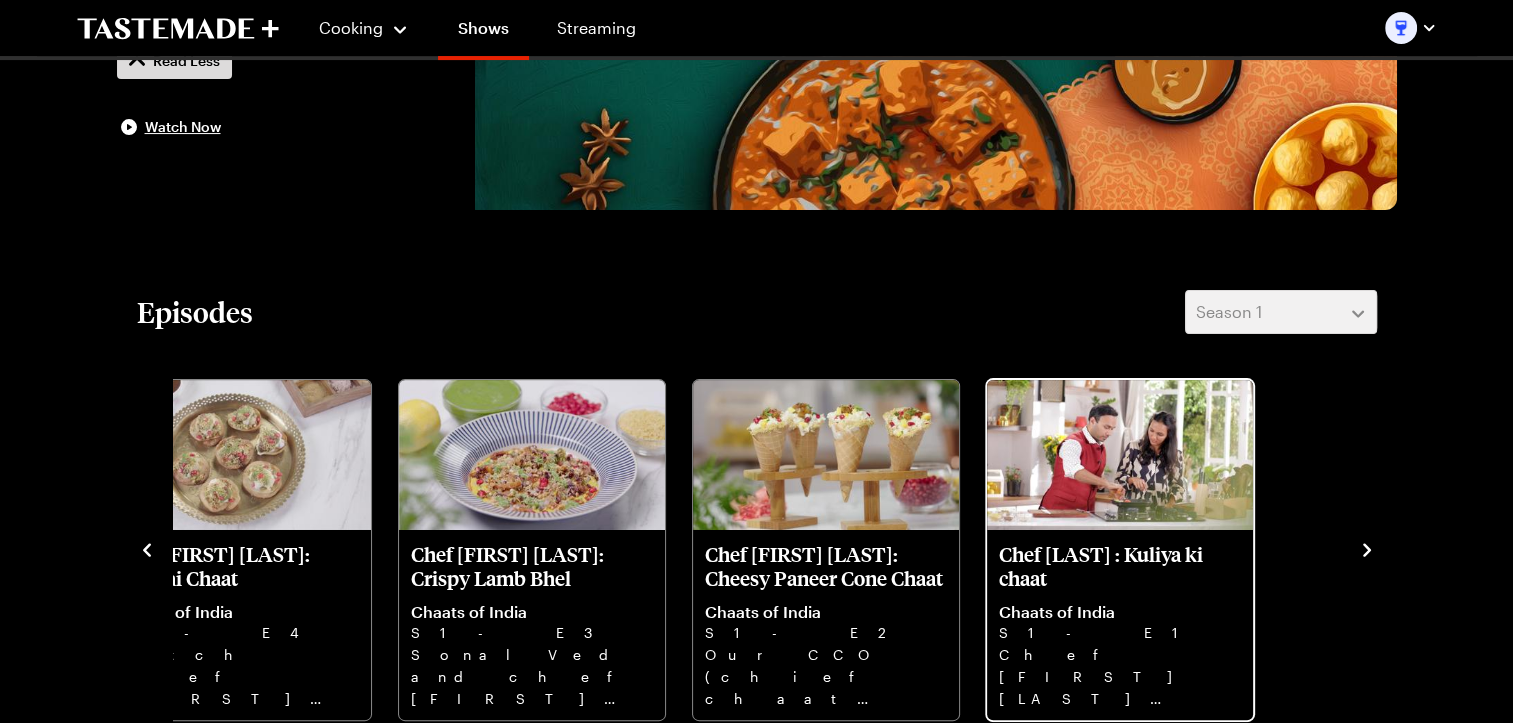 click at bounding box center [1120, 455] 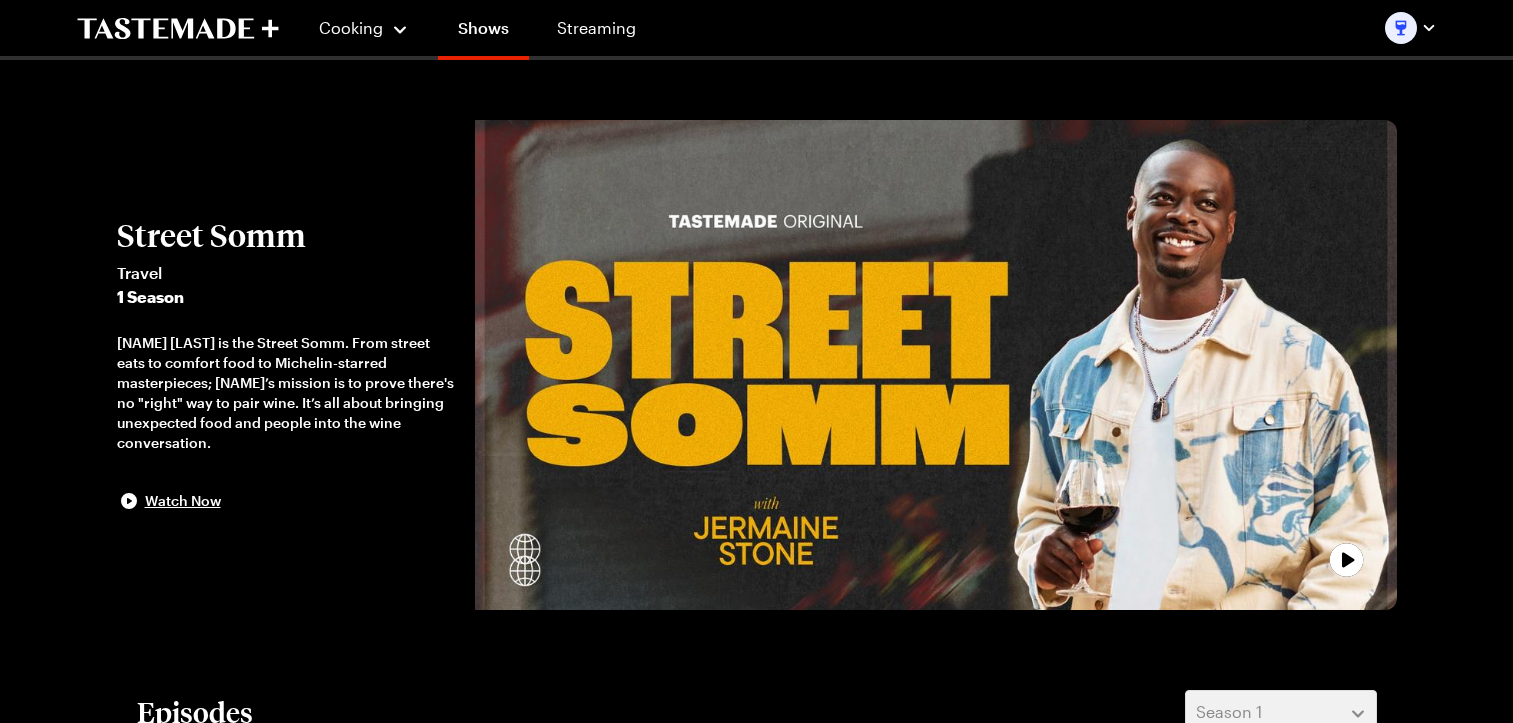 scroll, scrollTop: 0, scrollLeft: 0, axis: both 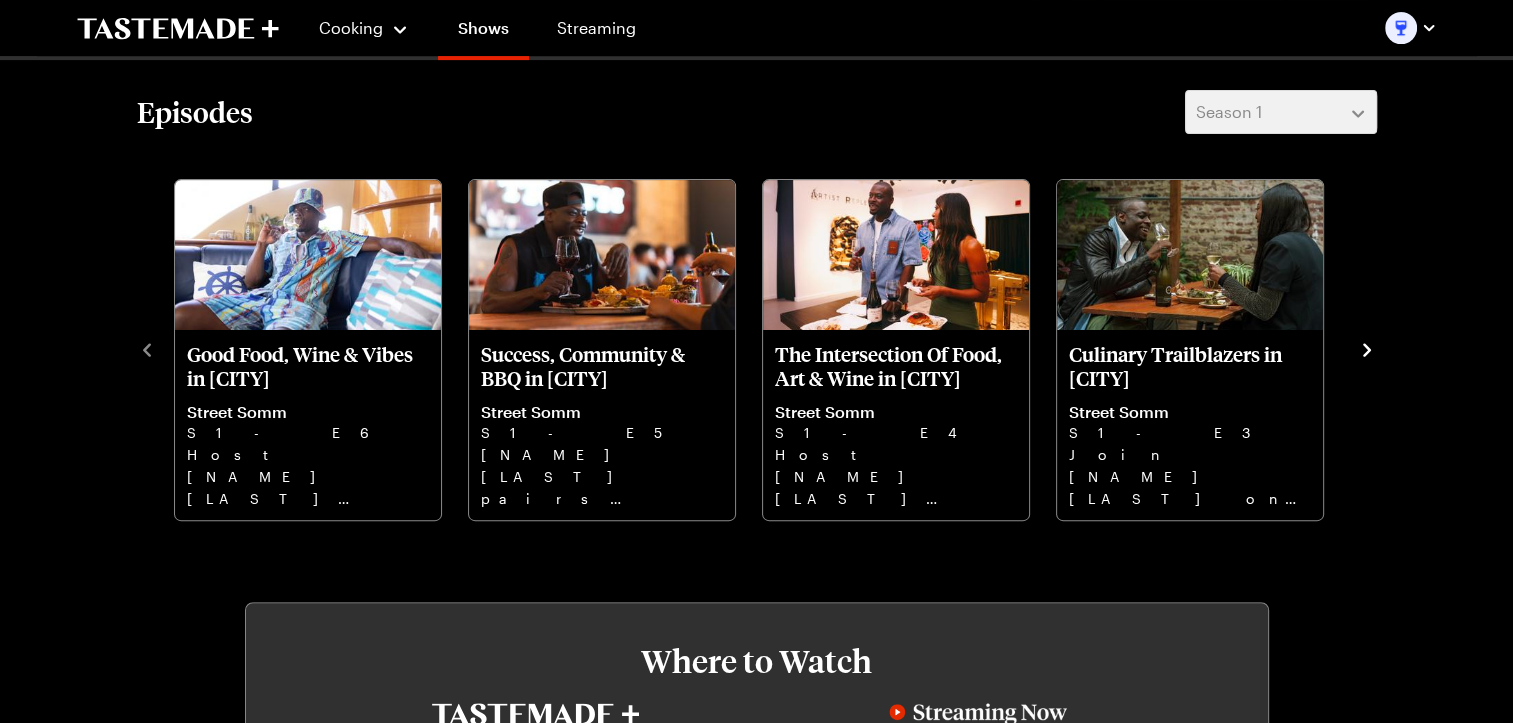 click 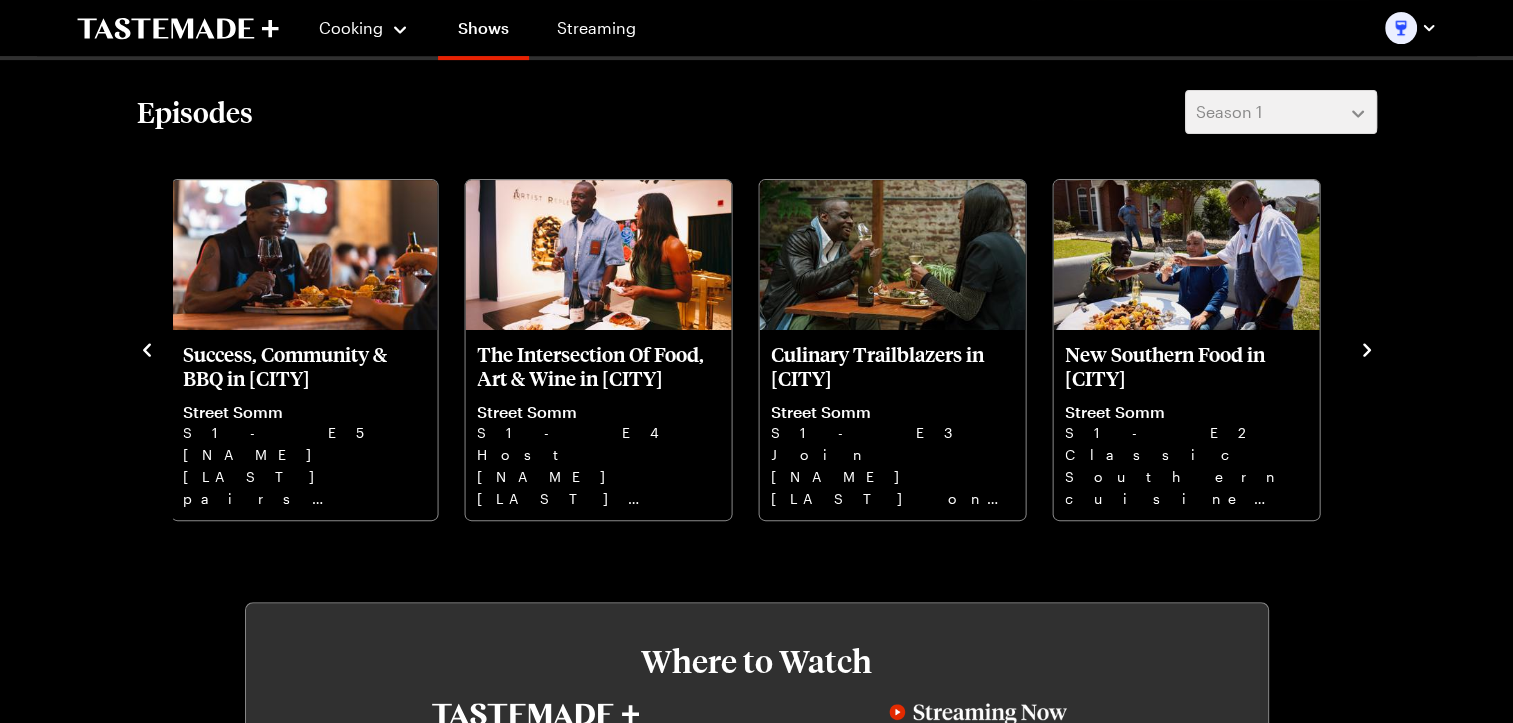 click 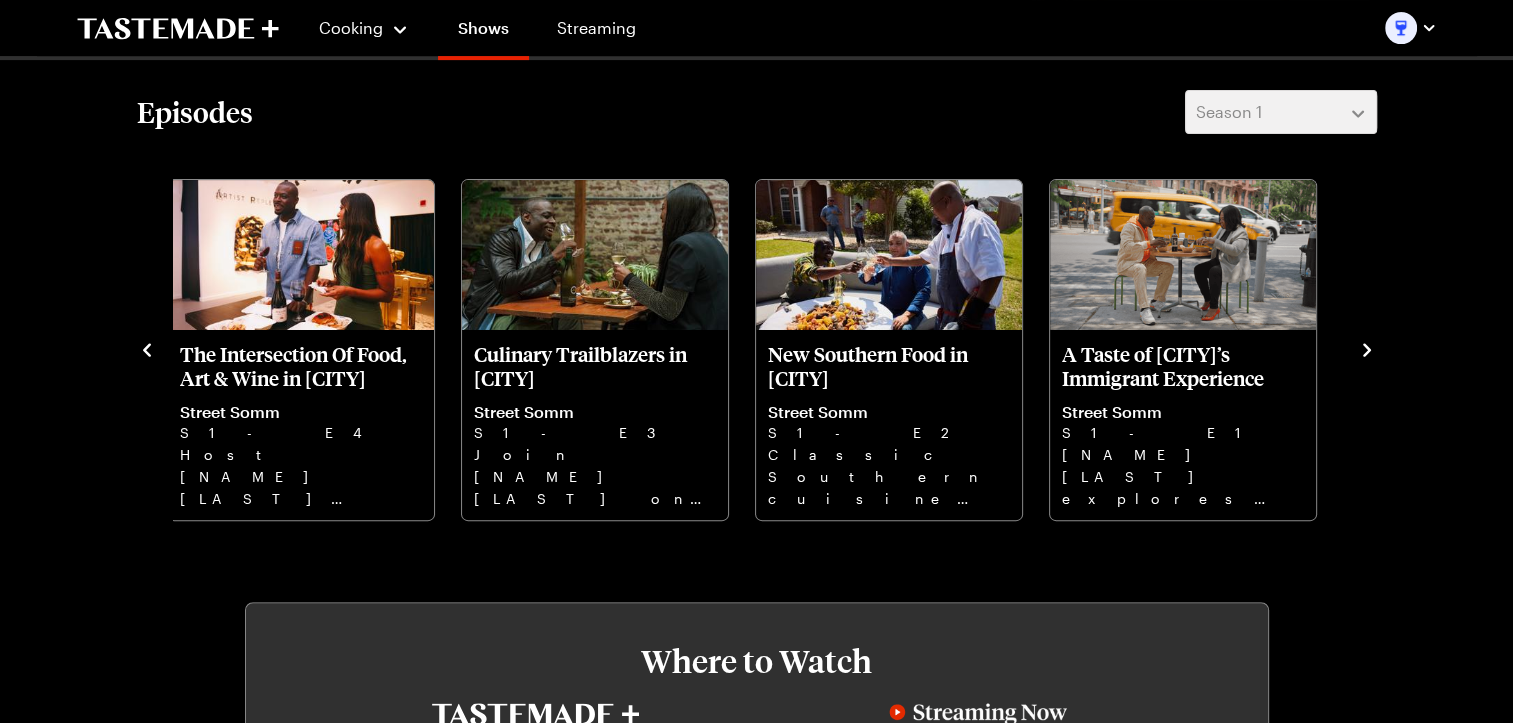 click 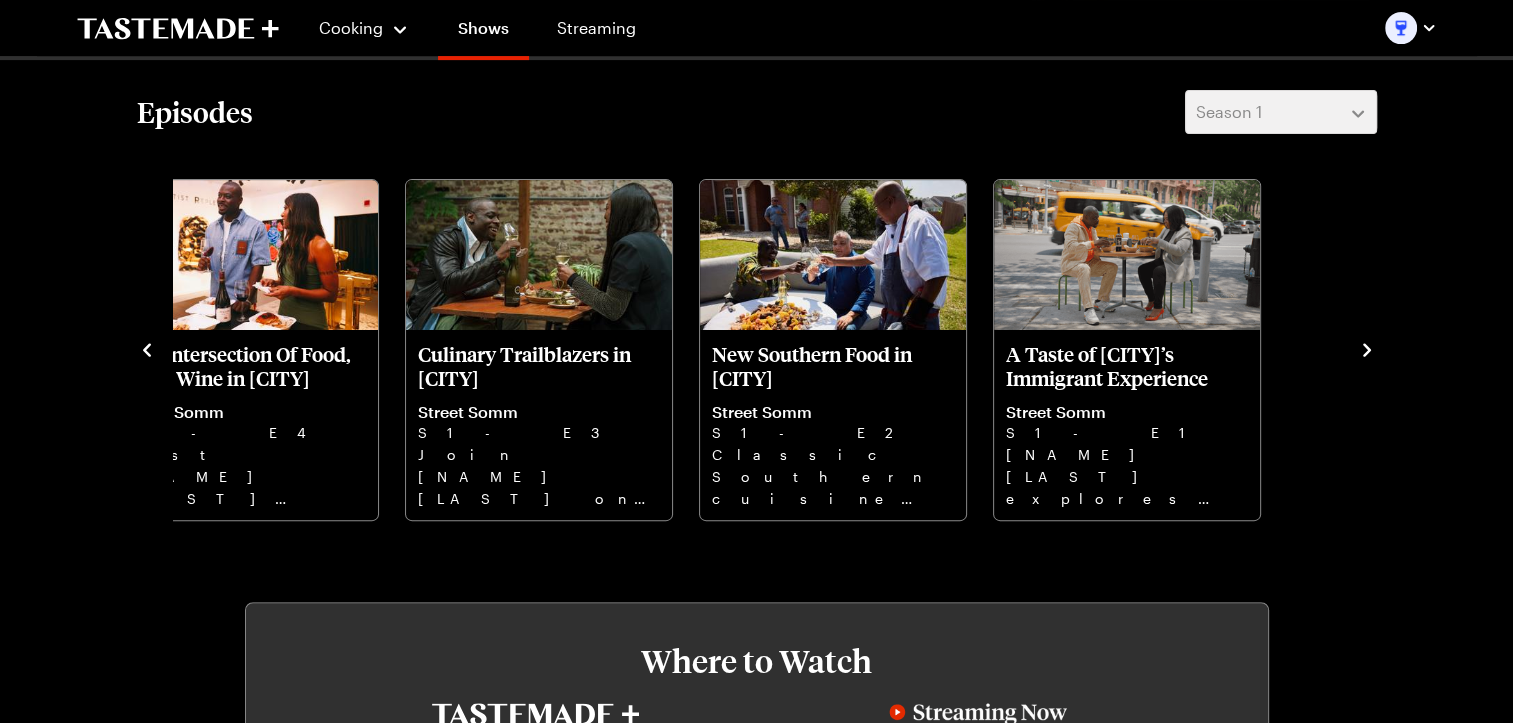 click 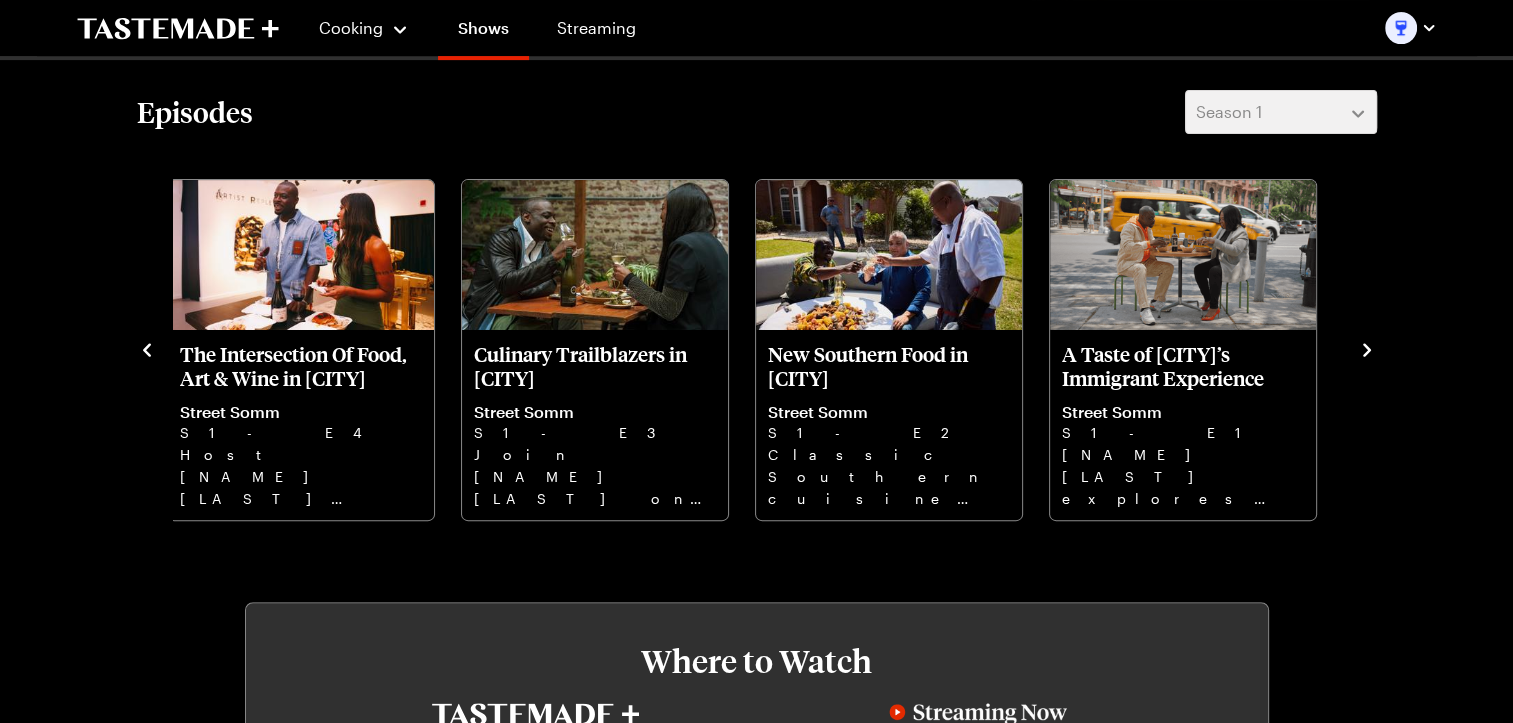 click 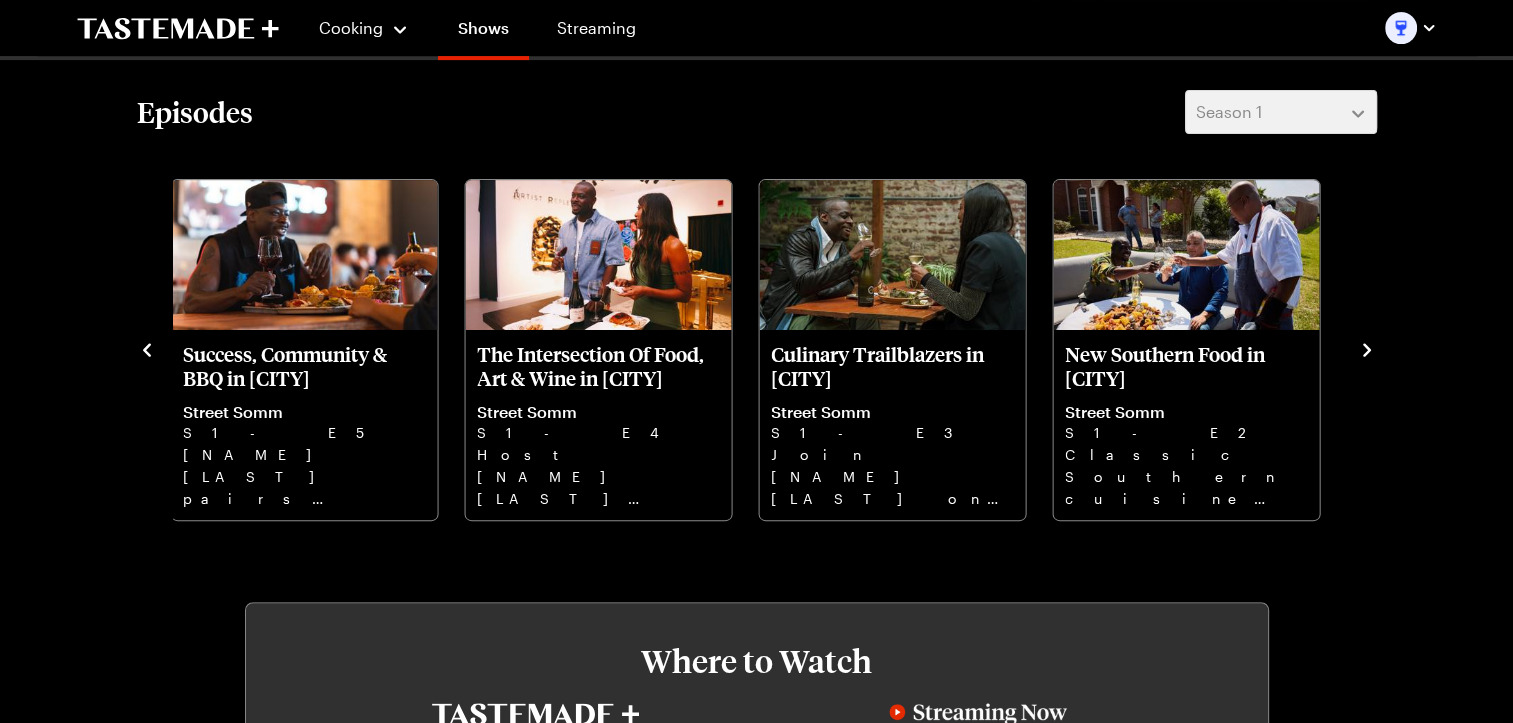 click 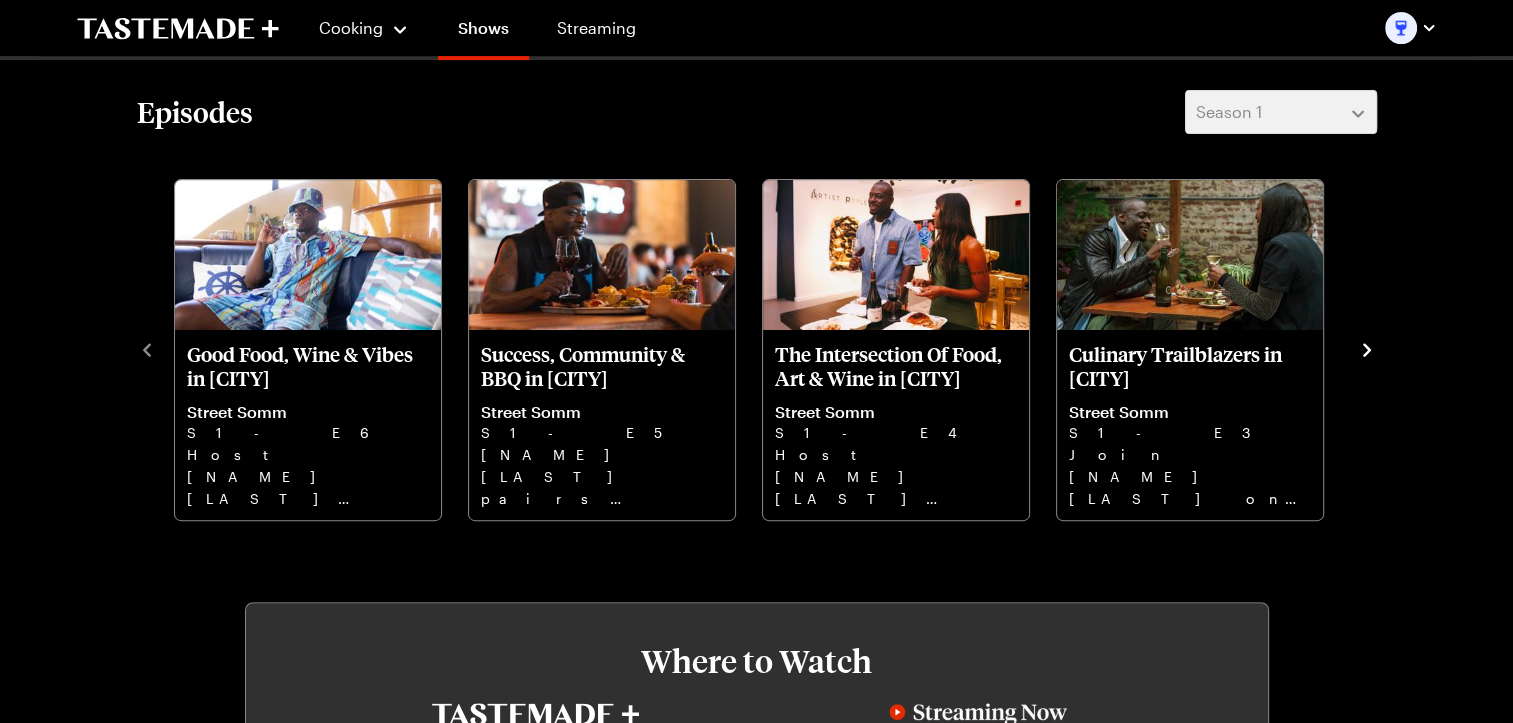 click 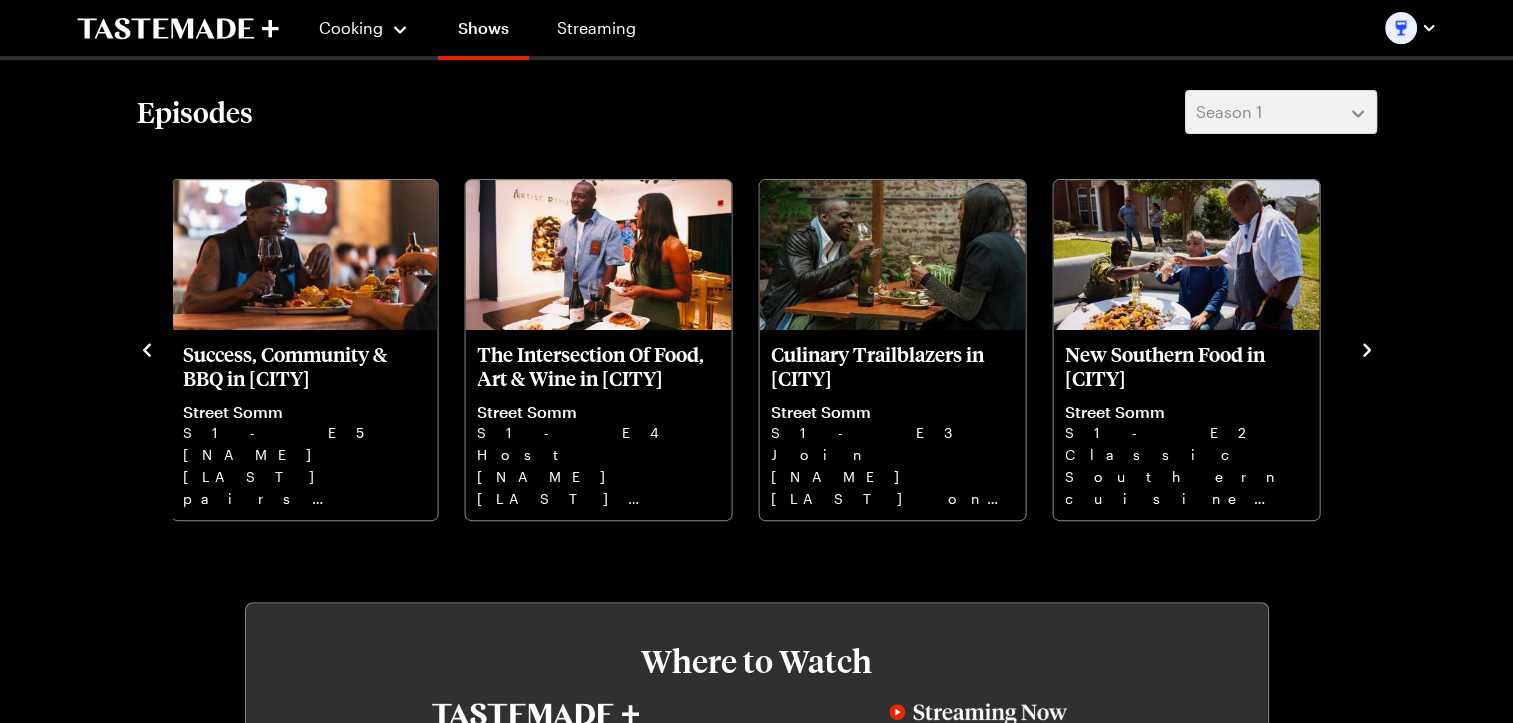 click 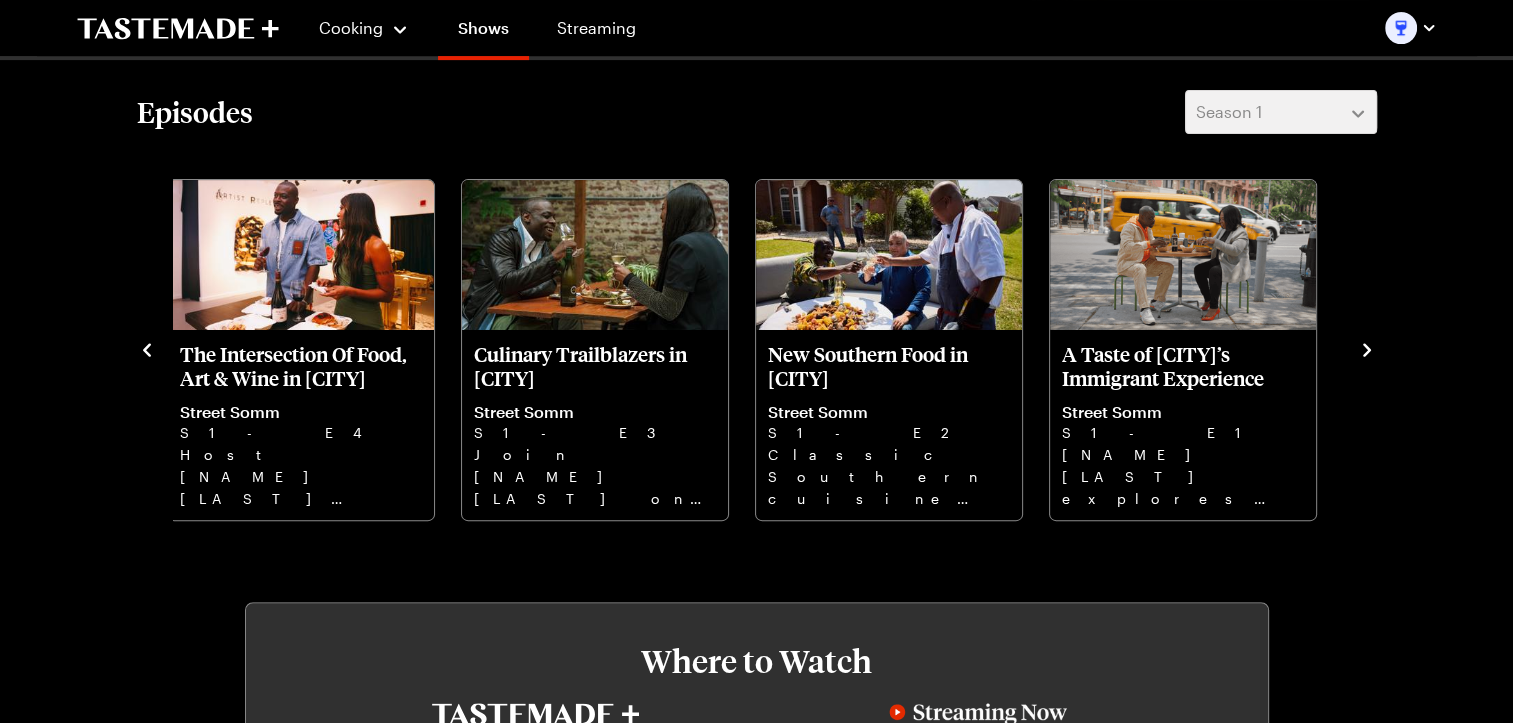 click 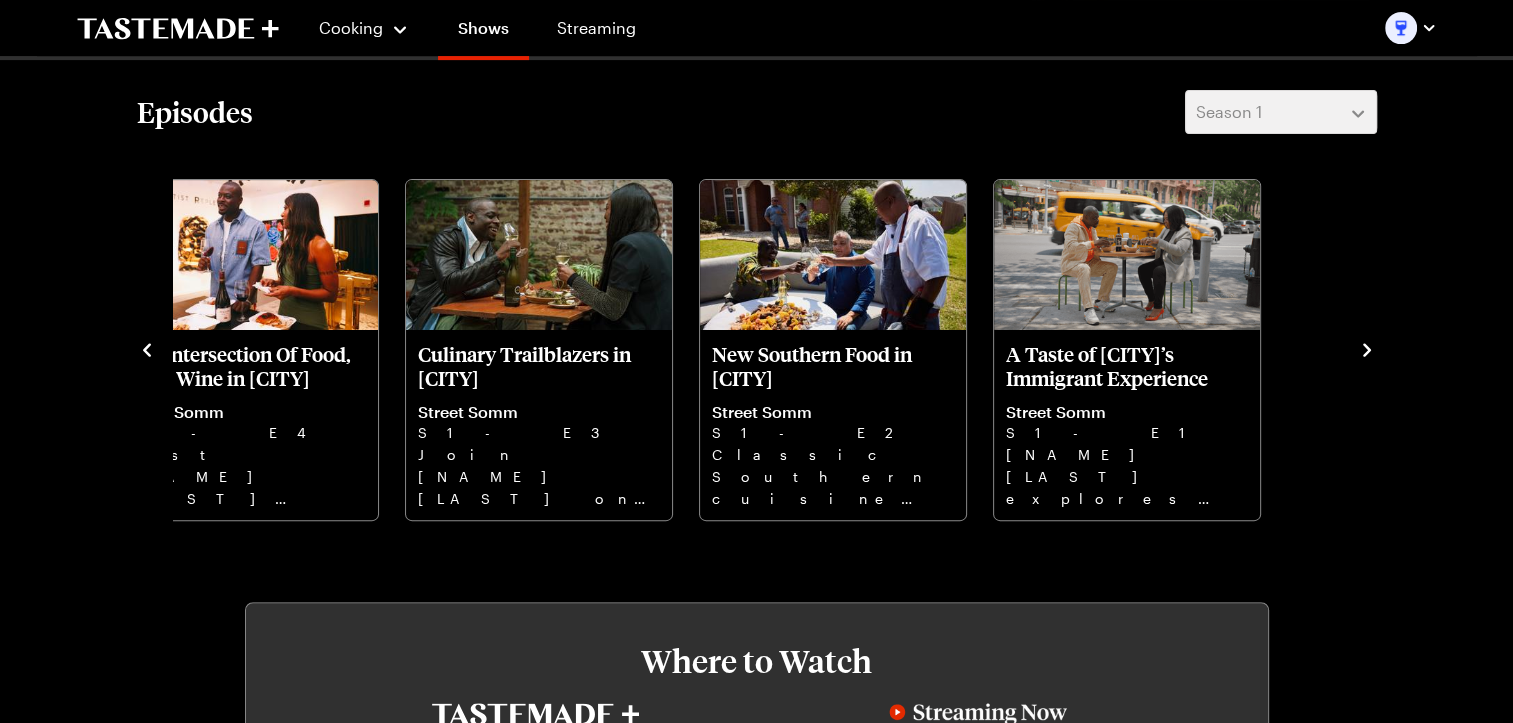 click 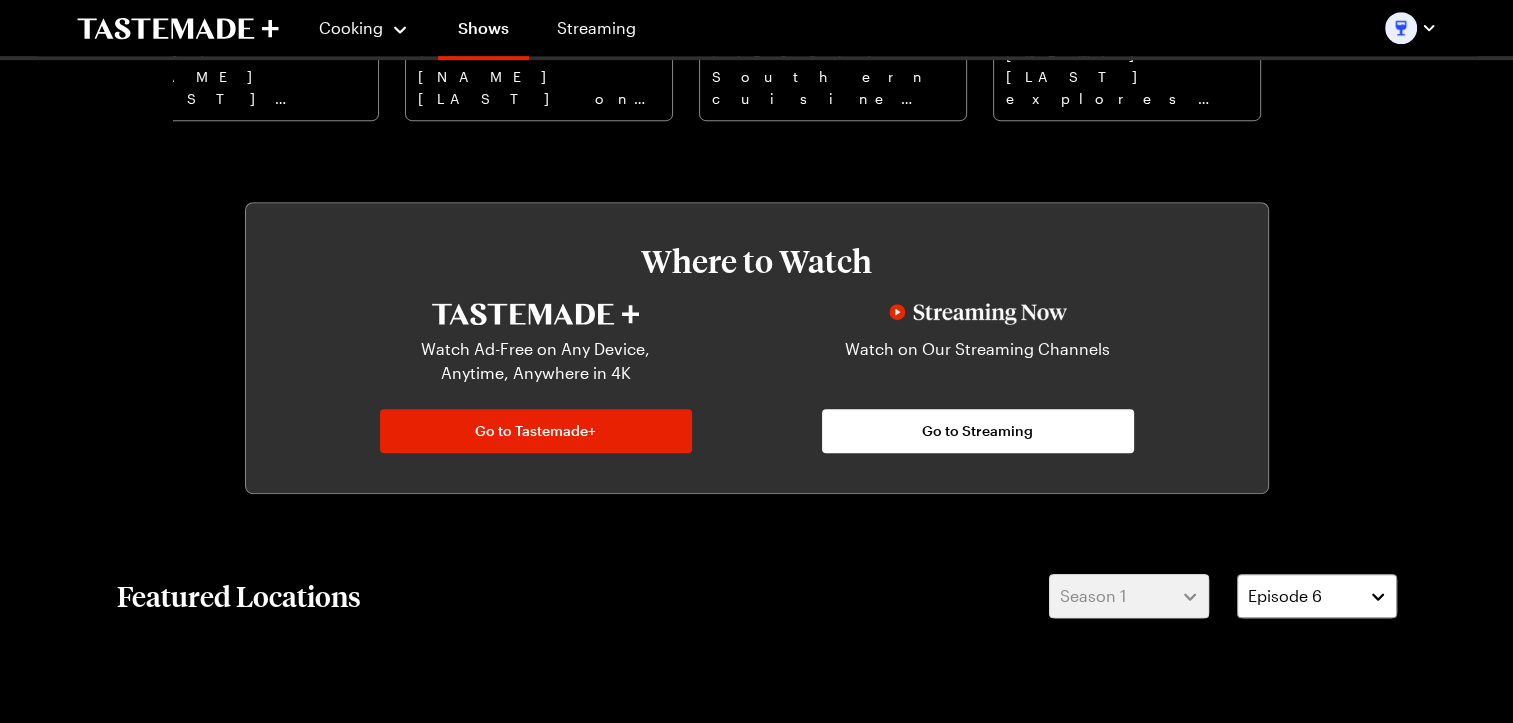 scroll, scrollTop: 0, scrollLeft: 0, axis: both 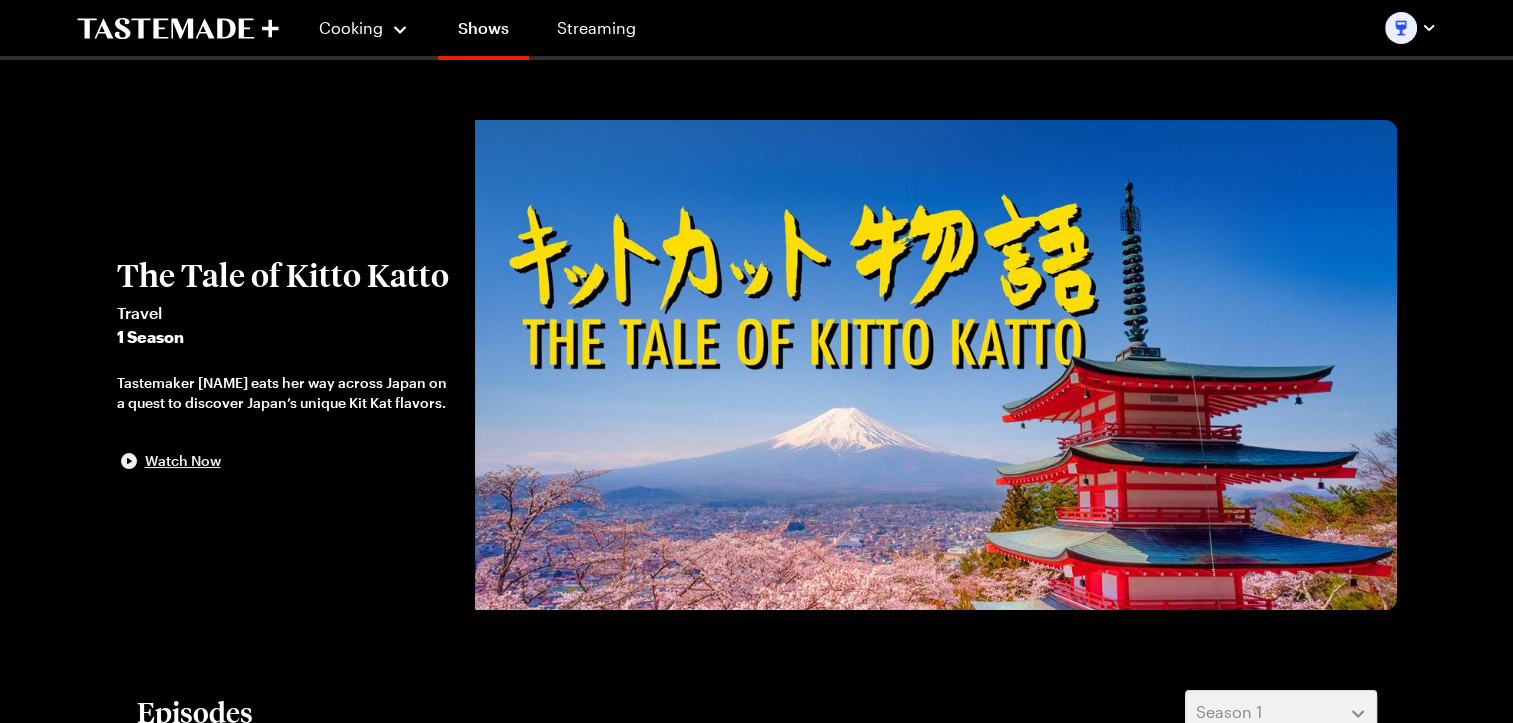 click on "Watch Now" at bounding box center (183, 461) 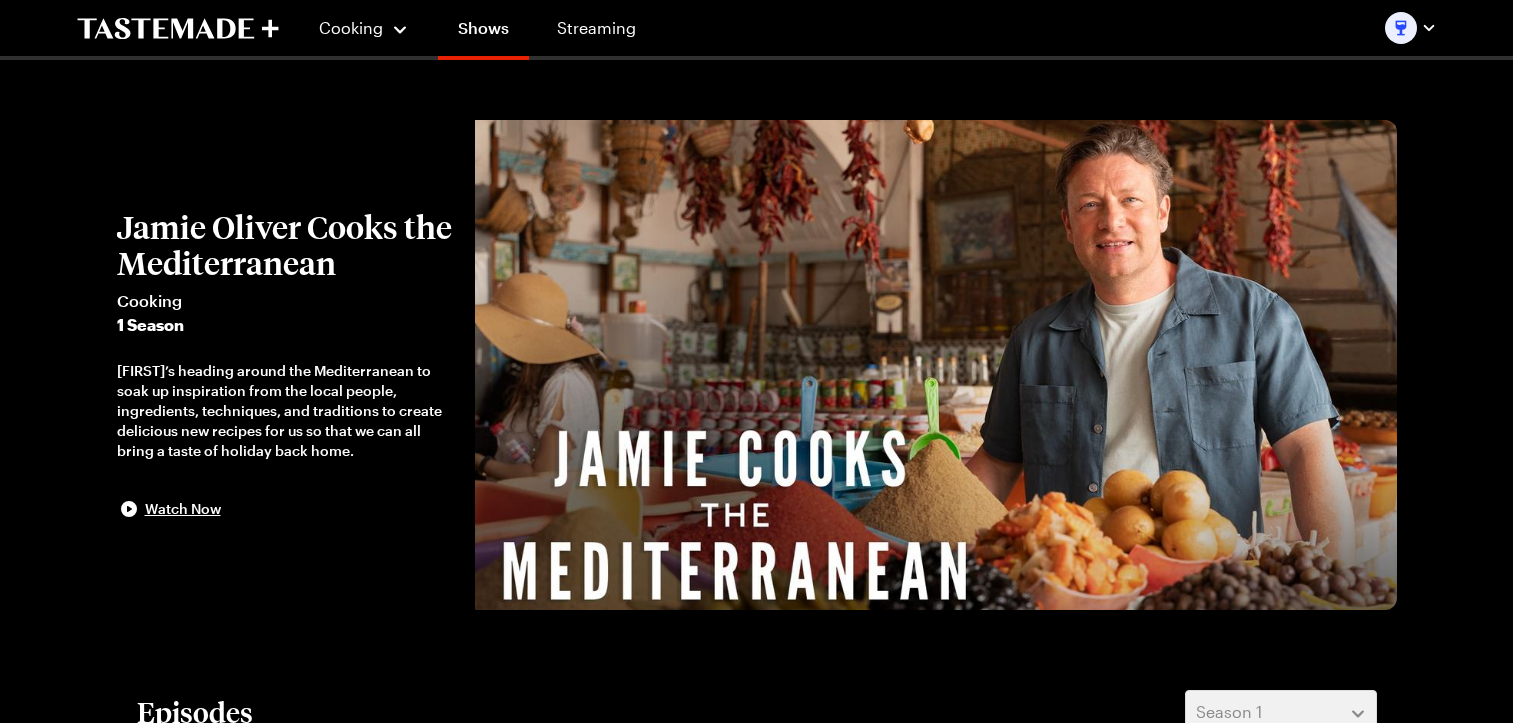 scroll, scrollTop: 0, scrollLeft: 0, axis: both 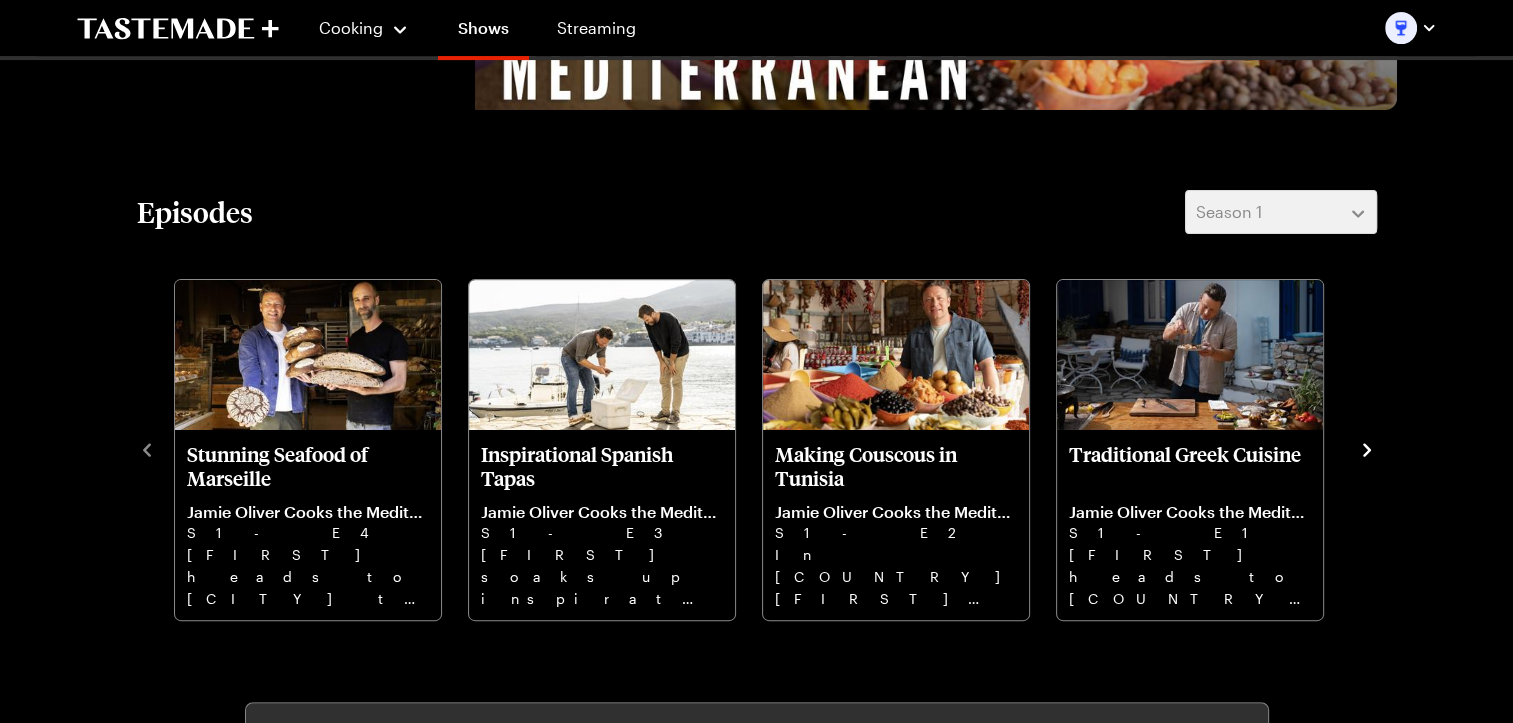click 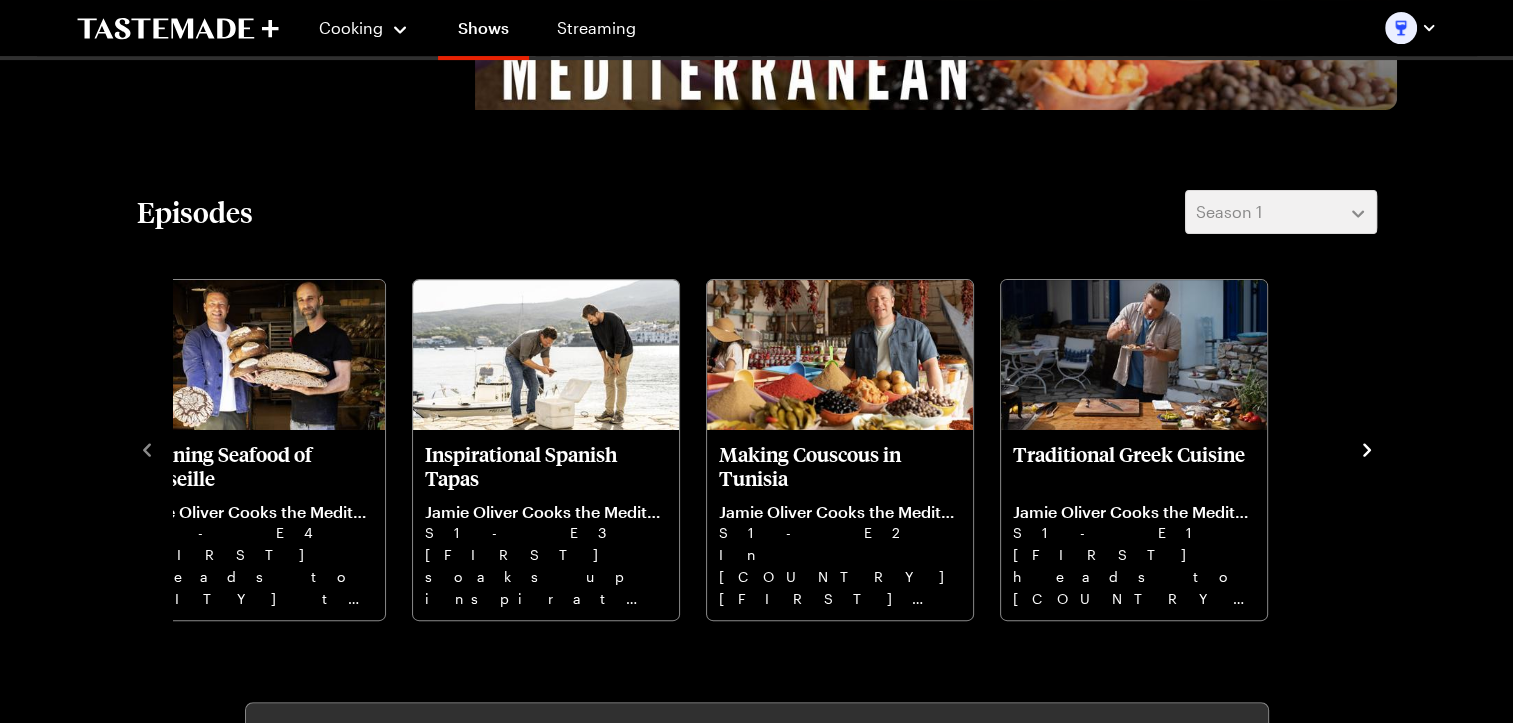 click 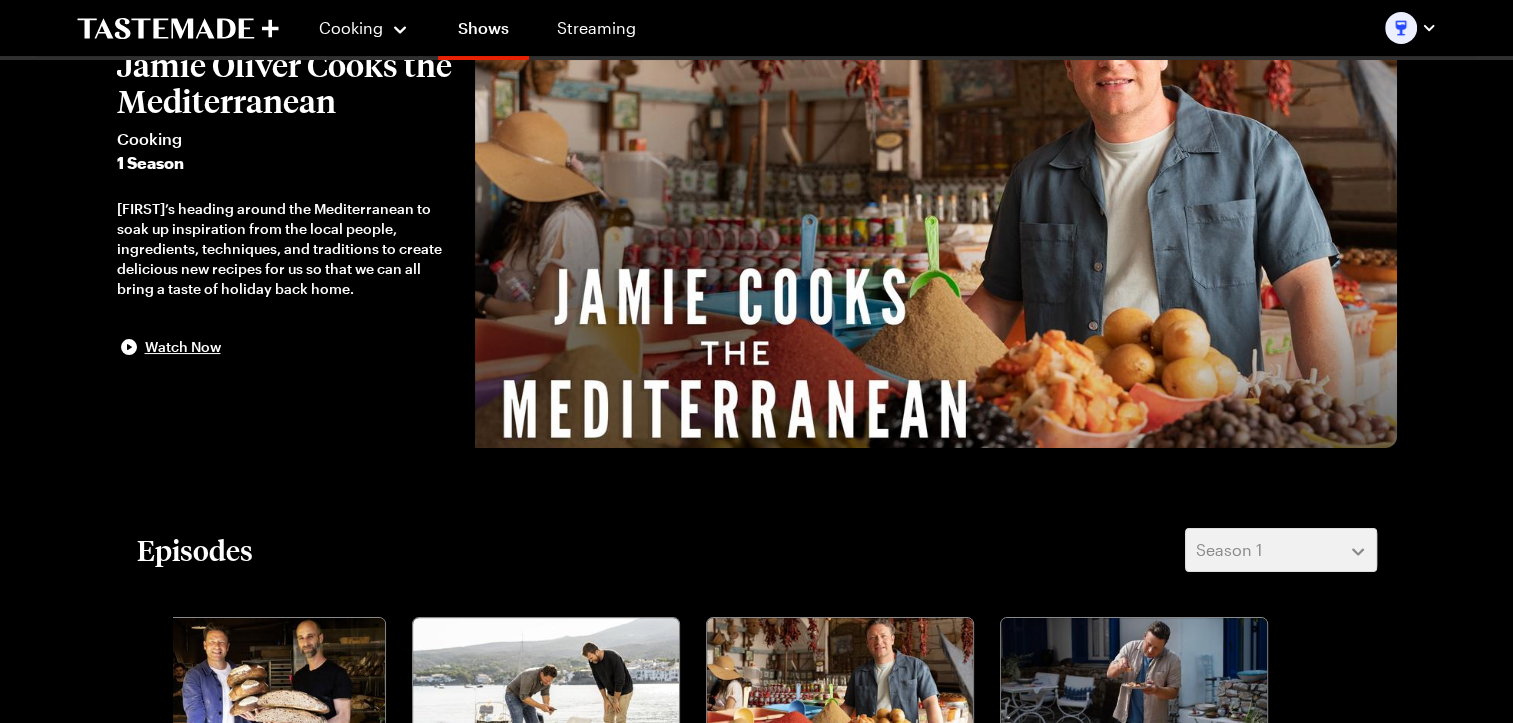 scroll, scrollTop: 0, scrollLeft: 0, axis: both 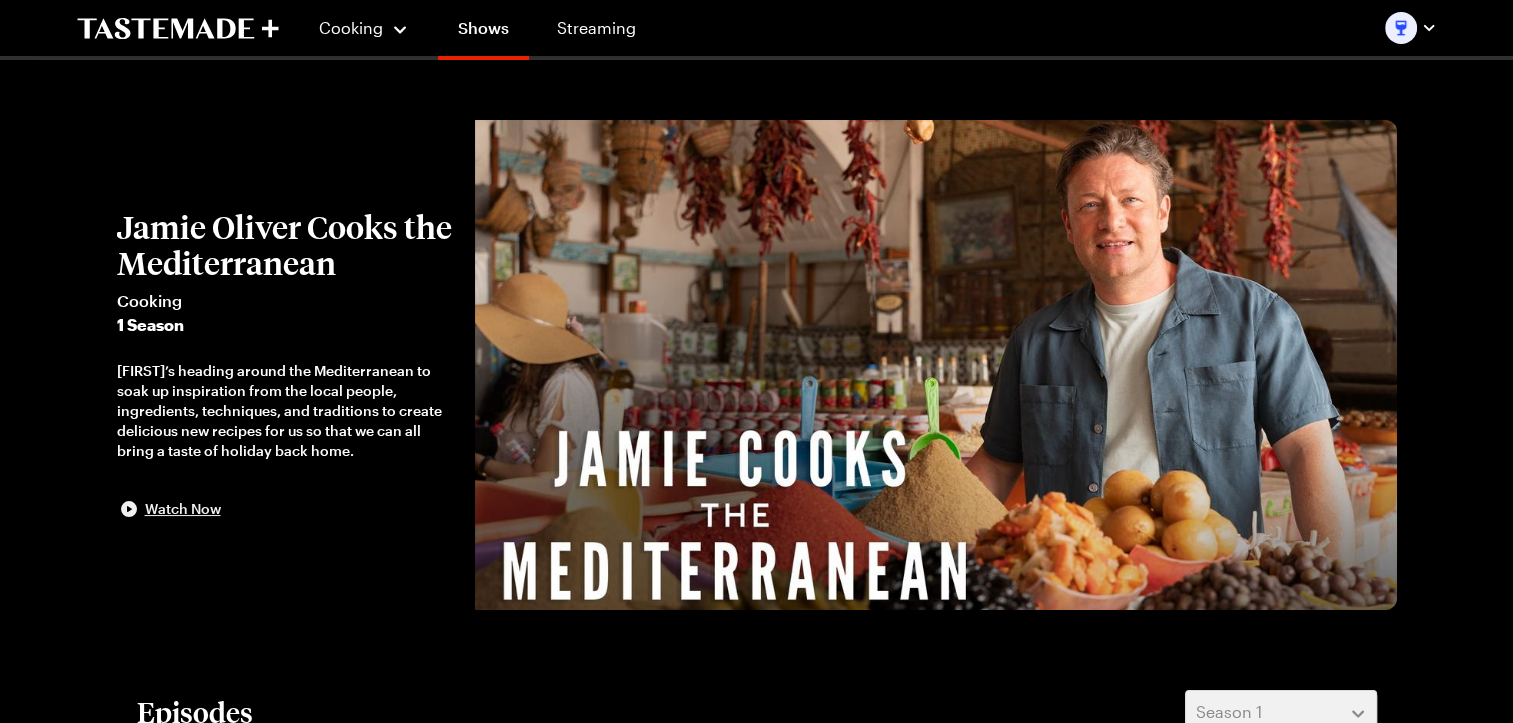 click on "Watch Now" at bounding box center [183, 509] 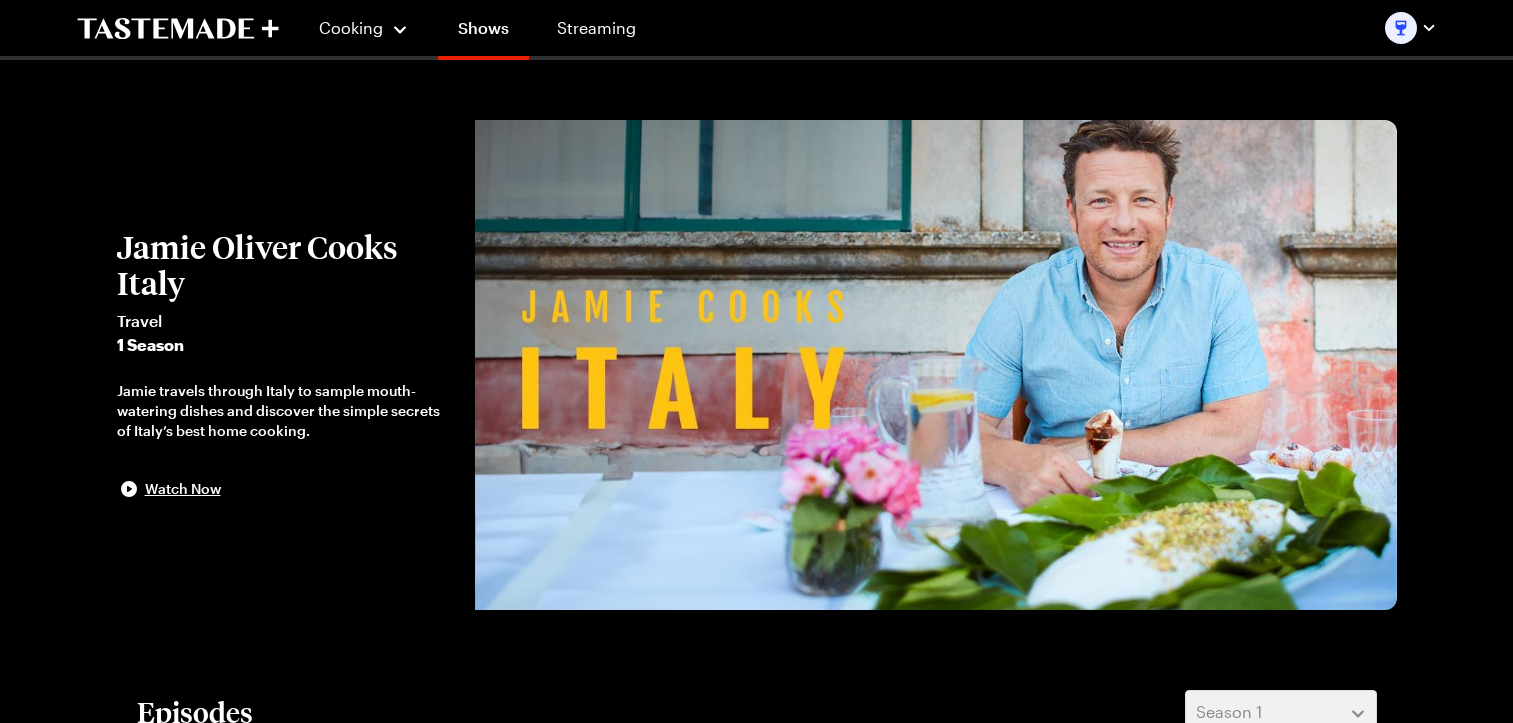 scroll, scrollTop: 0, scrollLeft: 0, axis: both 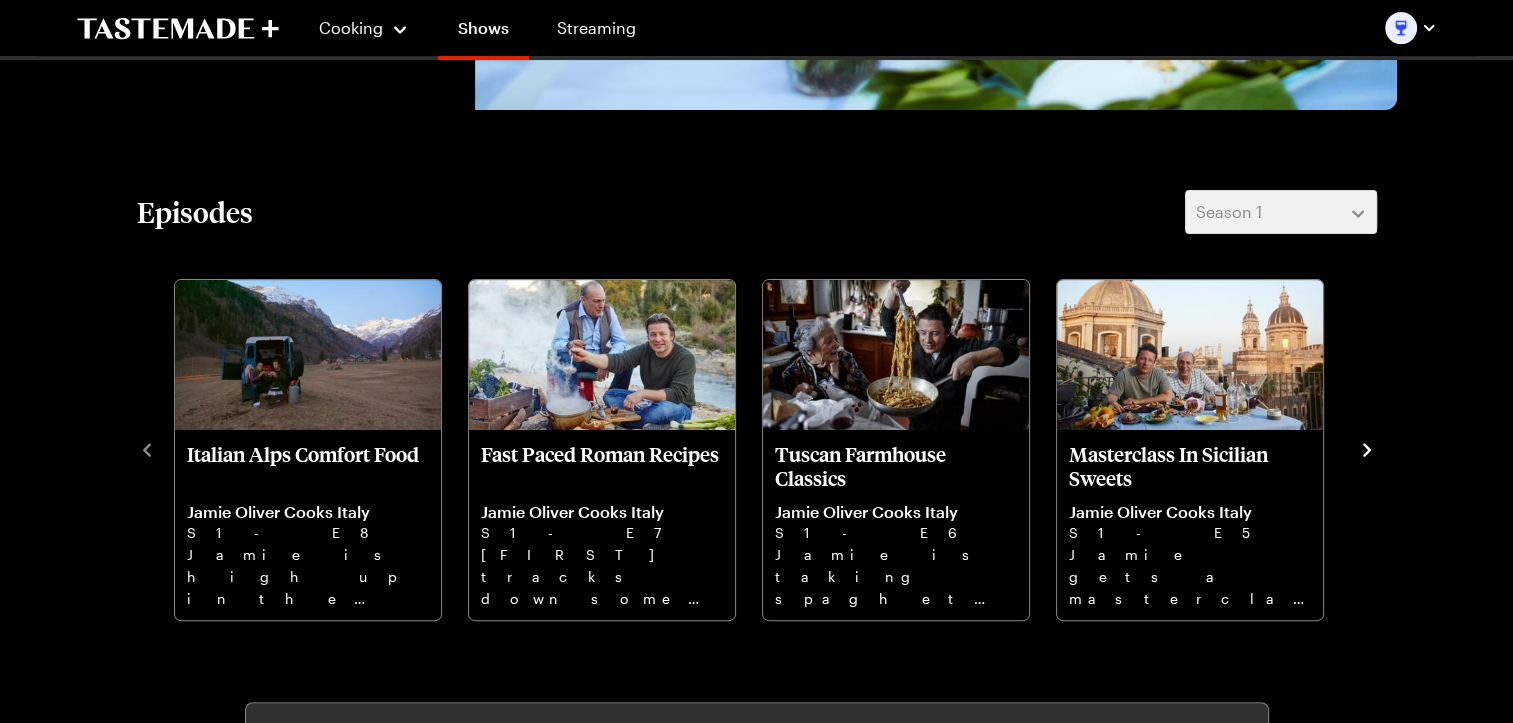 click 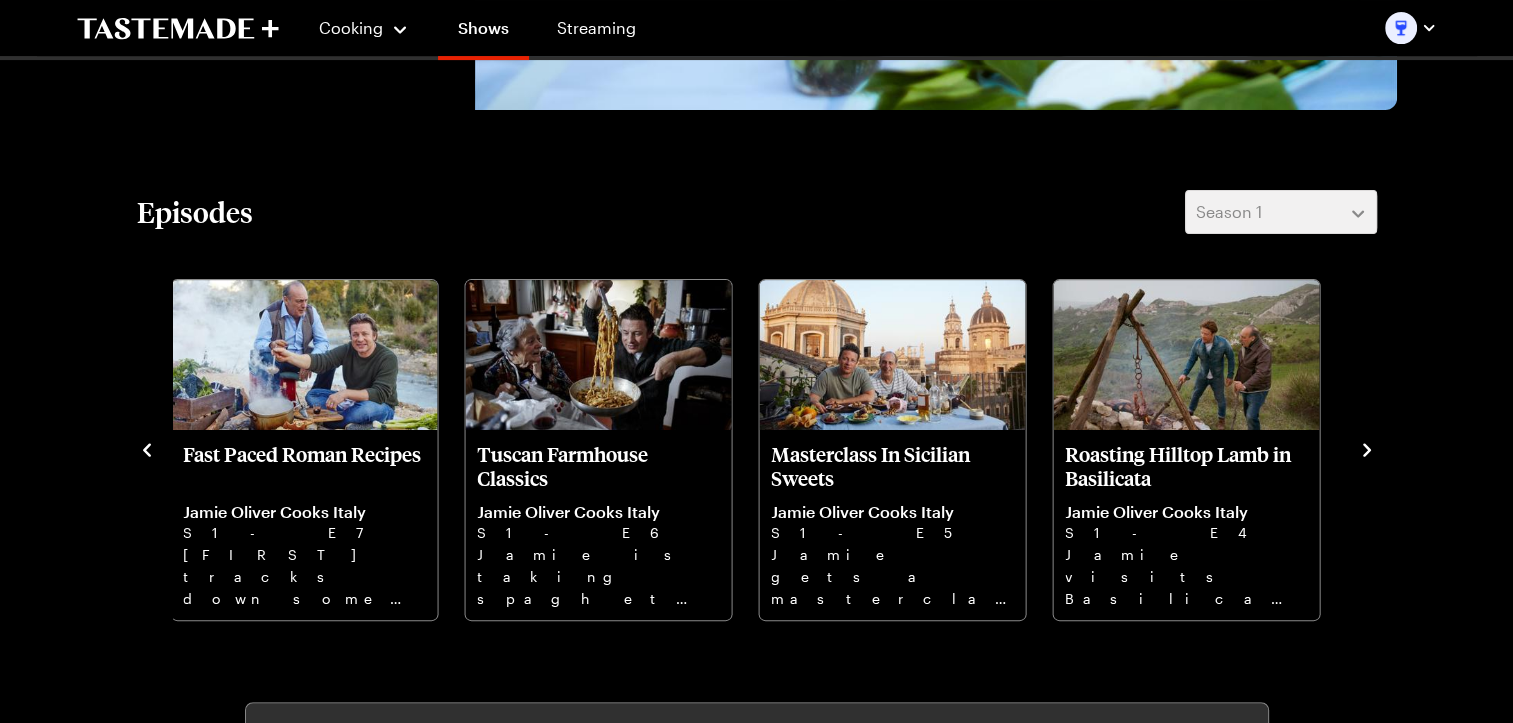 click 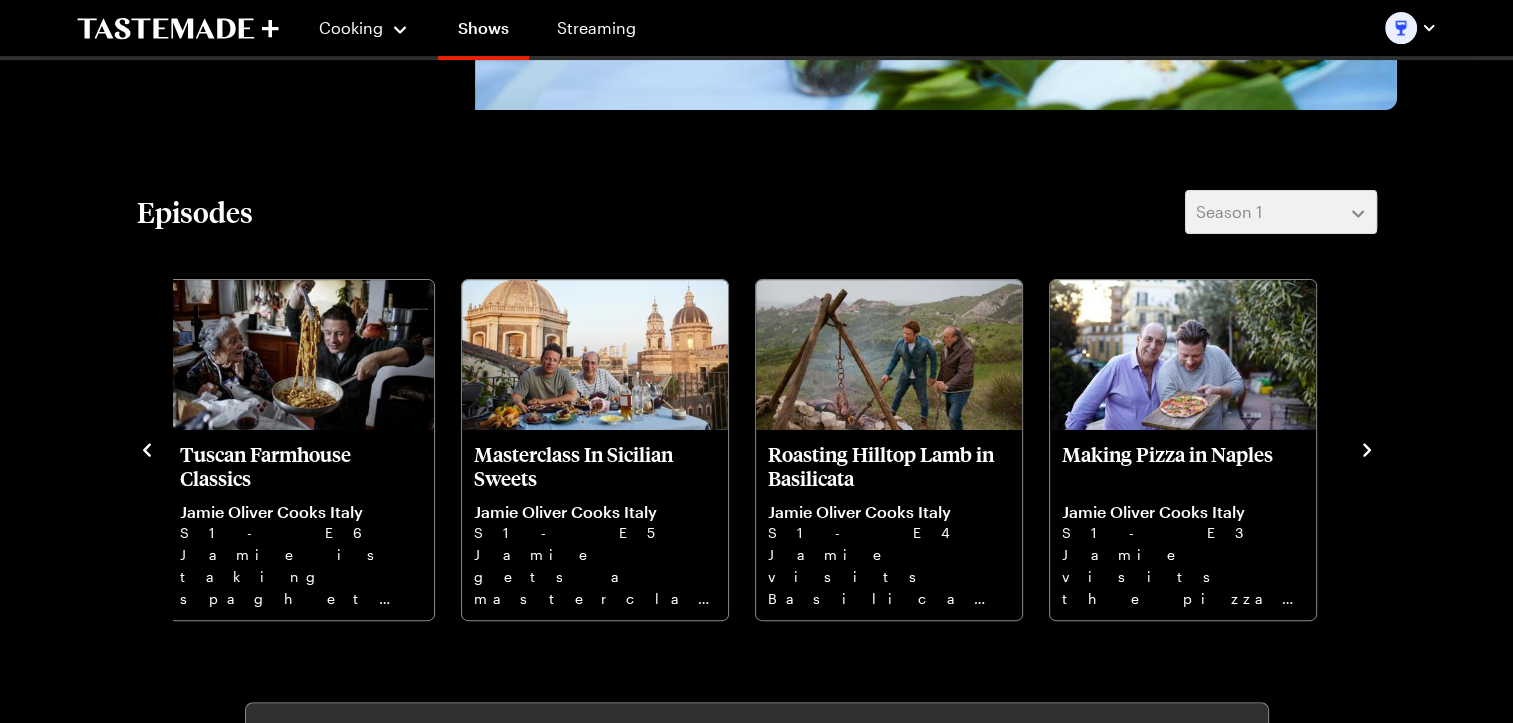 click 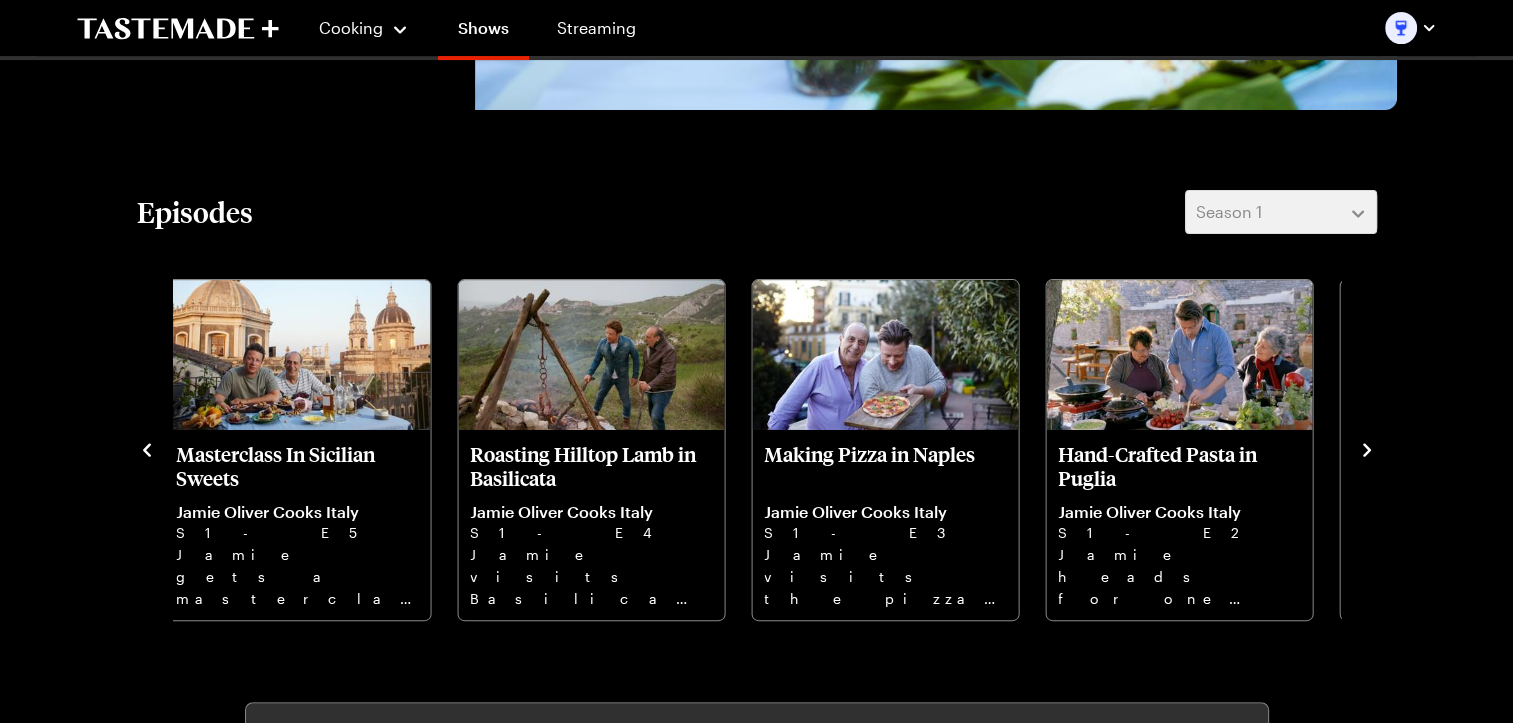 click 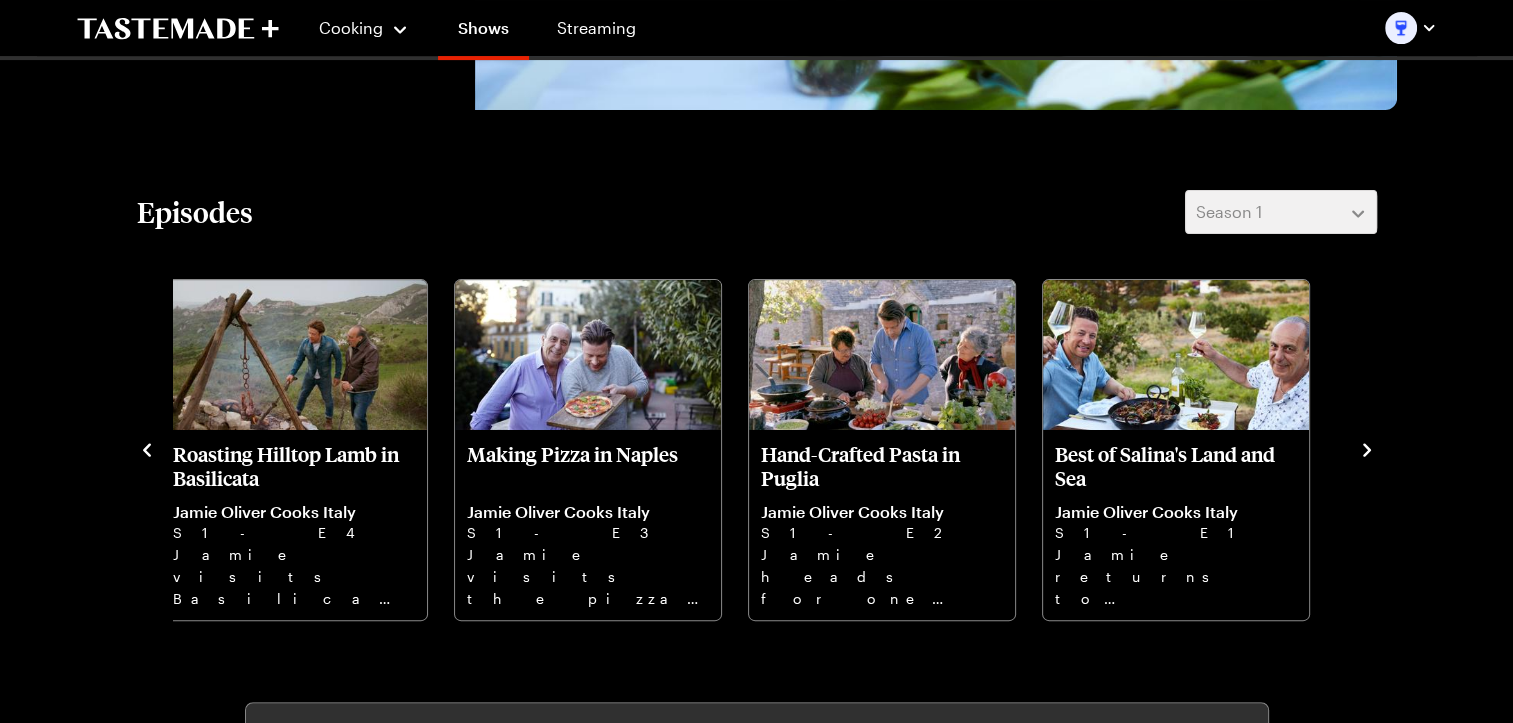 click 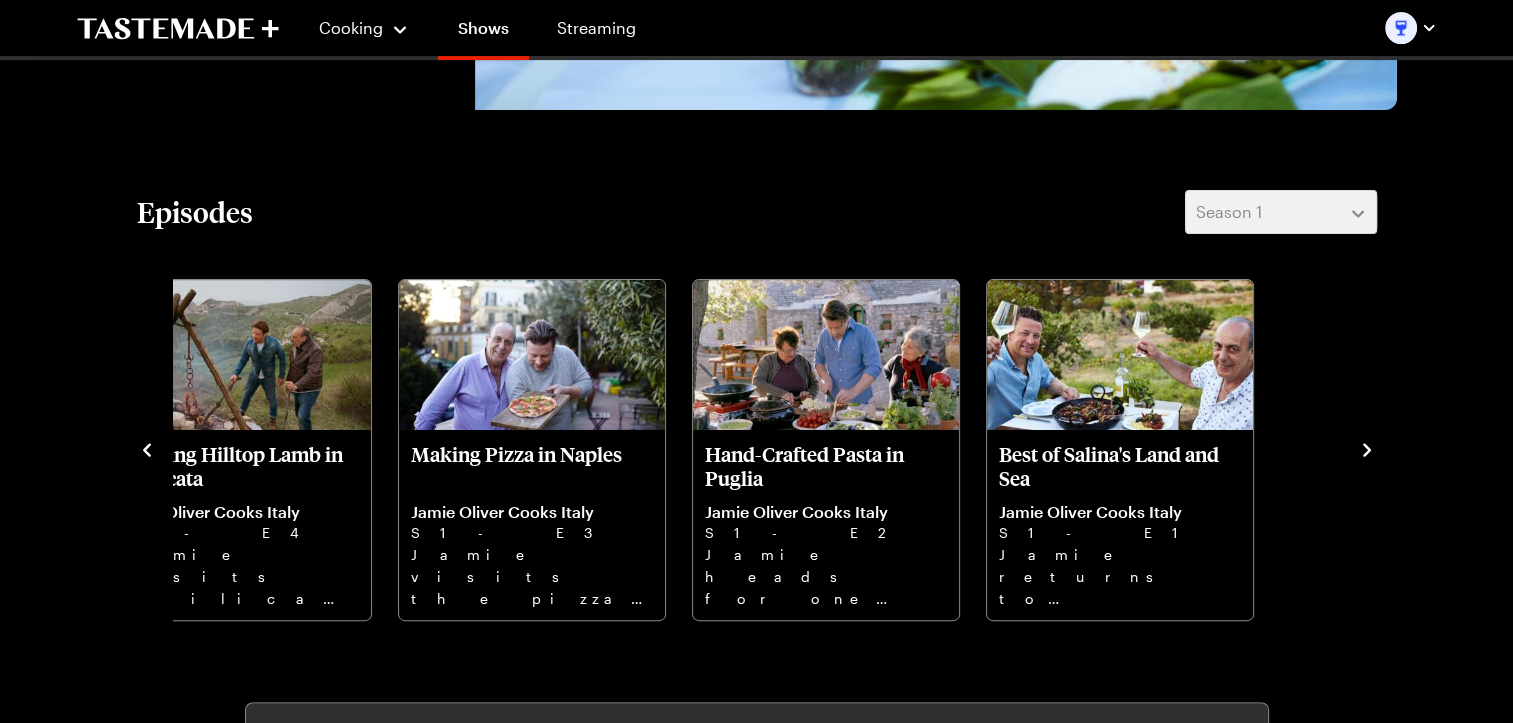 scroll, scrollTop: 0, scrollLeft: 0, axis: both 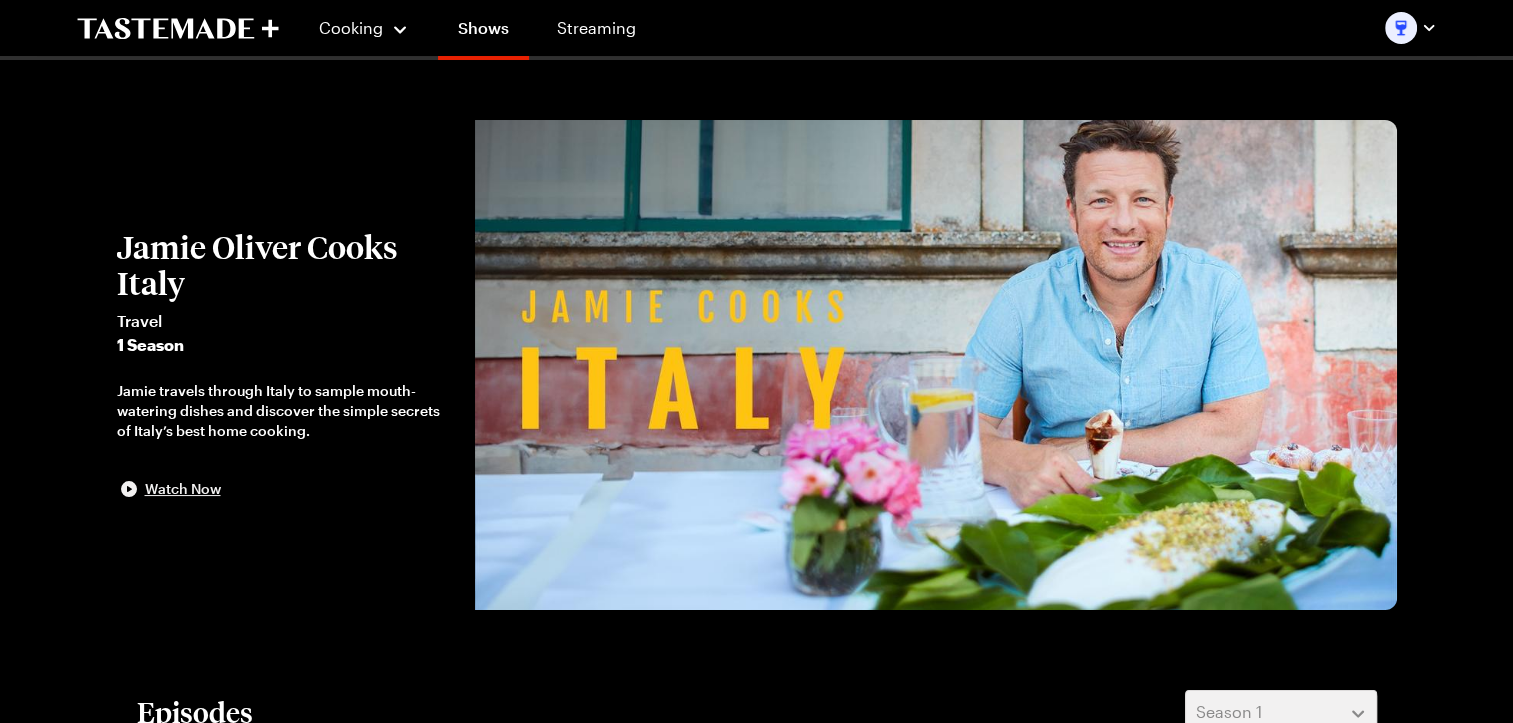 click on "Watch Now" at bounding box center [183, 489] 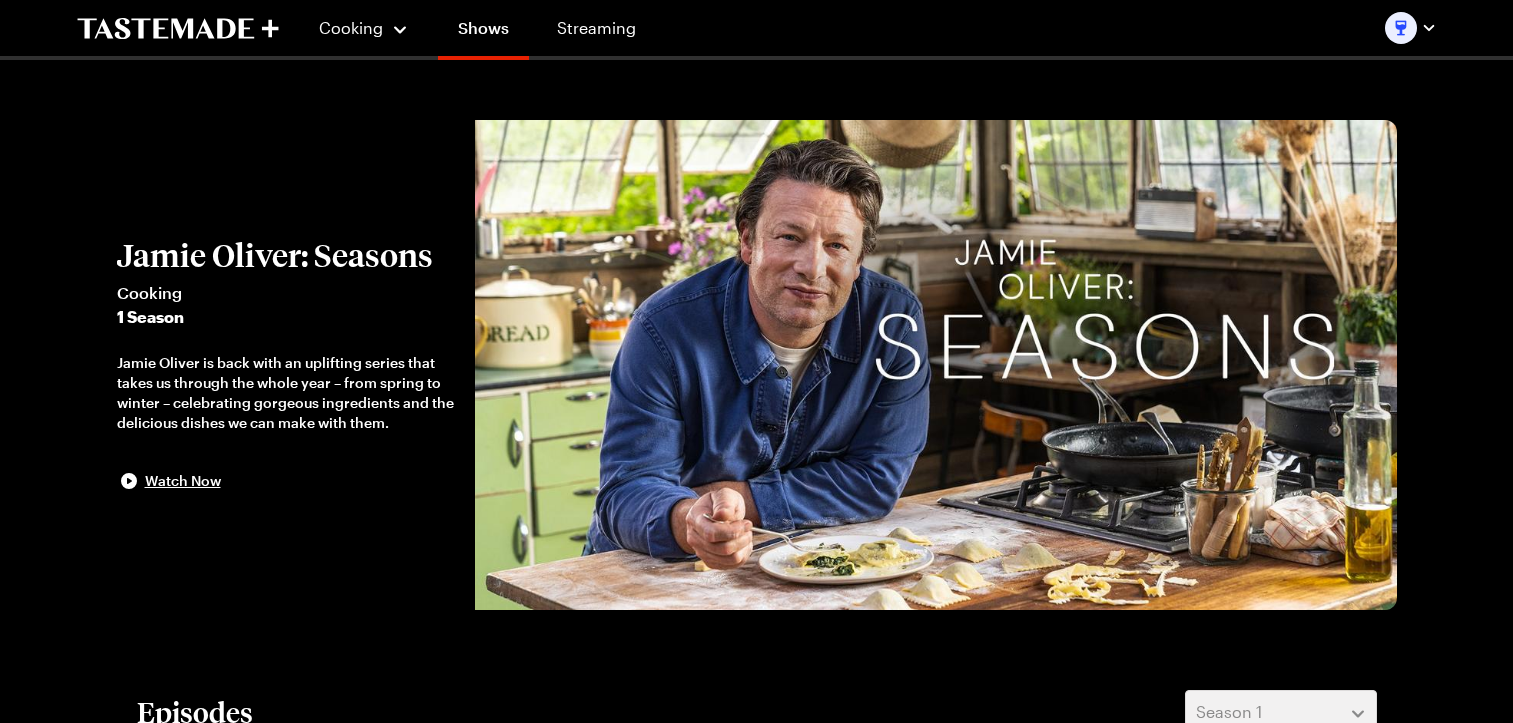 scroll, scrollTop: 0, scrollLeft: 0, axis: both 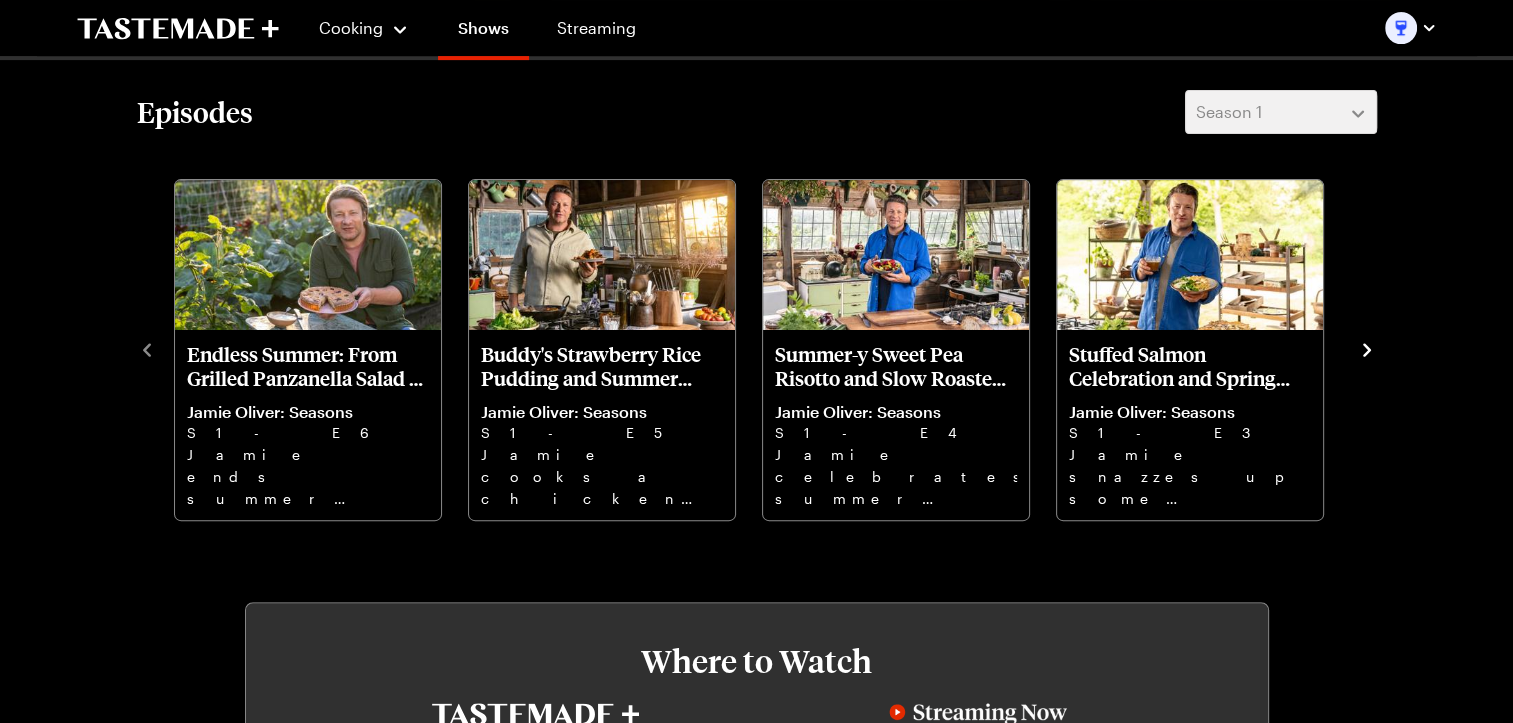 click 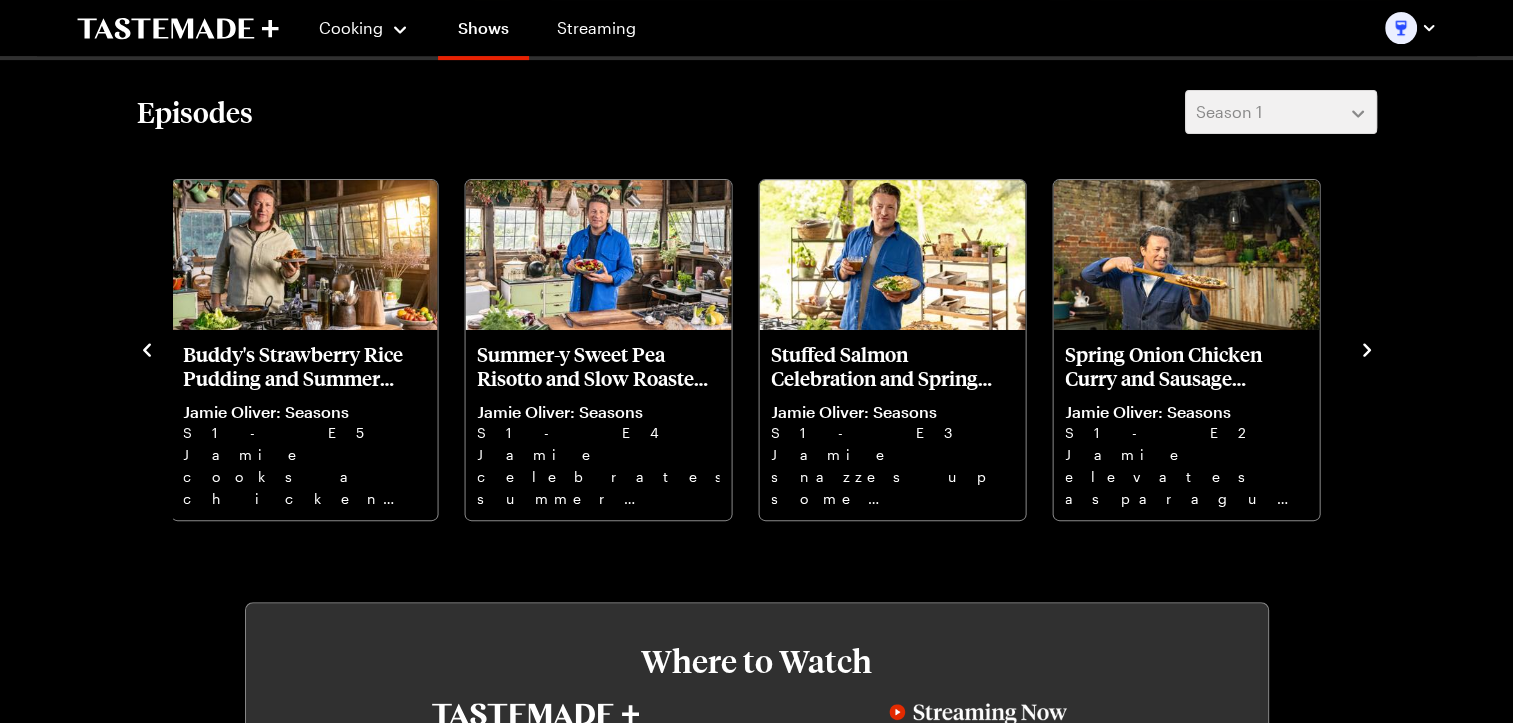 click 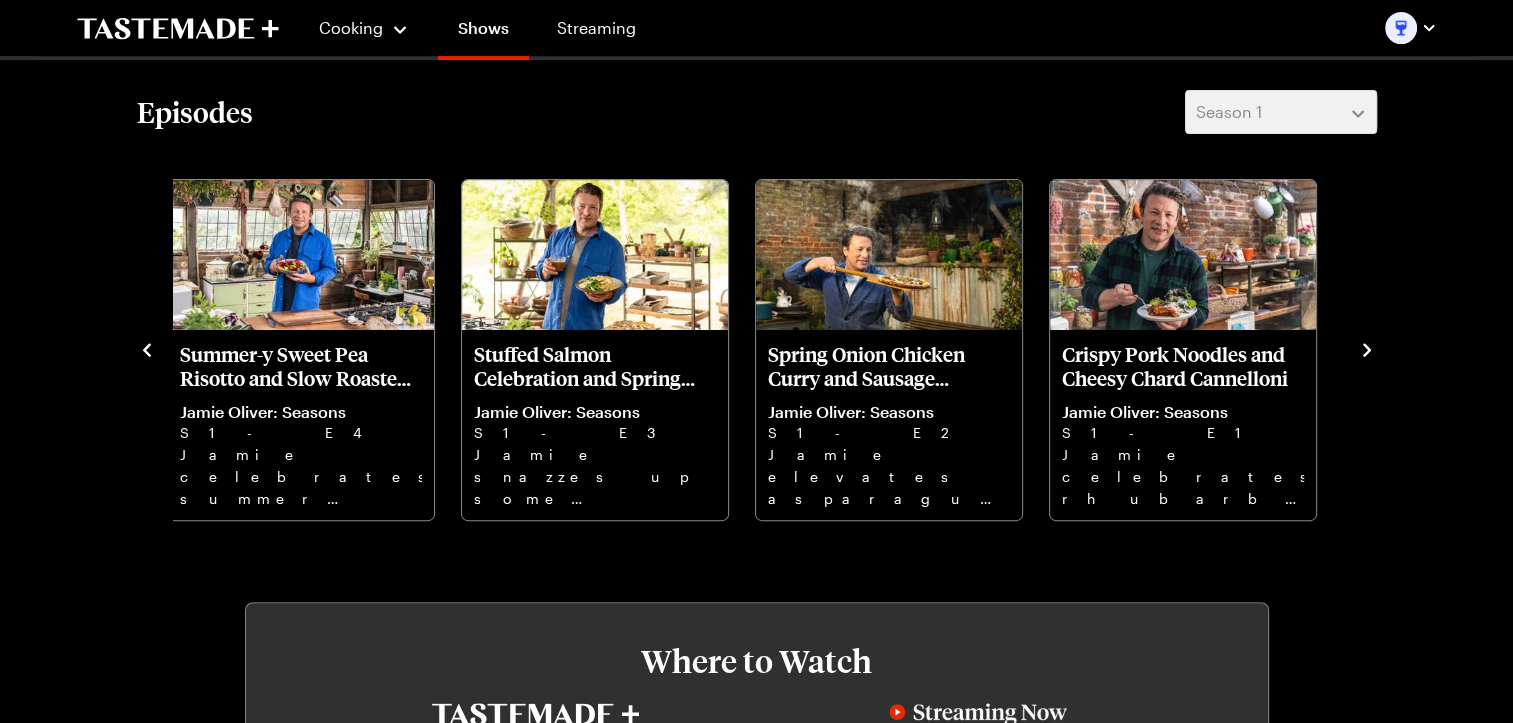 click 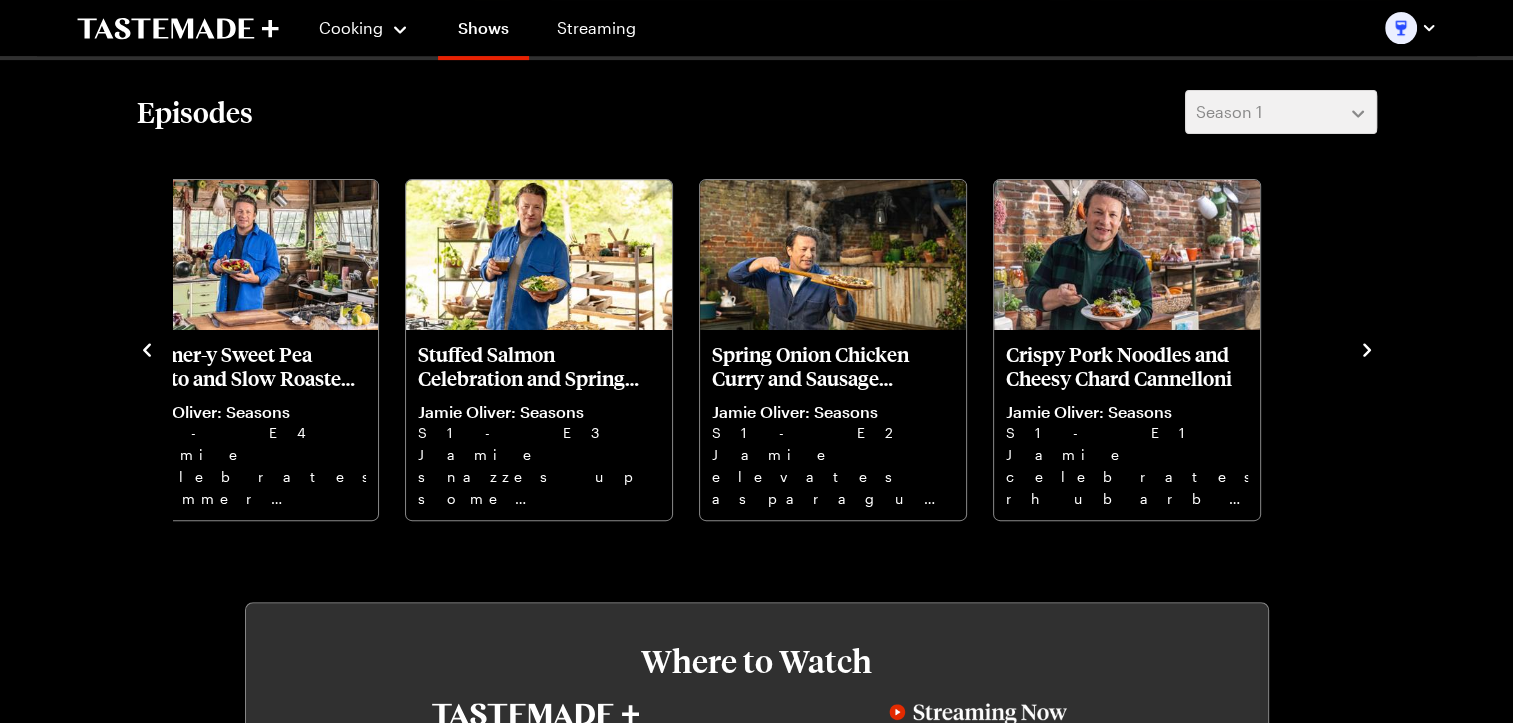 click 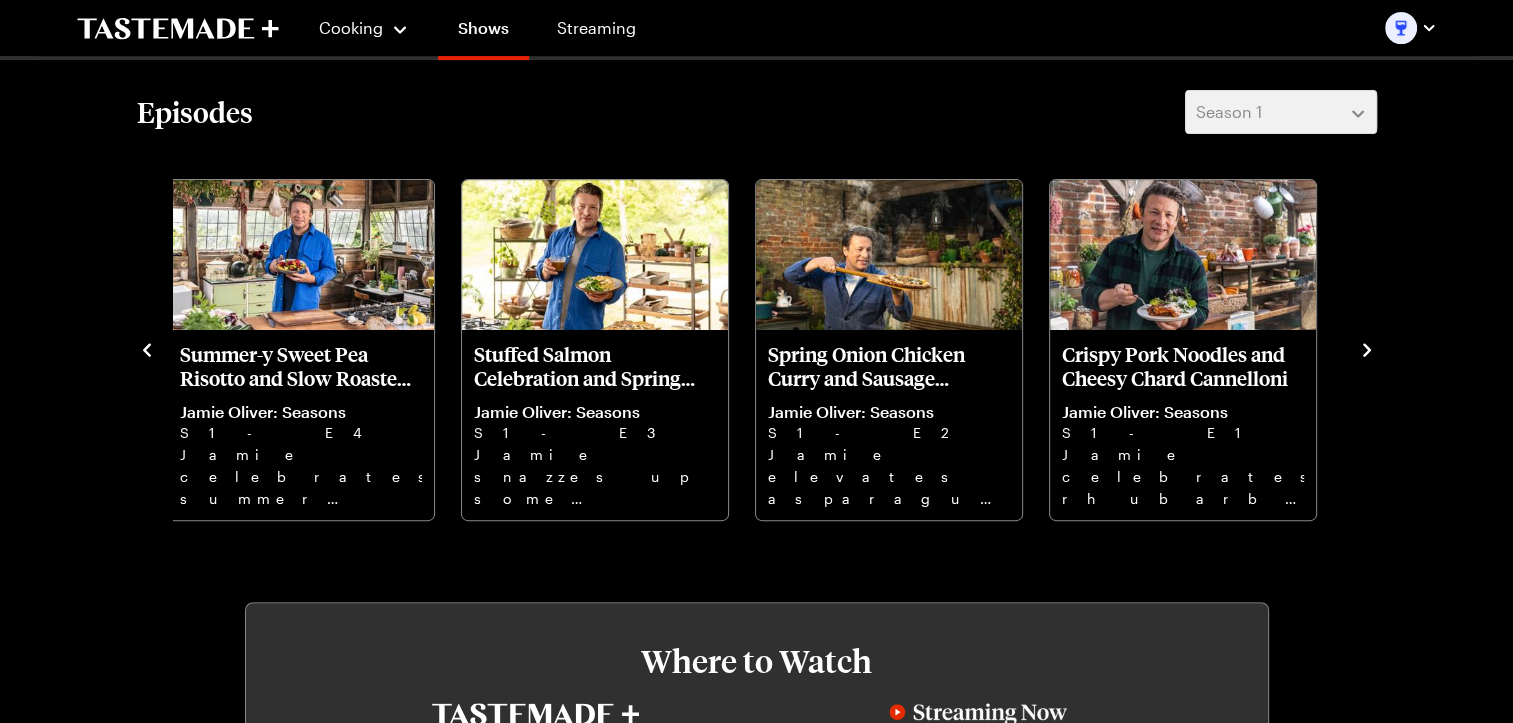 click 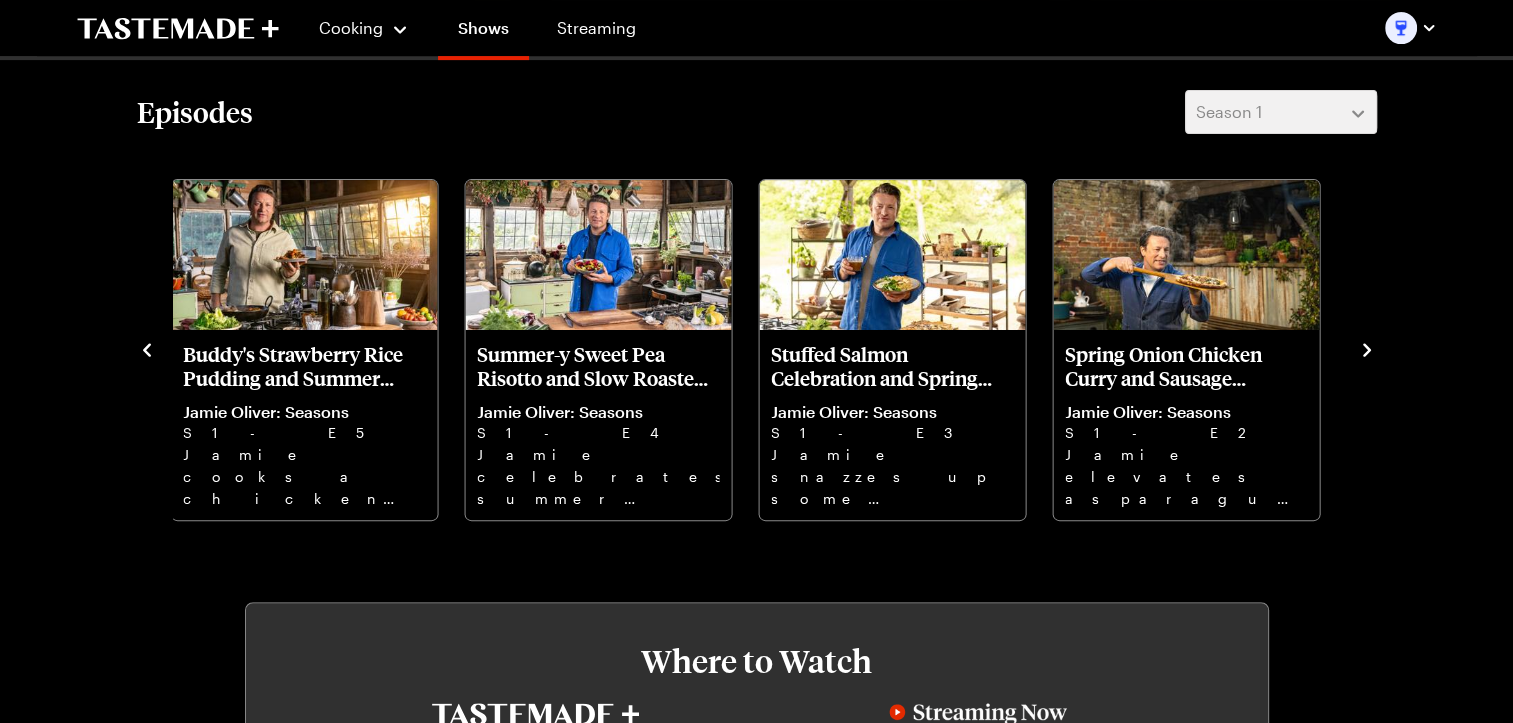 click 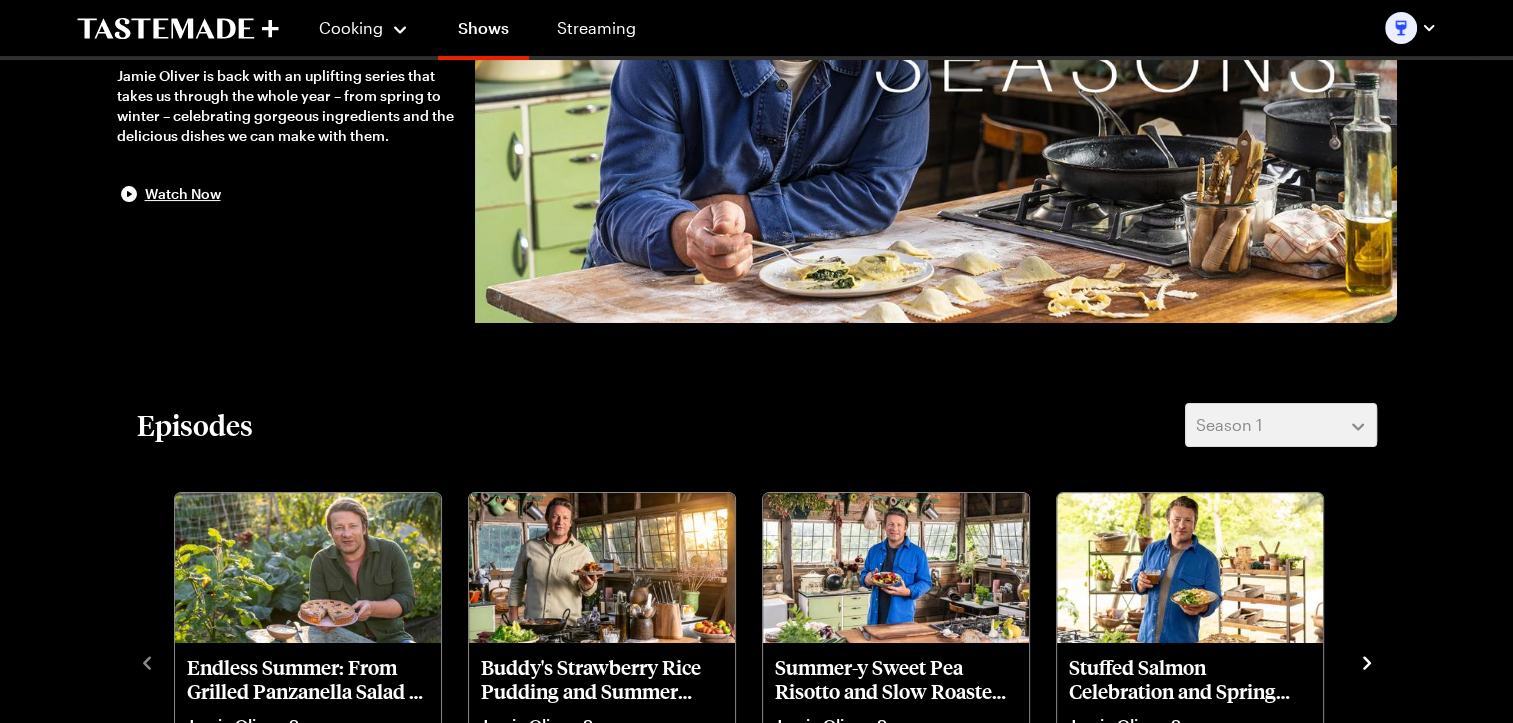 scroll, scrollTop: 100, scrollLeft: 0, axis: vertical 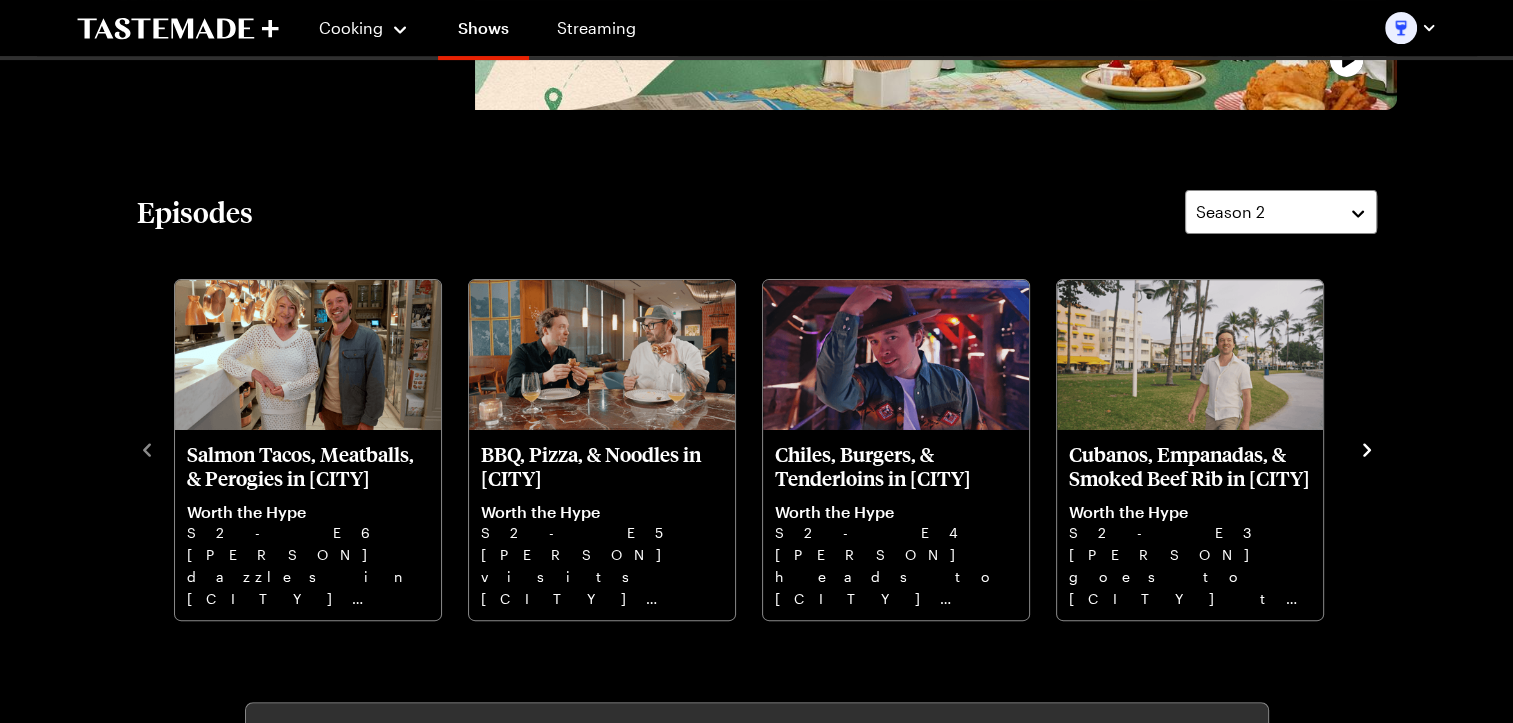 click at bounding box center (1367, 448) 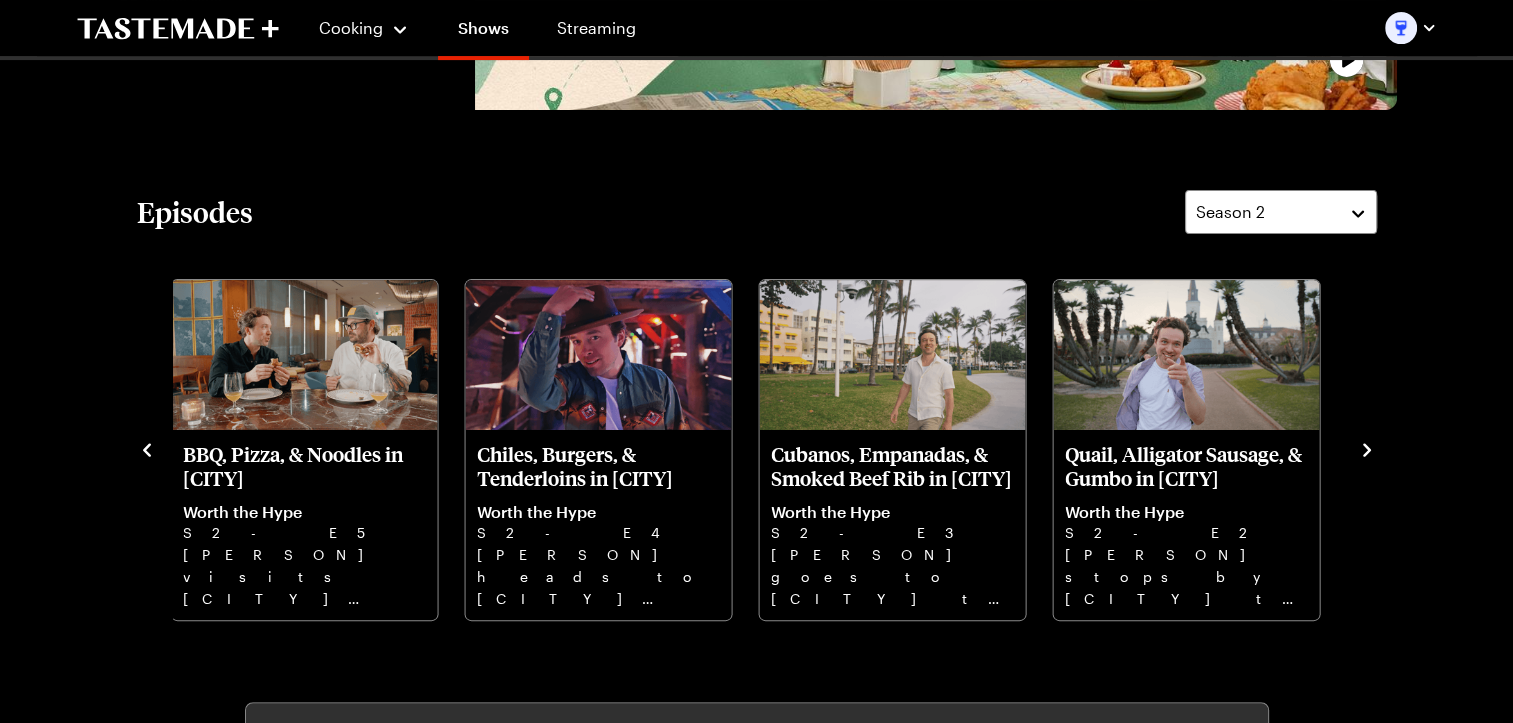 click on "Episodes Season 2 Salmon Tacos, Meatballs, & Perogies in [CITY] Worth the Hype S2 - E6 [PERSON] dazzles in [CITY] enjoying crunchy salmon skin tacos, retro meatballs, red snapper, and perogies. BBQ, Pizza, & Noodles in [CITY] Worth the Hype S2 - E5 [PERSON] visits [CITY] for smoky BBQ Pork, hand-pulled noodles, a luxe burger, and hand-pulled noodles. Chiles, Burgers, & Tenderloins in [CITY] Worth the Hype S2 - E4 [PERSON] heads to [CITY] eating green chili burgers, poblano chile stews, and sweet blue-corn pancakes. Cubanos, Empanadas, & Smoked Beef Rib in [CITY] Worth the Hype S2 - E3 [PERSON] goes to [CITY] to sample smoked beef rib, spinach empanadas, and a legendary Cubano sandwich. Quail, Alligator Sausage, & Gumbo in [CITY] Worth the Hype S2 - E2 [PERSON] stops by [CITY] to chow down on lacquered quail, a beast of a Po Boy, and Creole Beef Daube. Pho, Poke, & Pig in [CITY] Worth the Hype S2 - E1" at bounding box center [757, 406] 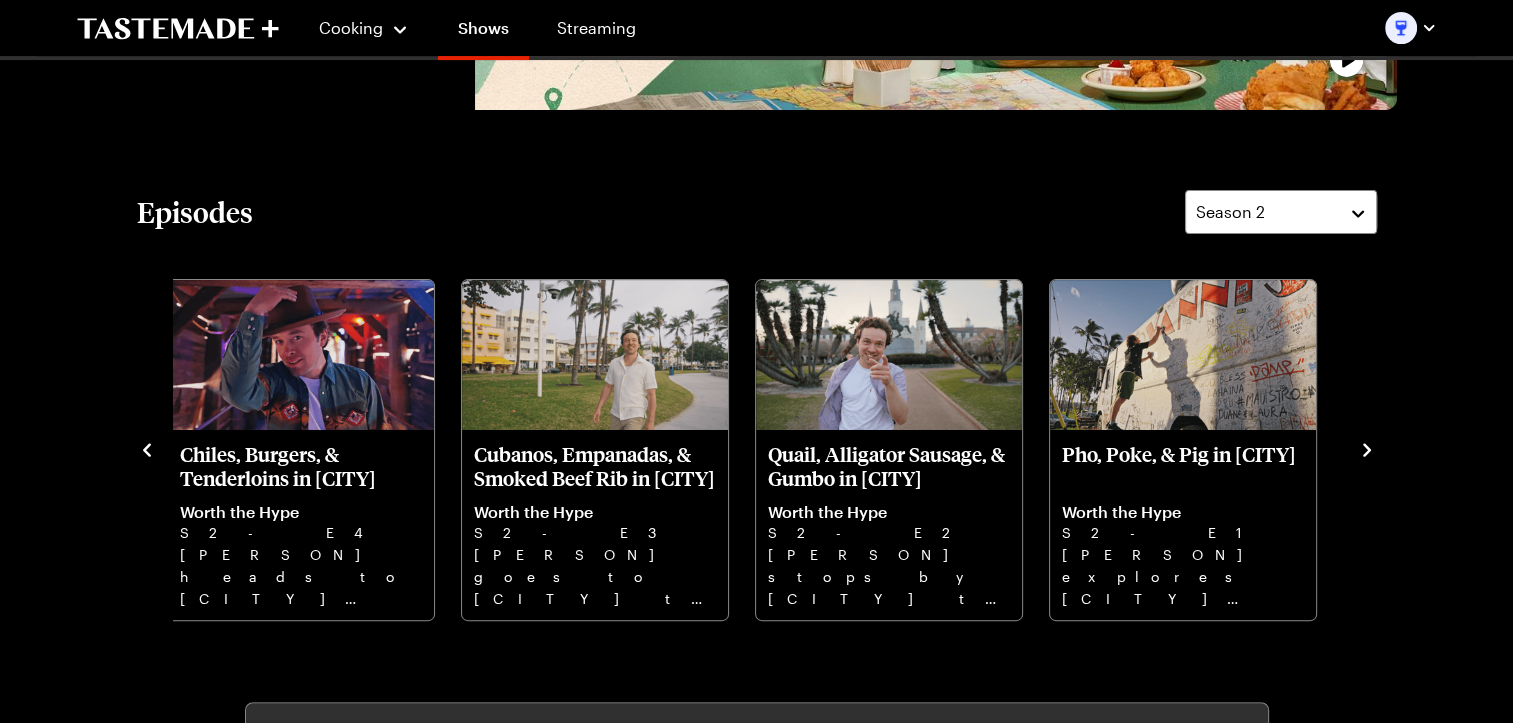 click 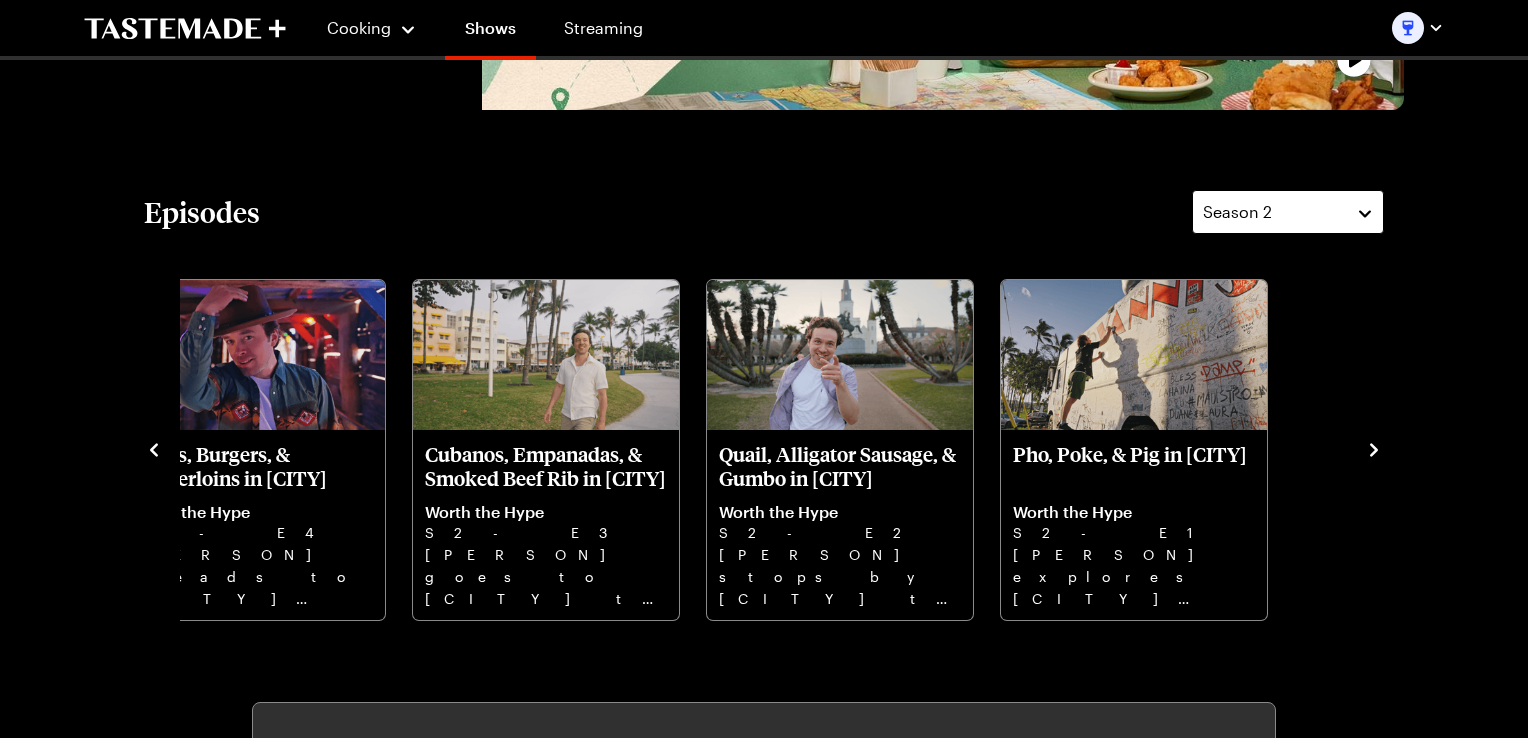 click on "Season 2" at bounding box center (1273, 212) 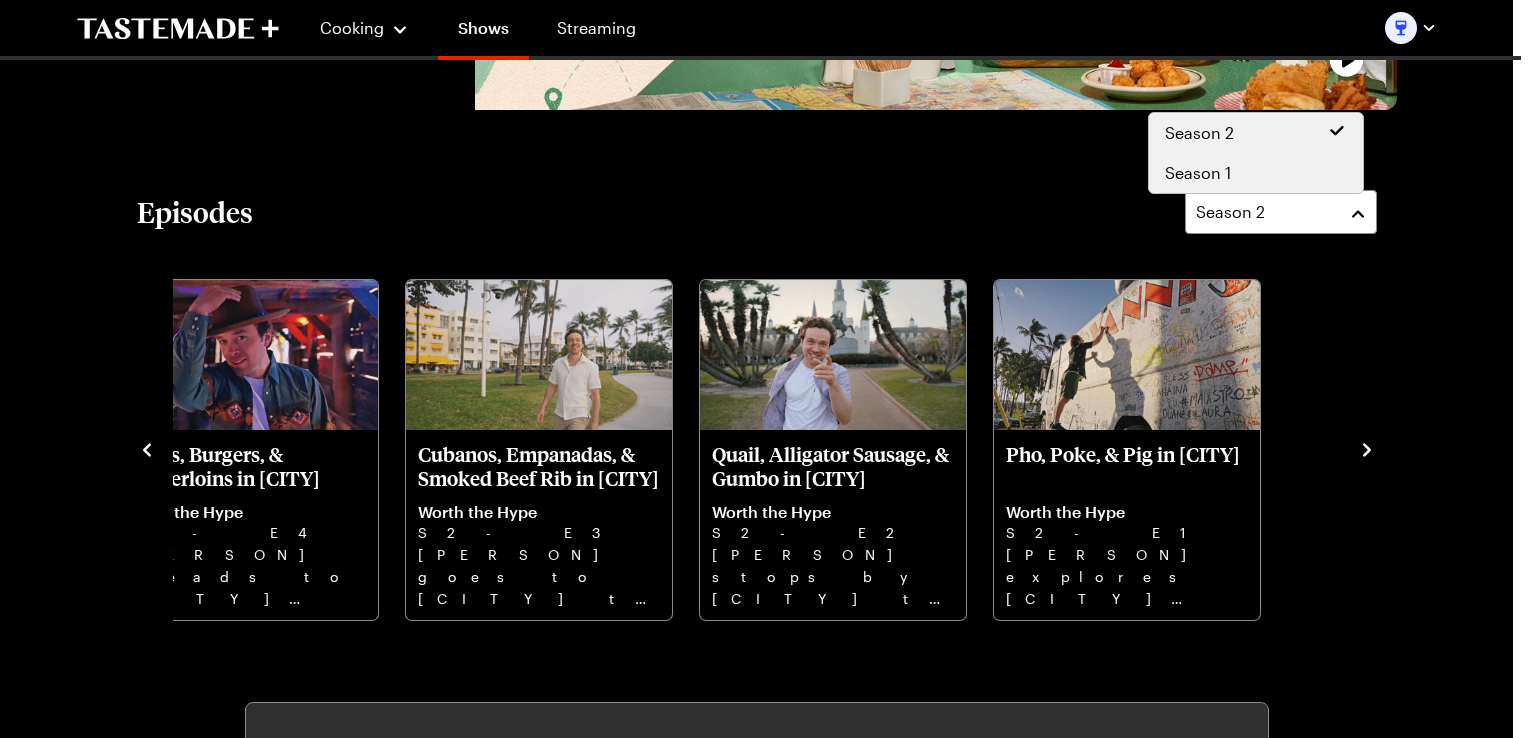 click on "Season 1" at bounding box center [1198, 173] 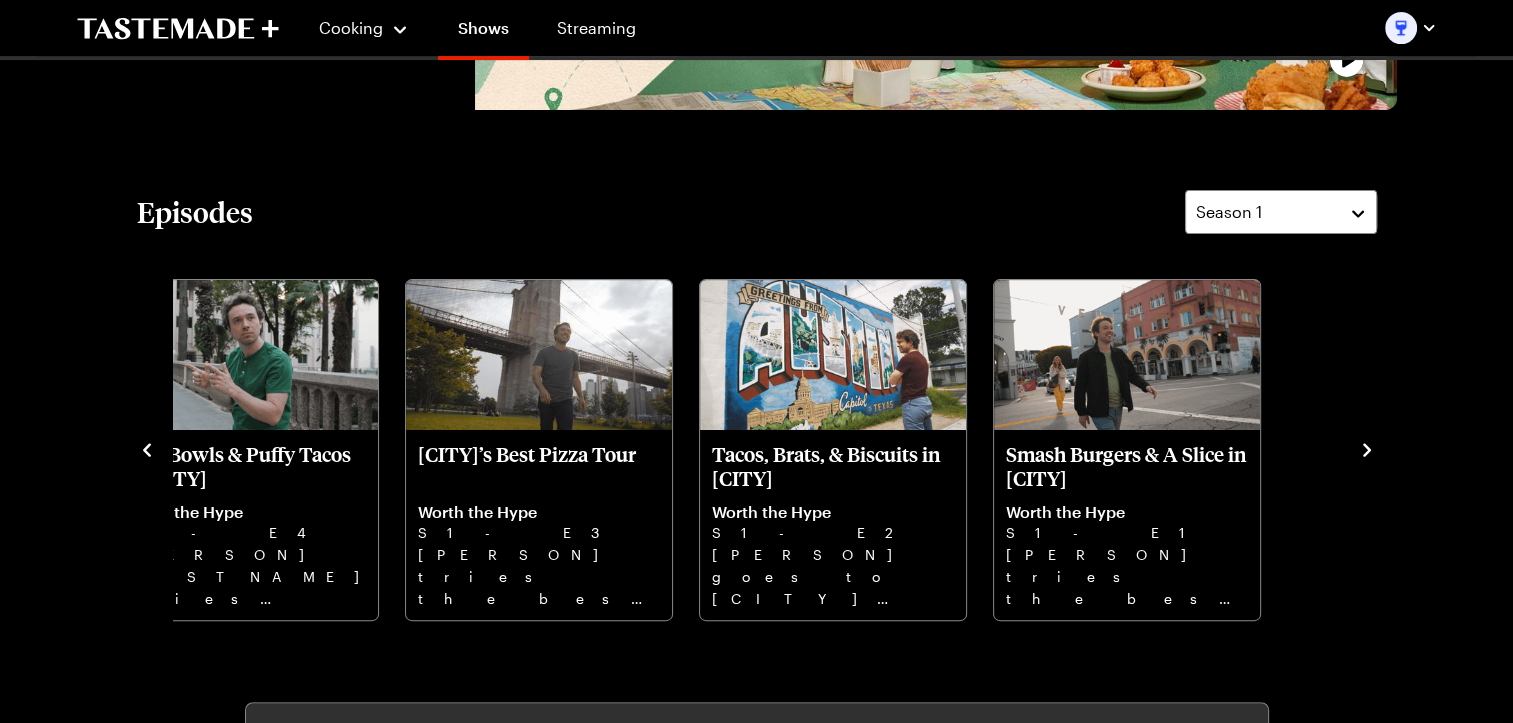 click 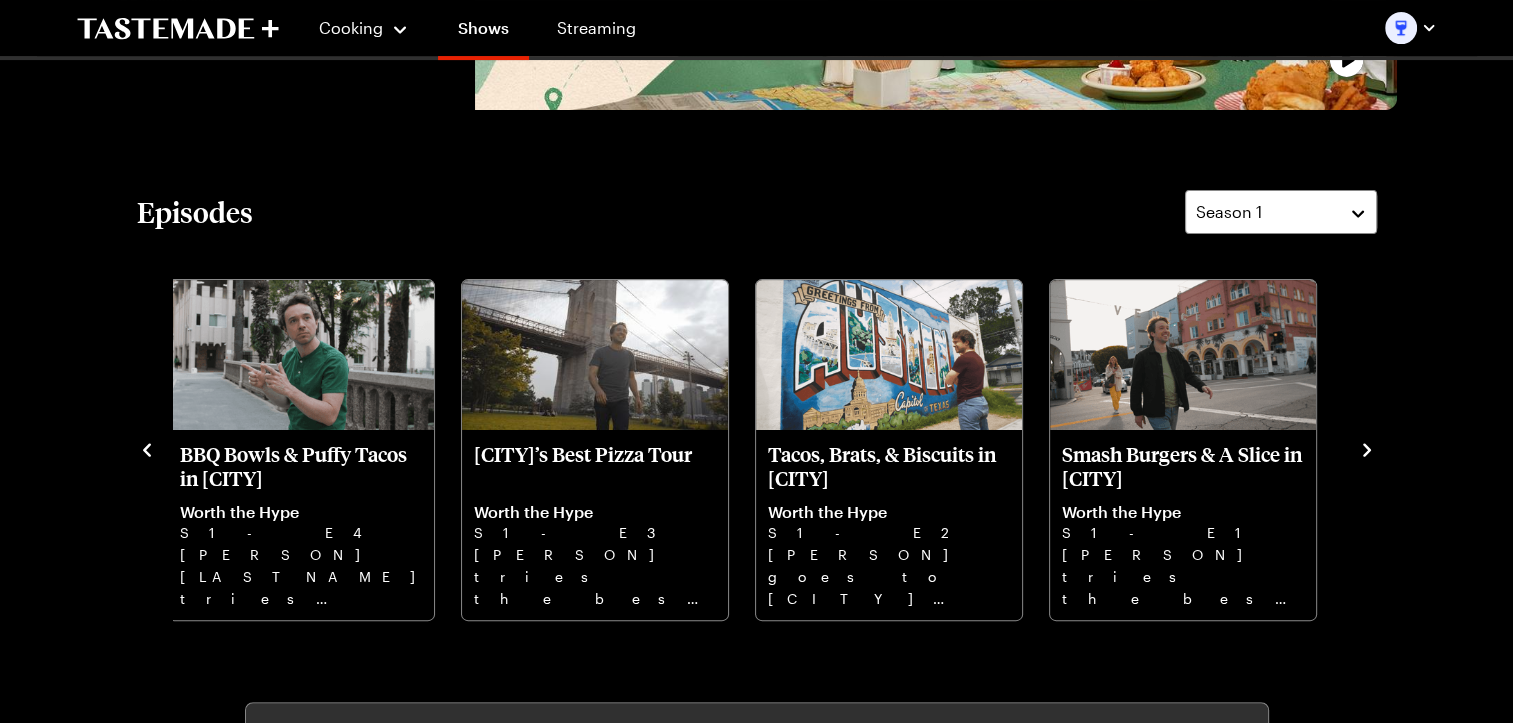 click 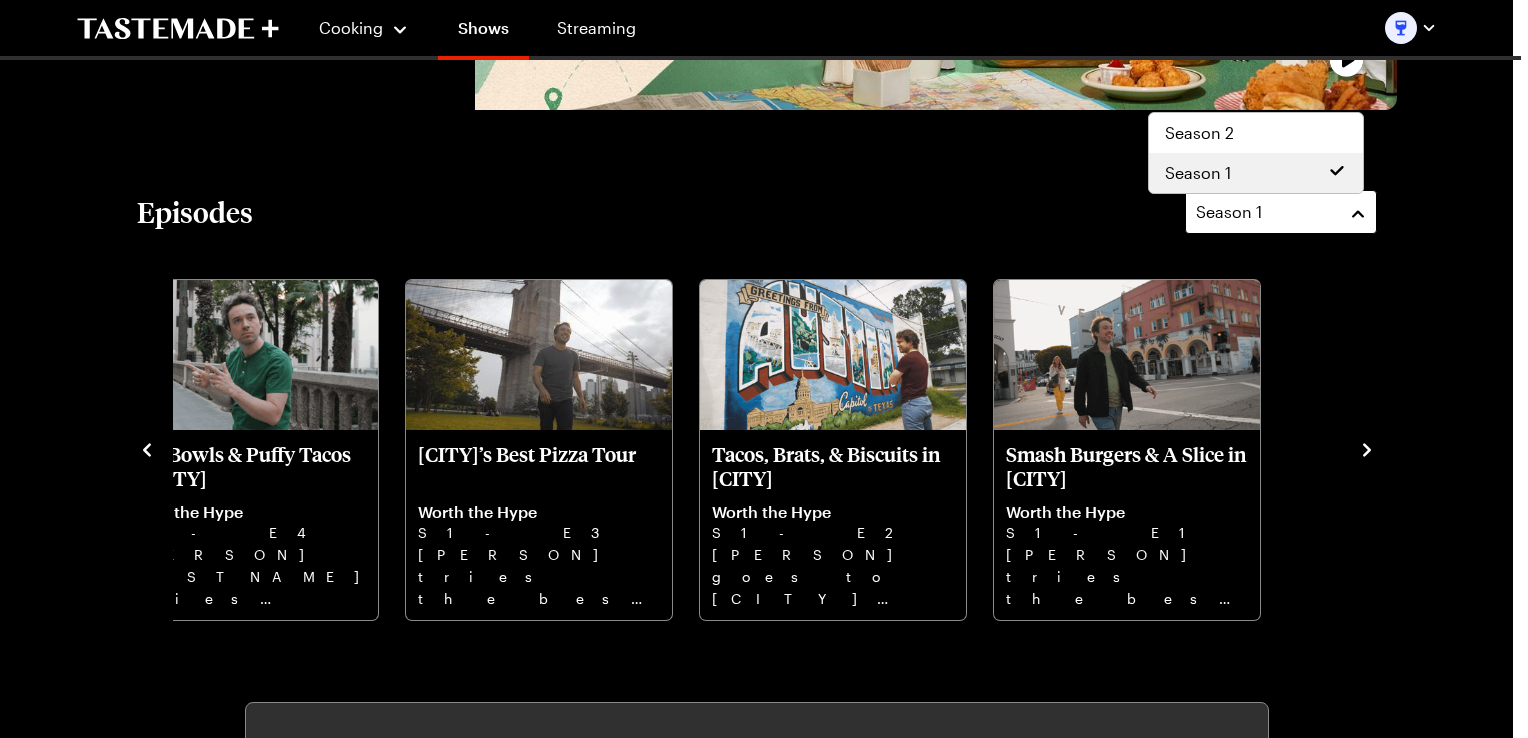 click on "Season 1" at bounding box center (1266, 212) 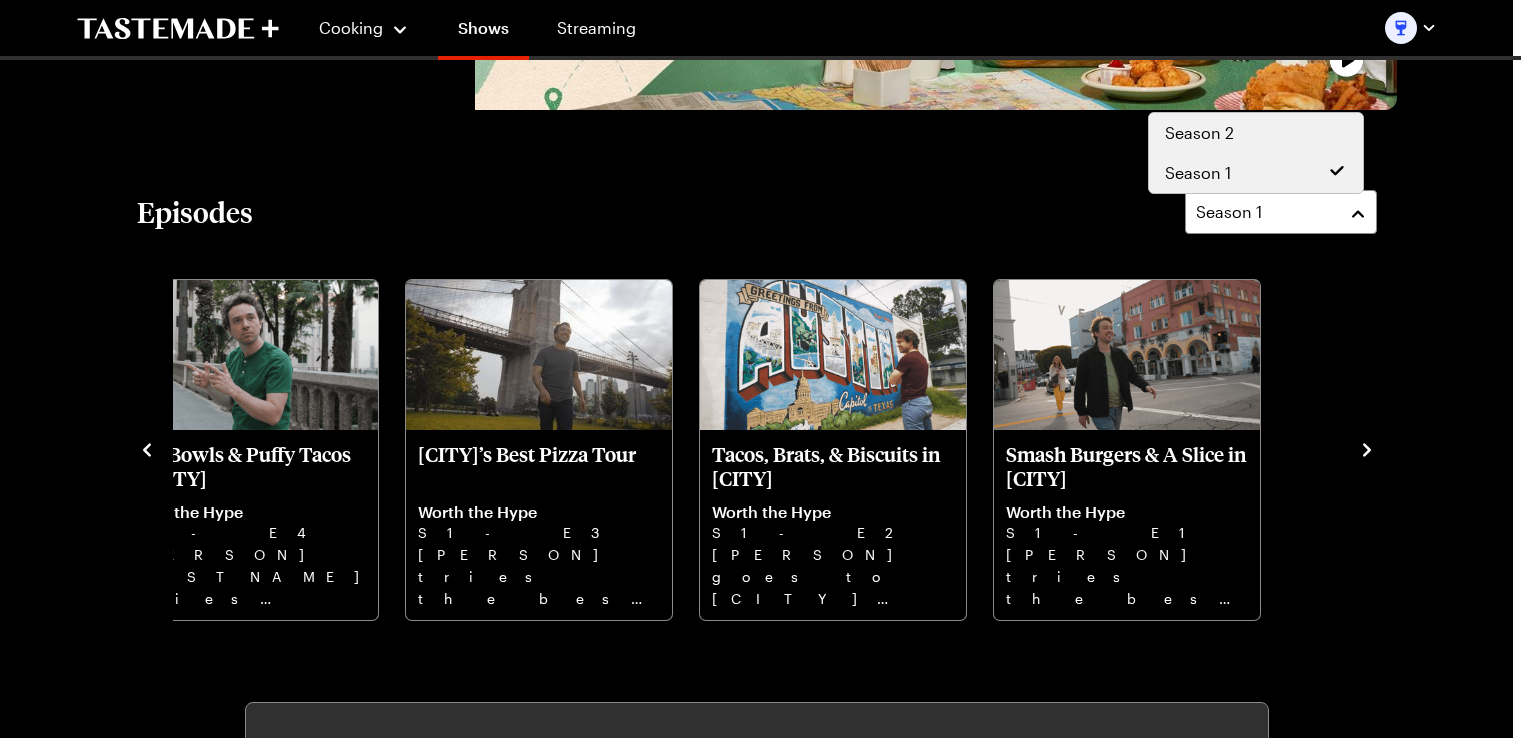 click on "Season 2" at bounding box center [1256, 133] 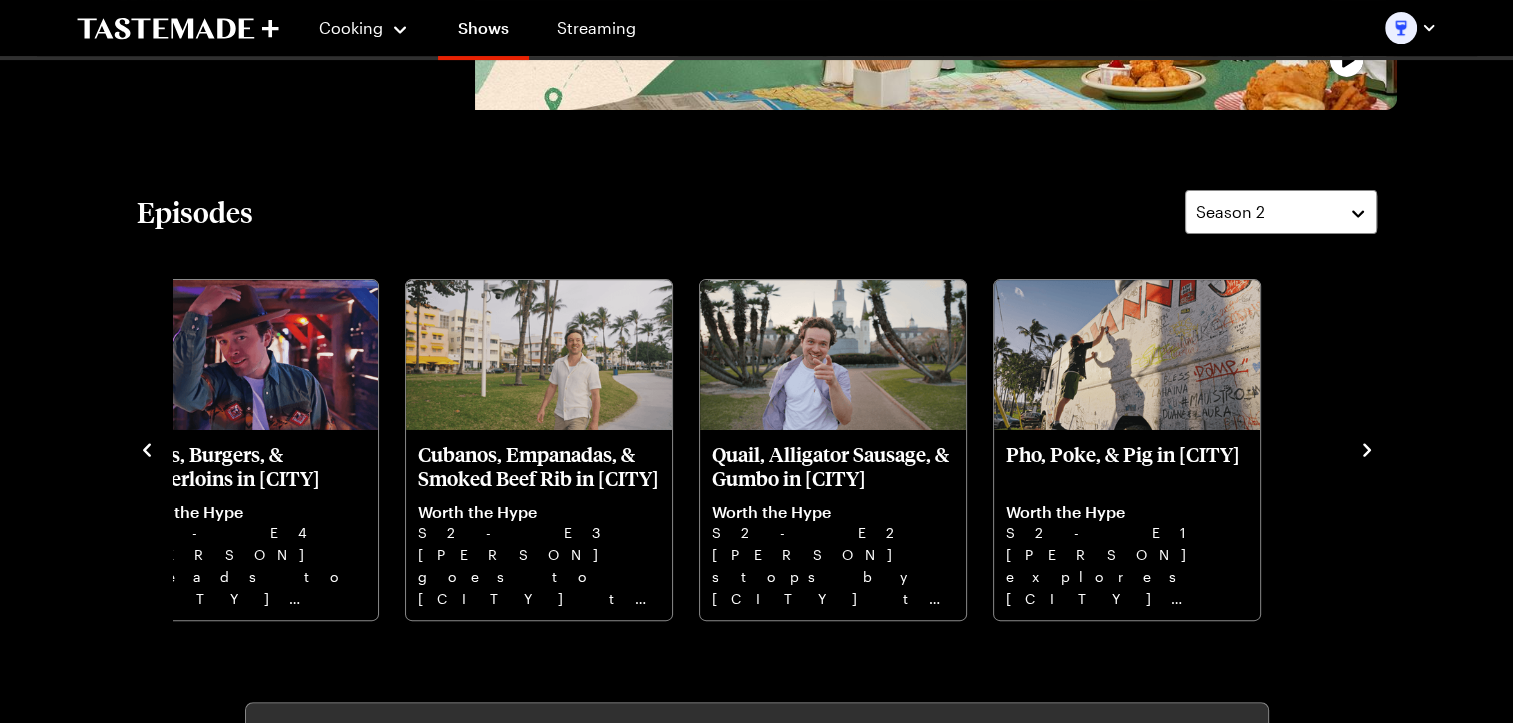 click 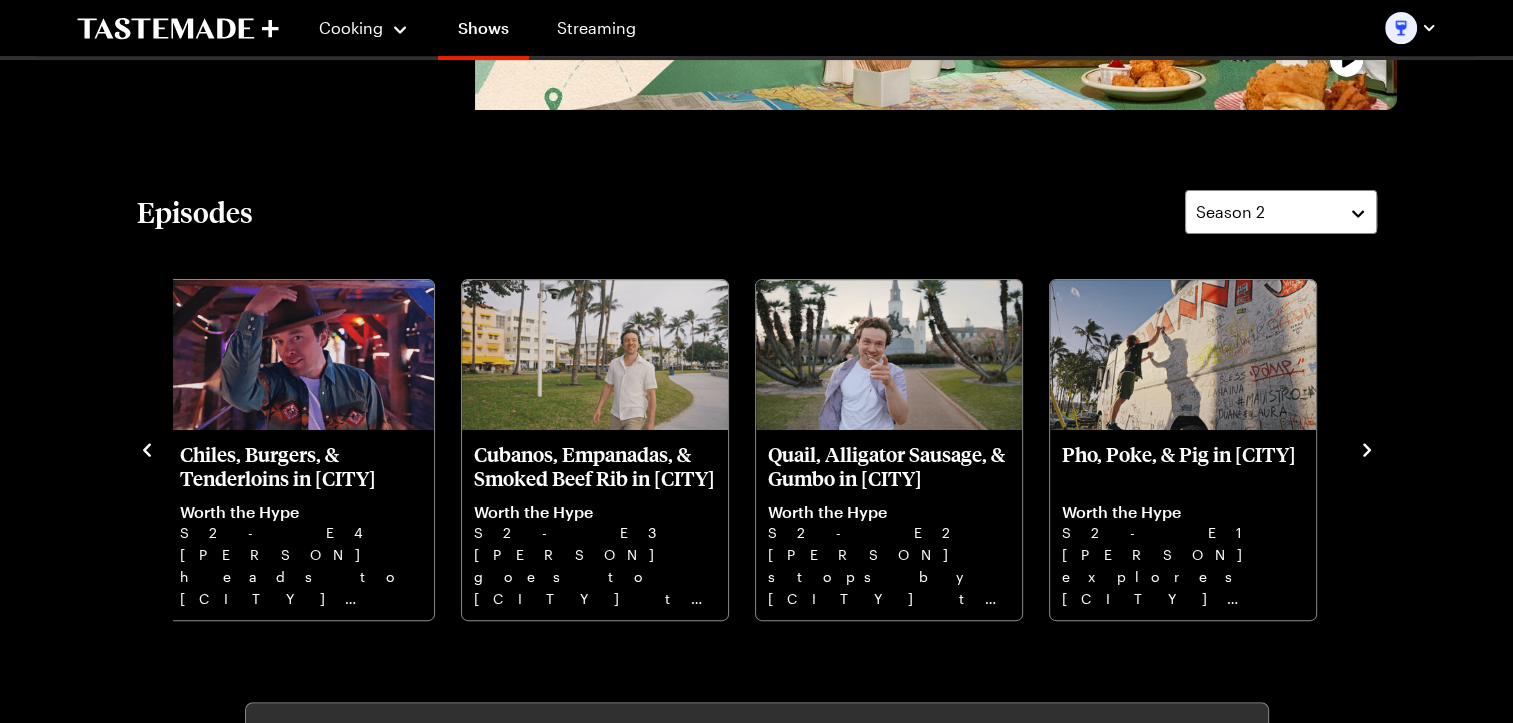 click 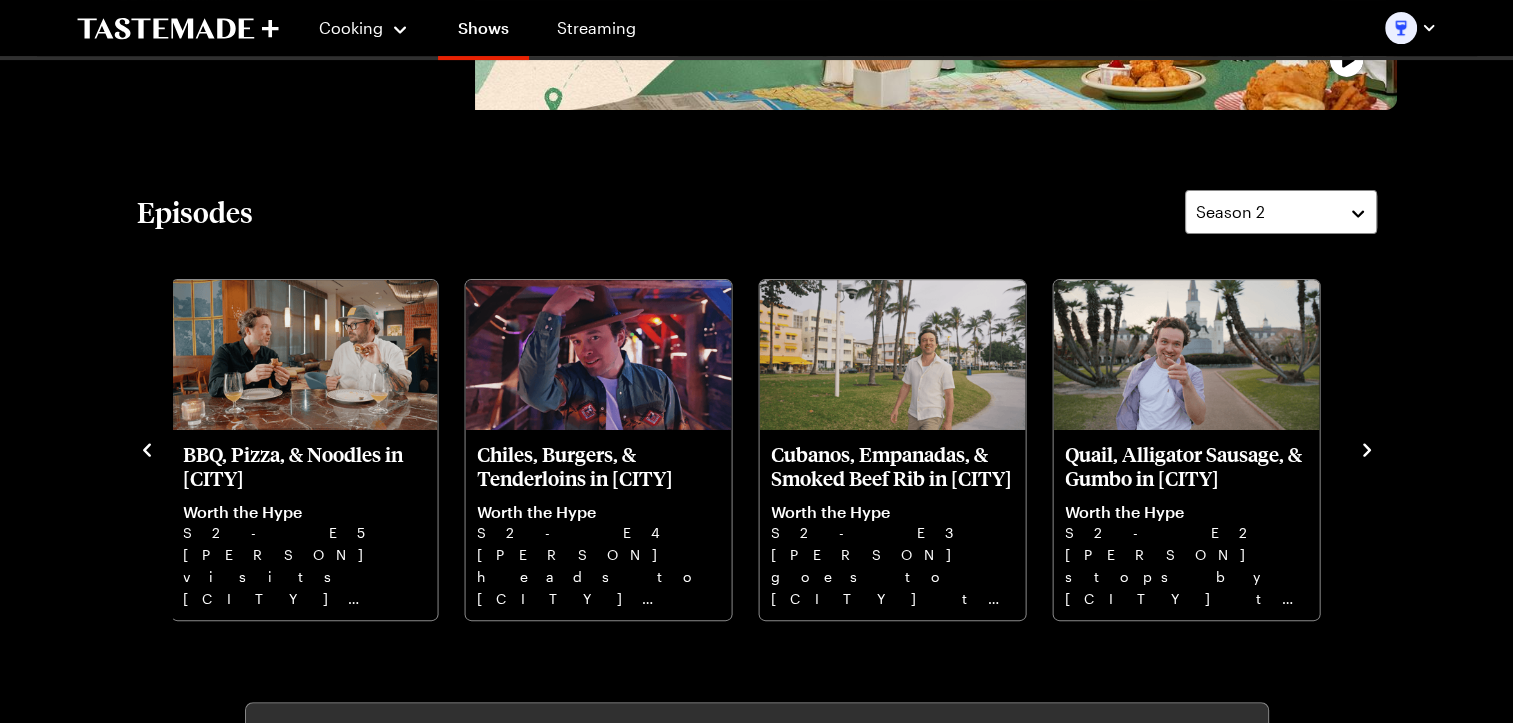 click 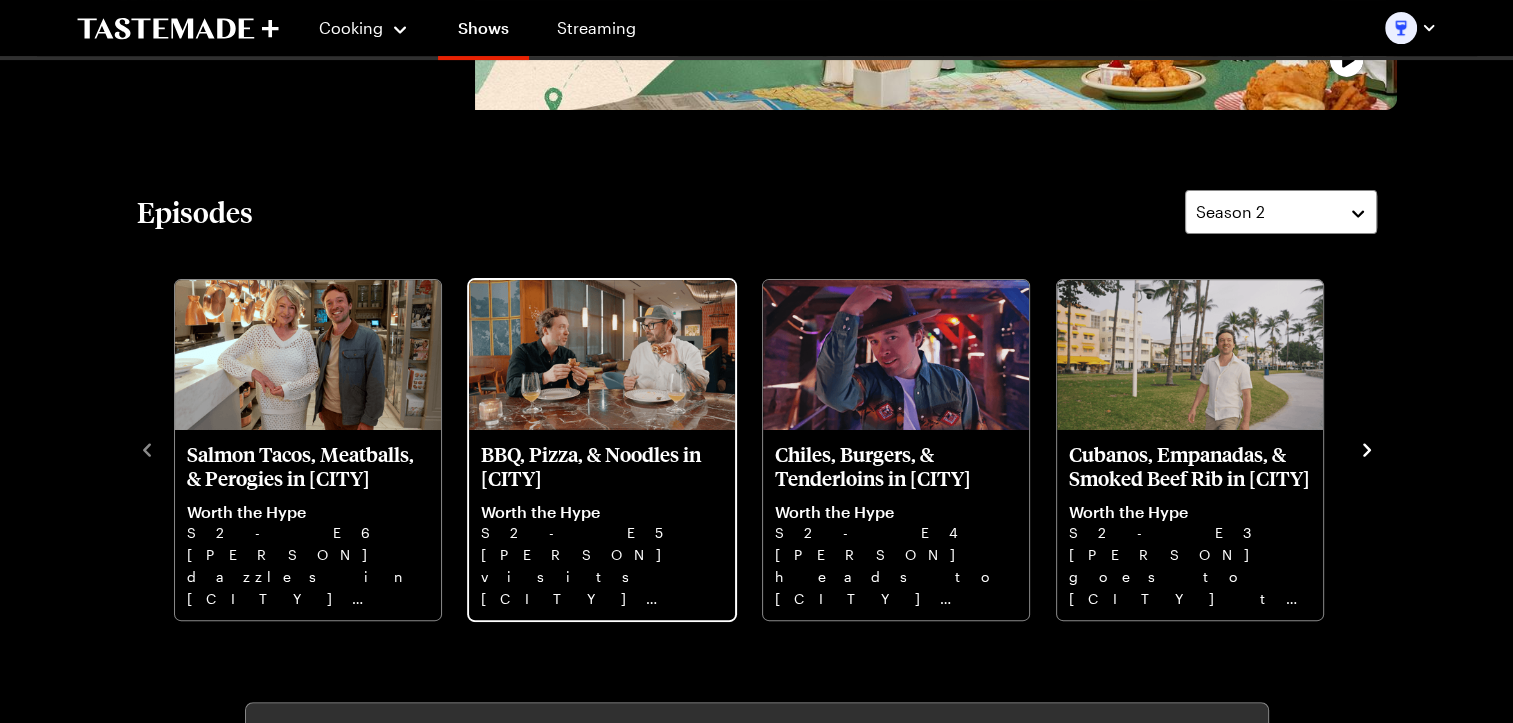 scroll, scrollTop: 0, scrollLeft: 0, axis: both 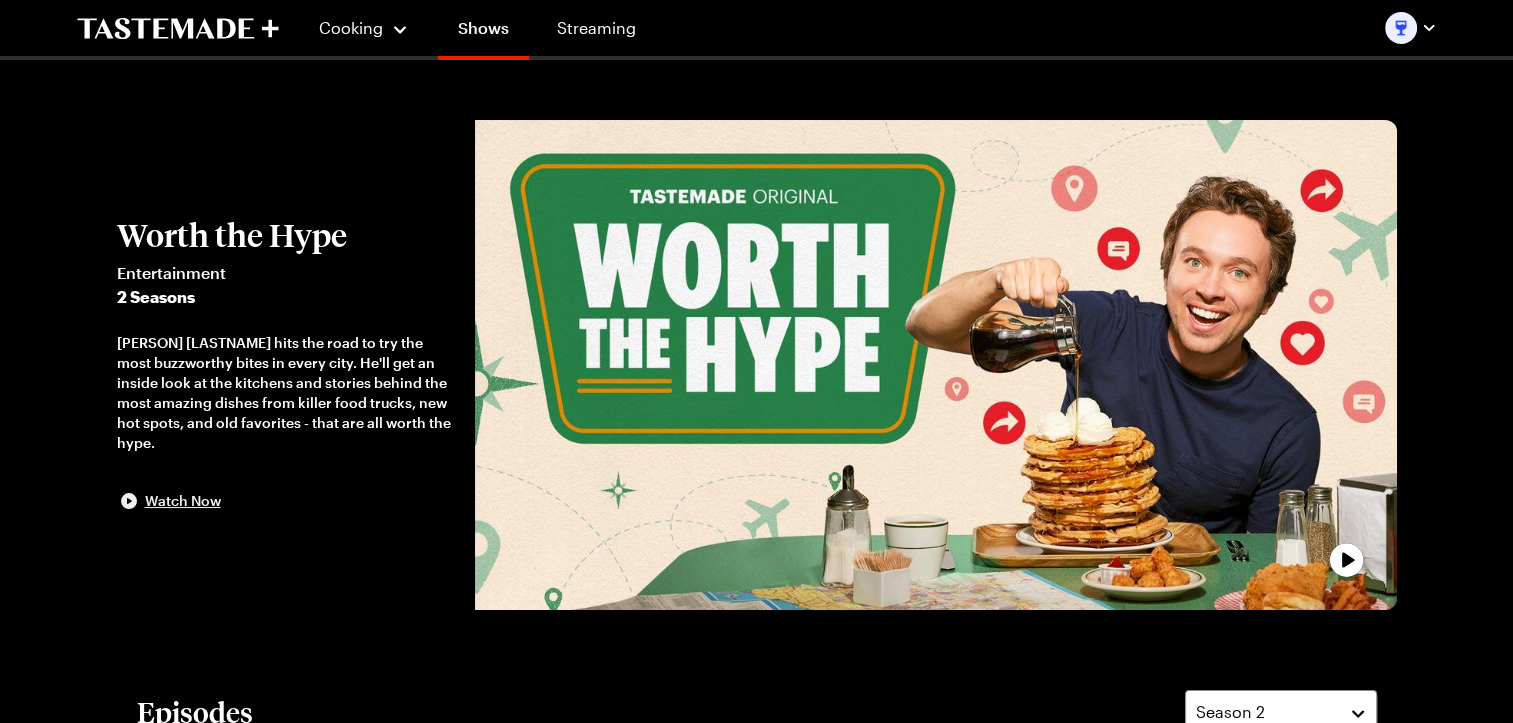 click on "Watch Now" at bounding box center (183, 501) 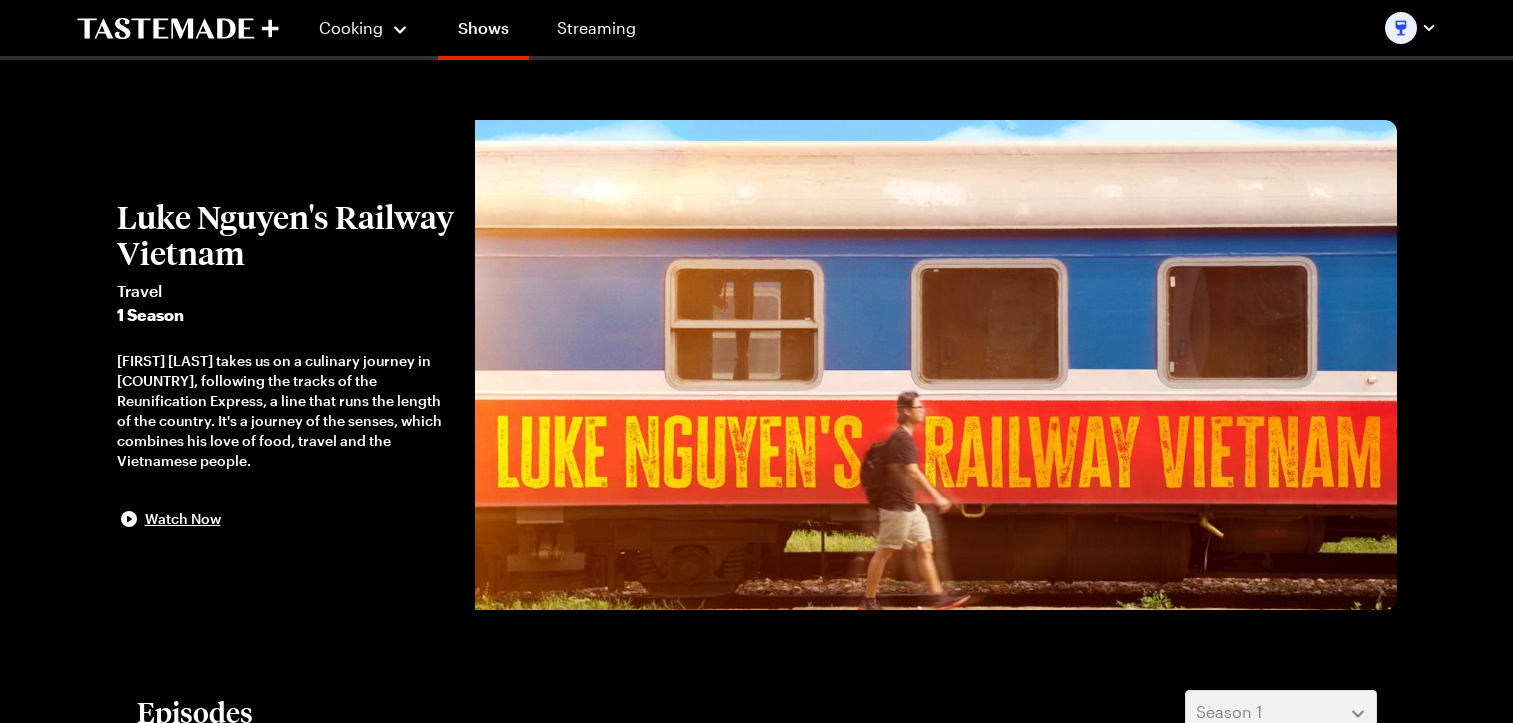 scroll, scrollTop: 0, scrollLeft: 0, axis: both 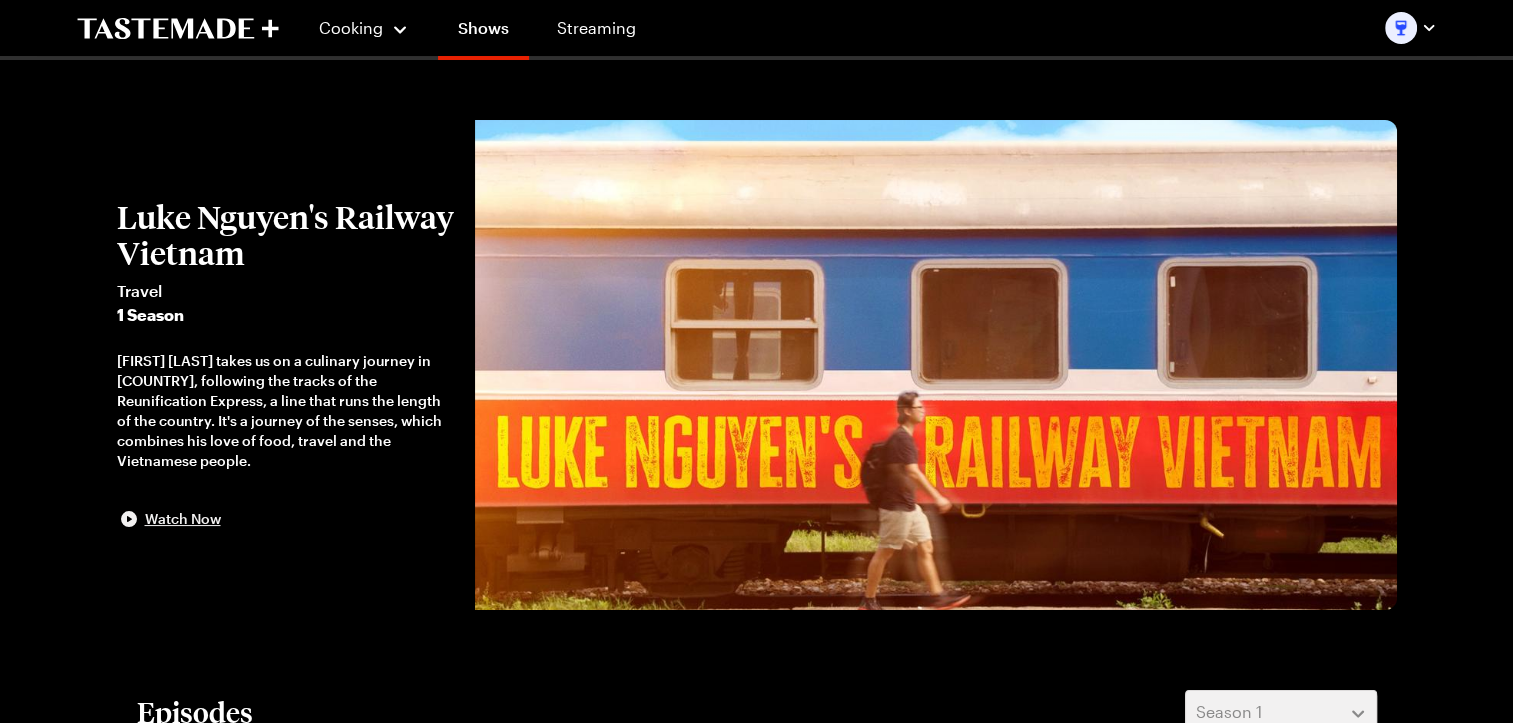 click on "Watch Now" at bounding box center [183, 519] 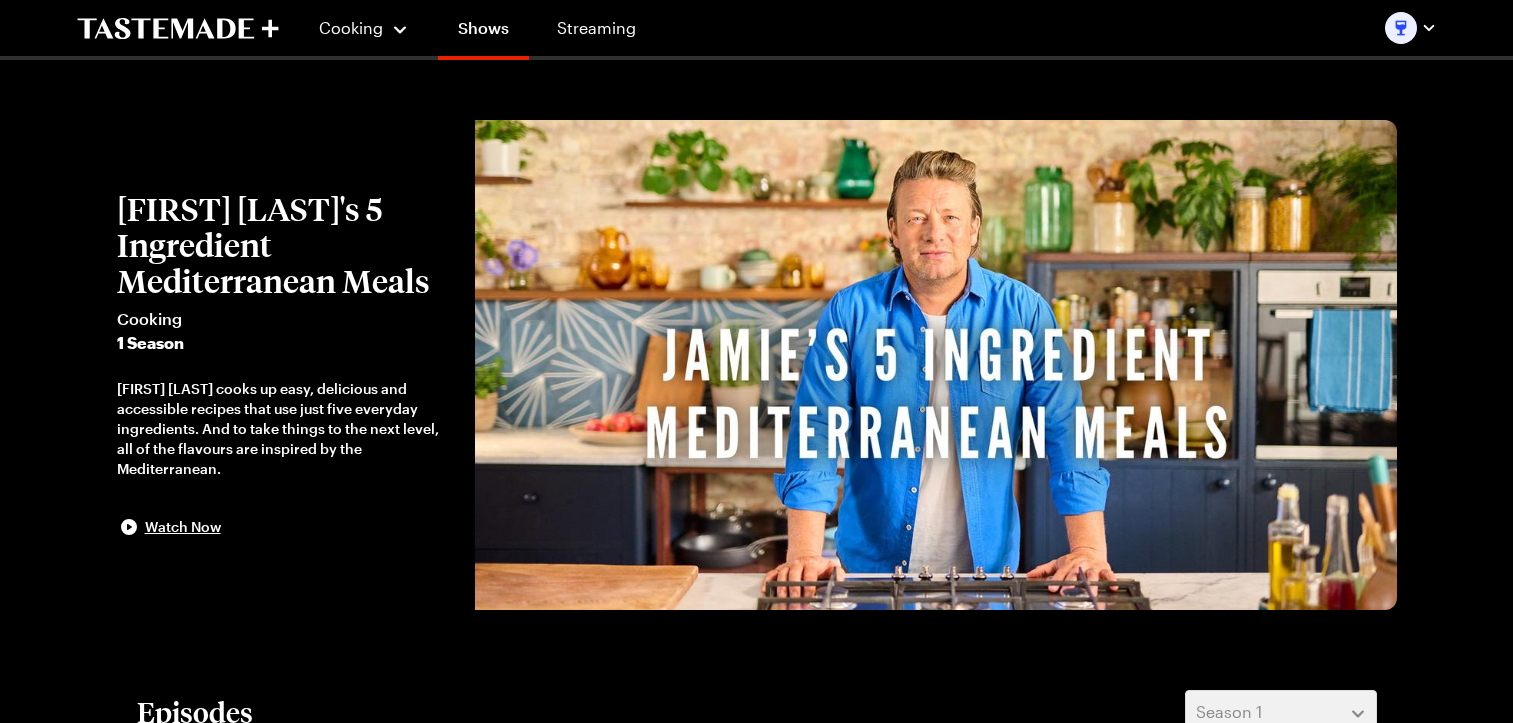 scroll, scrollTop: 0, scrollLeft: 0, axis: both 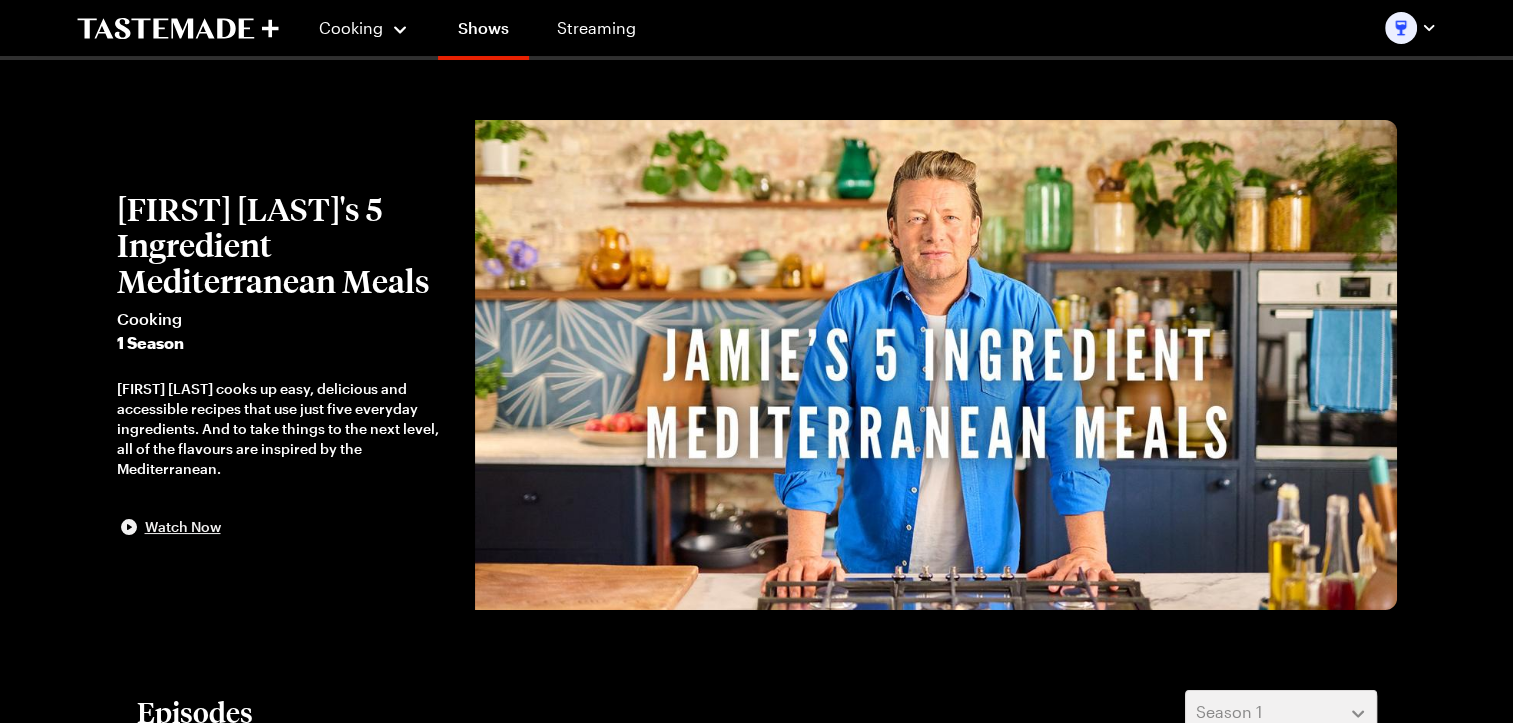 click on "Watch Now" at bounding box center [183, 527] 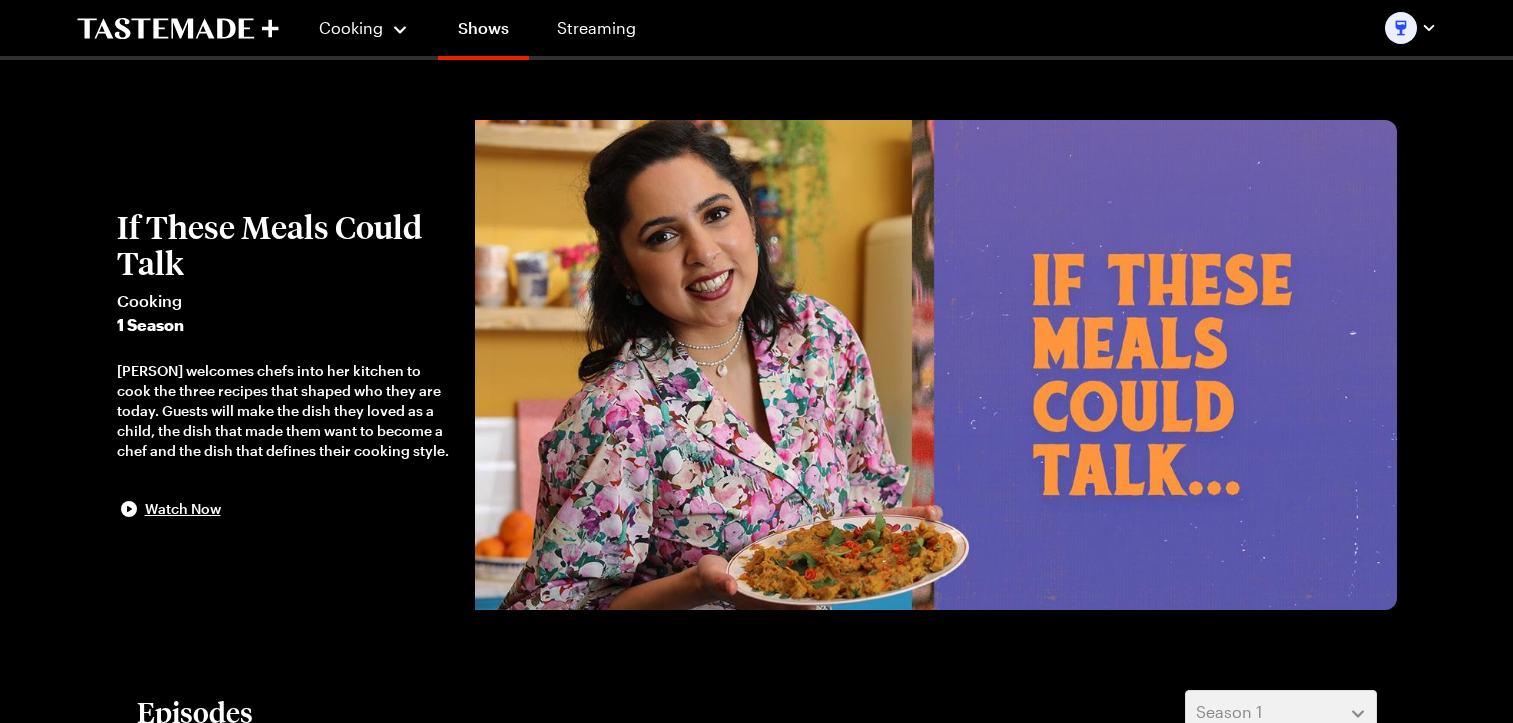 scroll, scrollTop: 0, scrollLeft: 0, axis: both 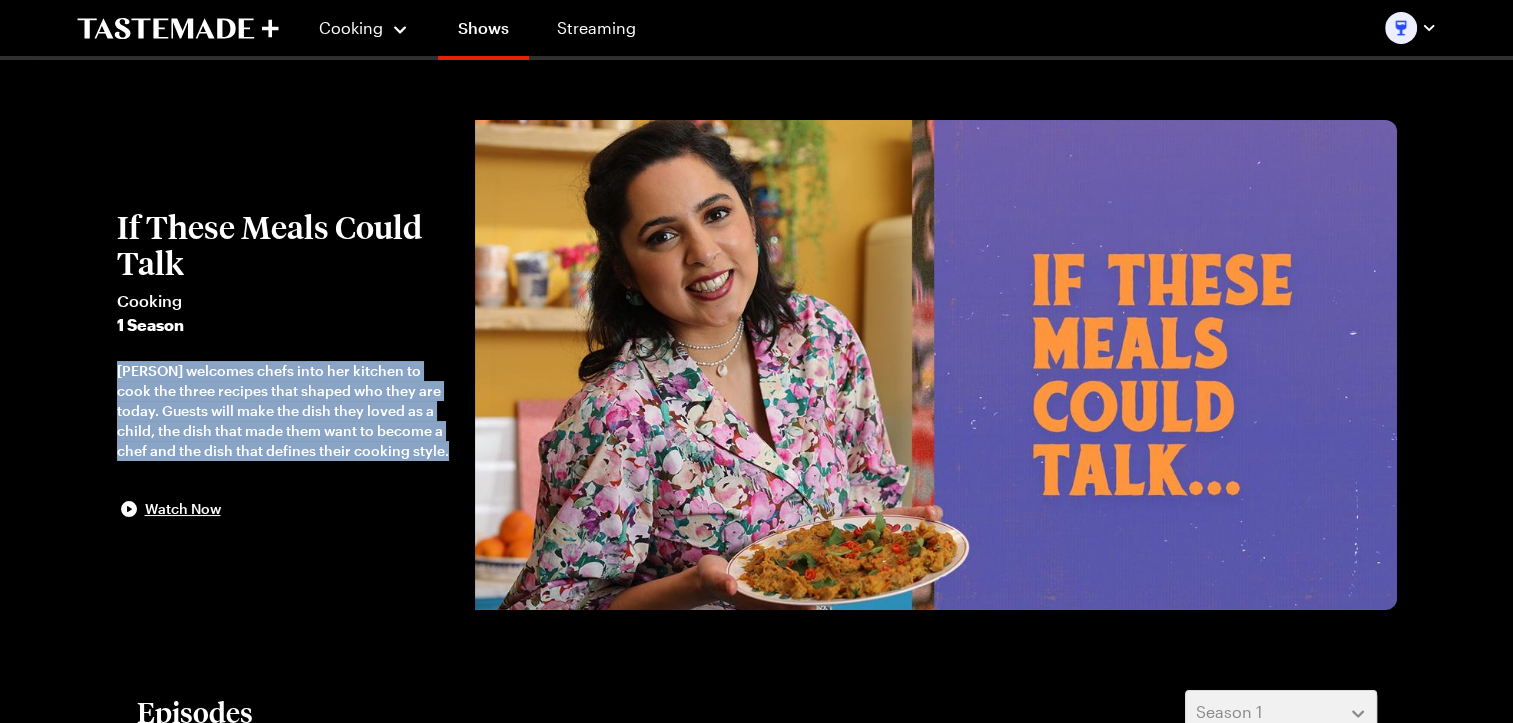drag, startPoint x: 124, startPoint y: 367, endPoint x: 388, endPoint y: 478, distance: 286.3861 